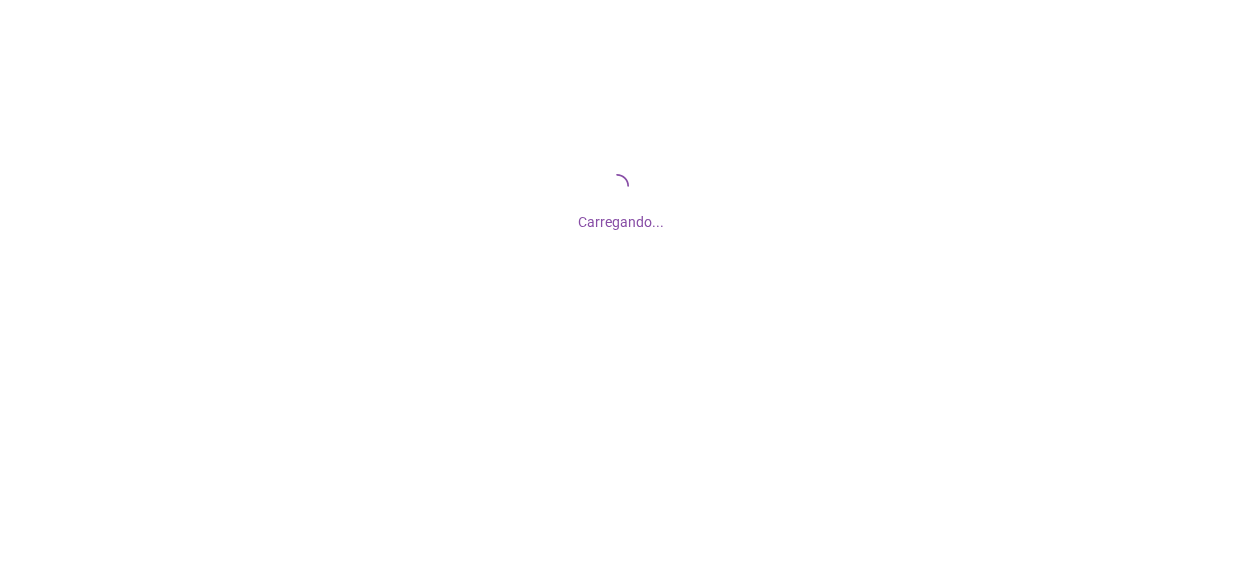 scroll, scrollTop: 0, scrollLeft: 0, axis: both 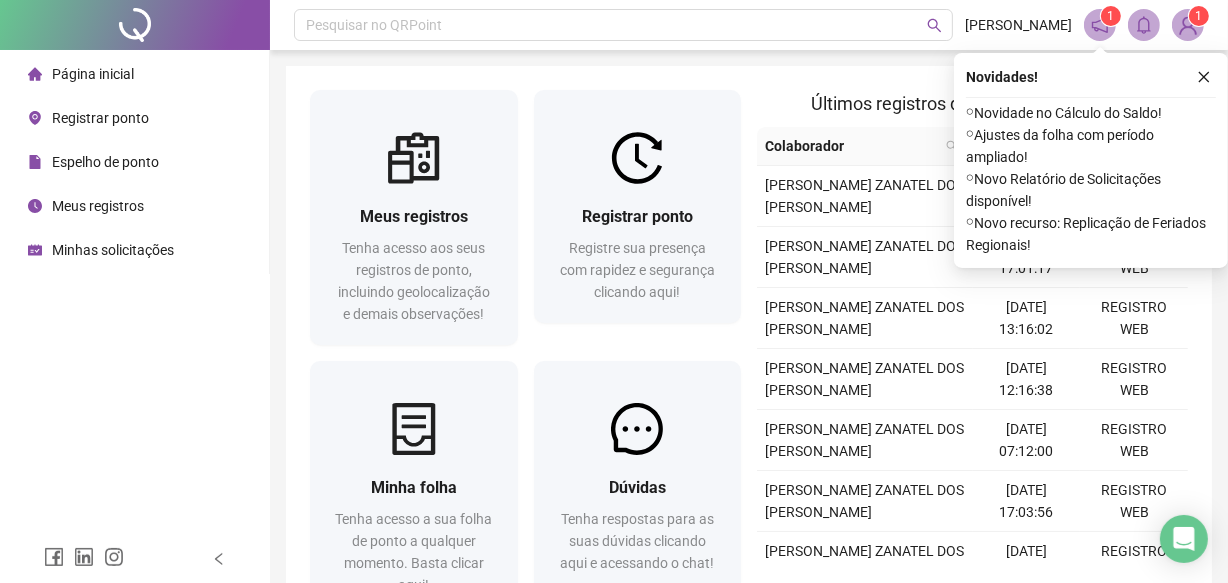 click on "Registrar ponto" at bounding box center (100, 118) 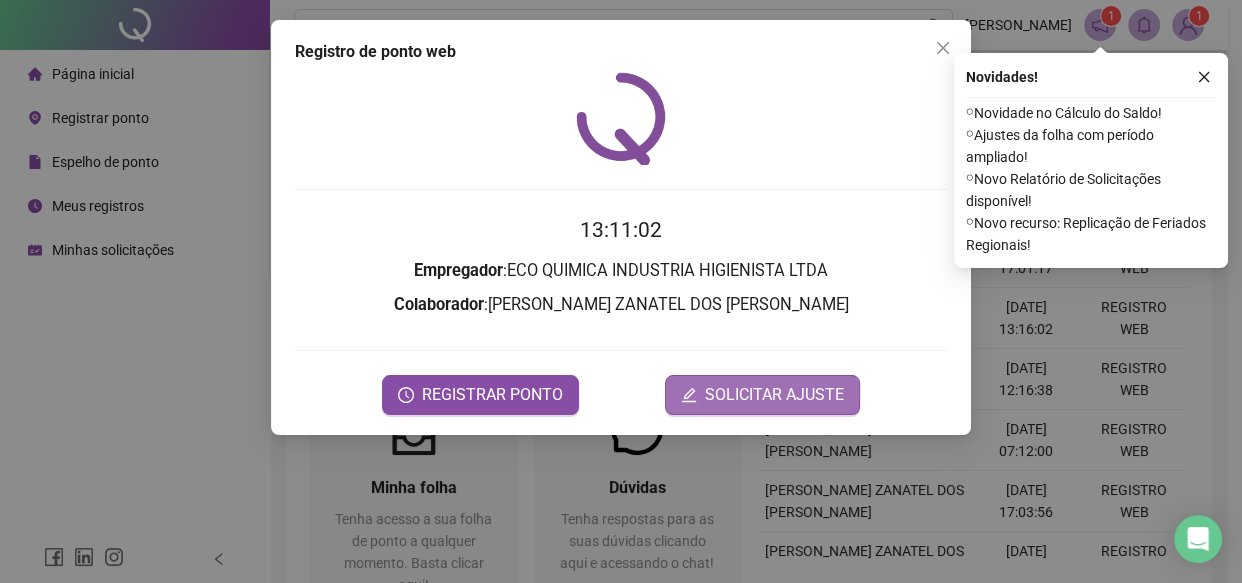click on "SOLICITAR AJUSTE" at bounding box center (774, 395) 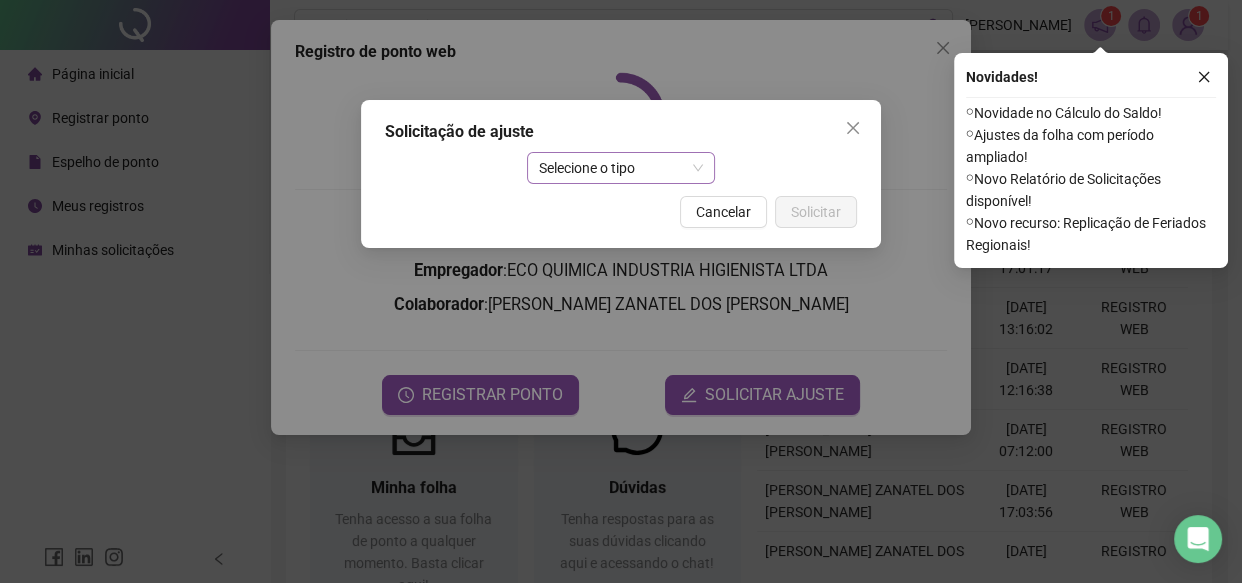 click on "Selecione o tipo" at bounding box center [621, 168] 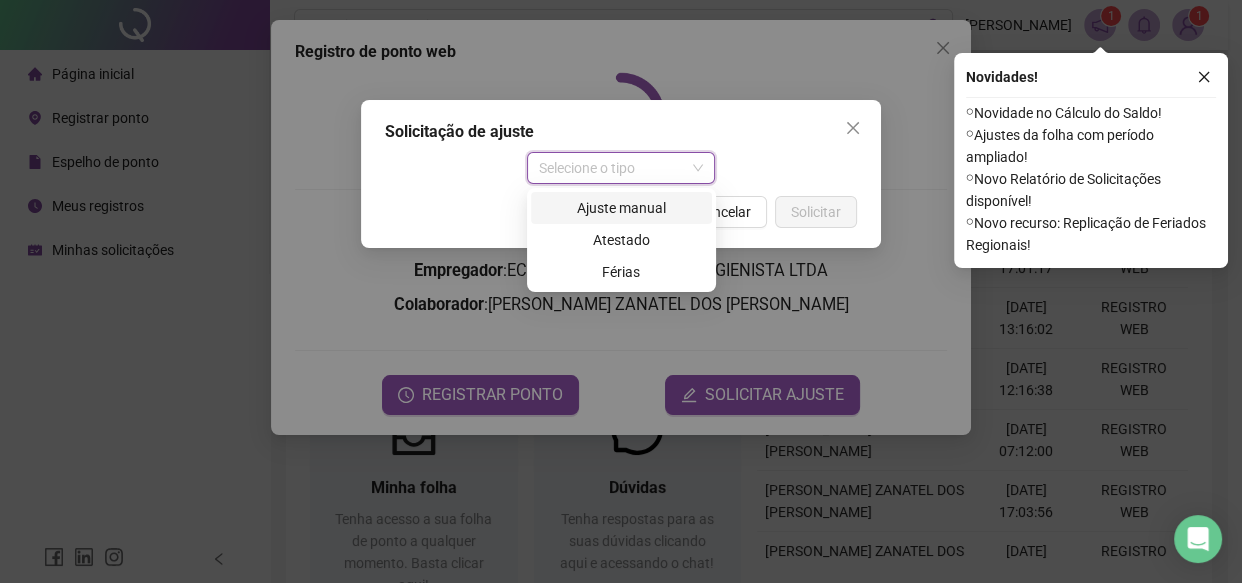click on "Ajuste manual" at bounding box center (621, 208) 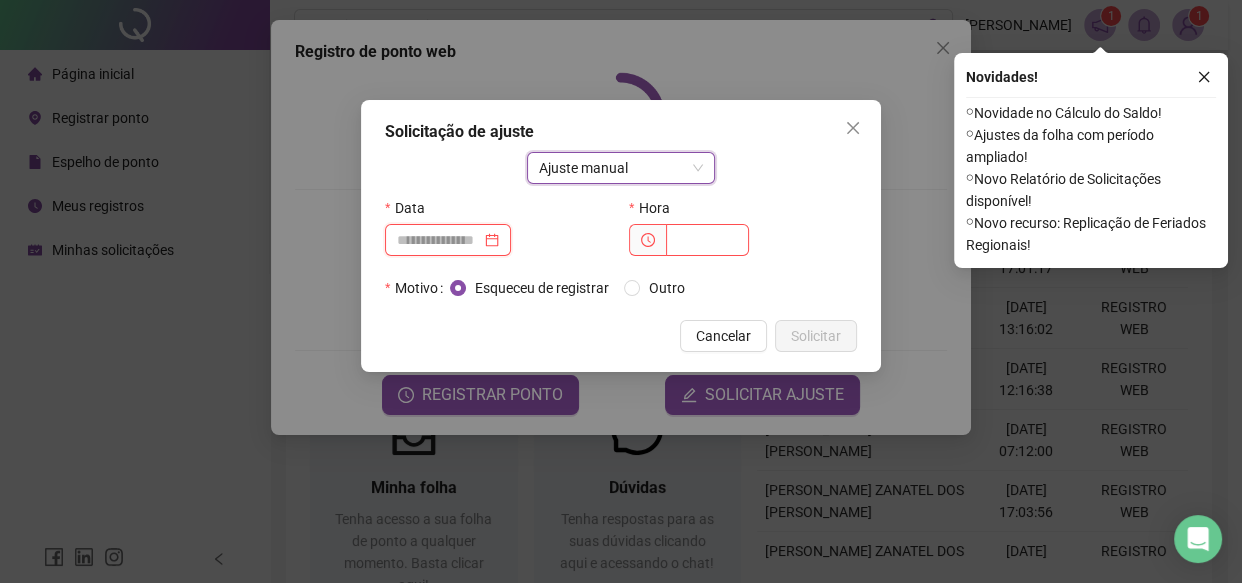 click at bounding box center (439, 240) 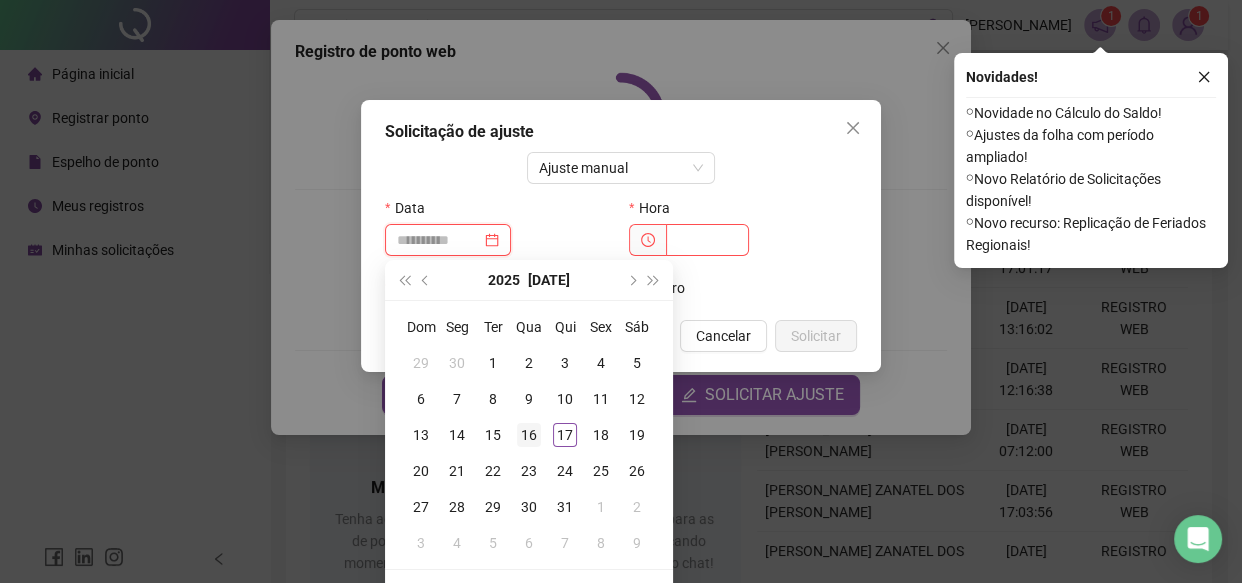 type on "**********" 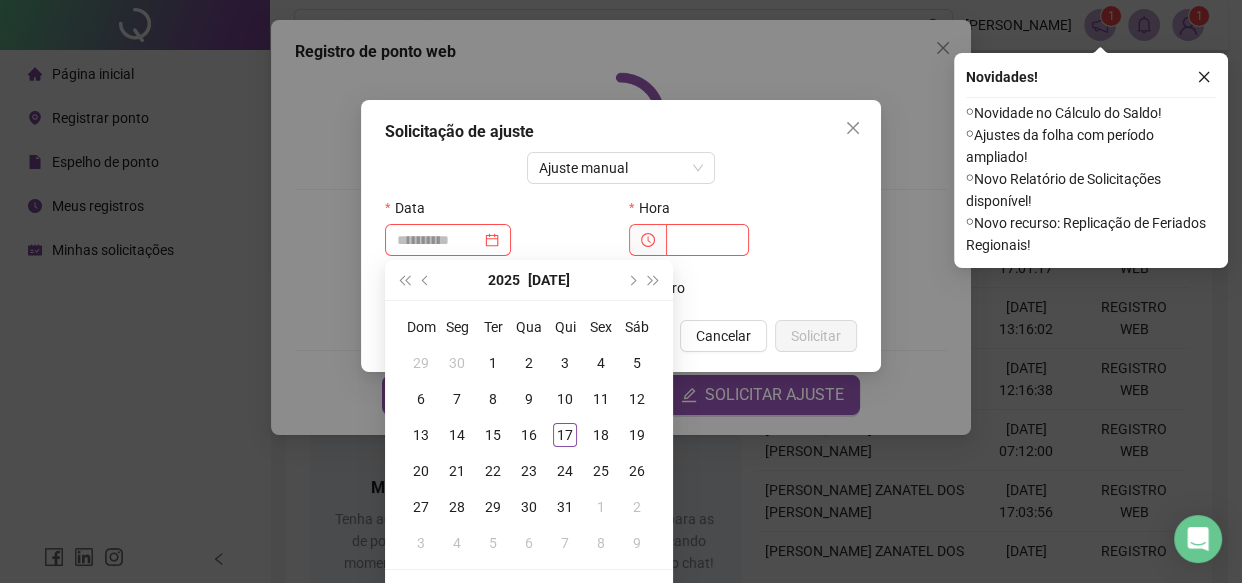 click on "16" at bounding box center (529, 435) 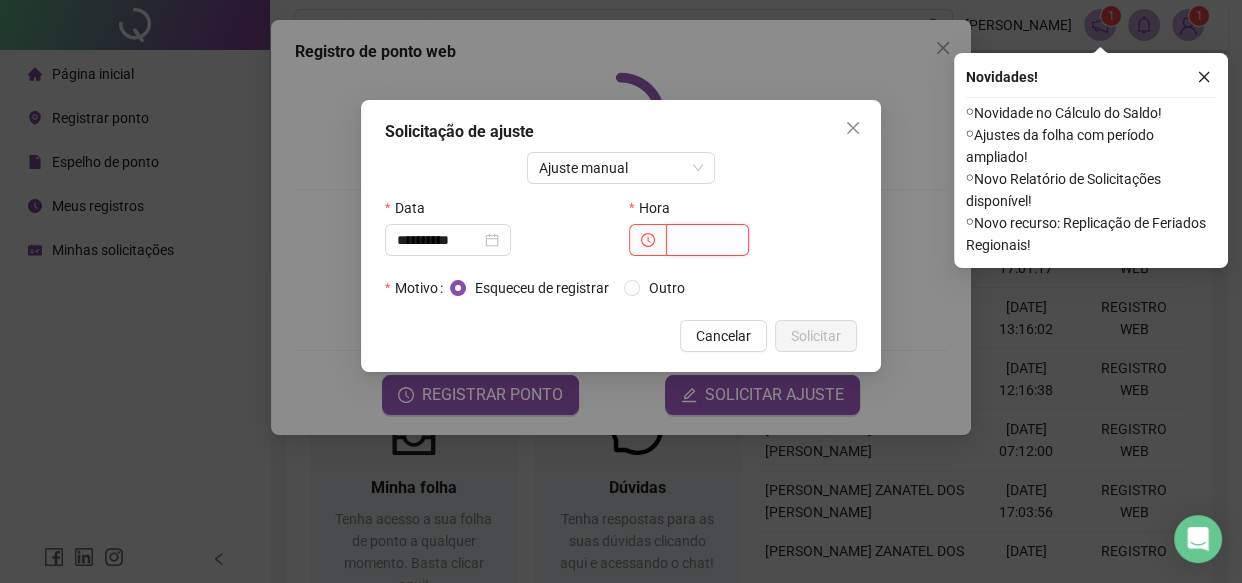 click at bounding box center (707, 240) 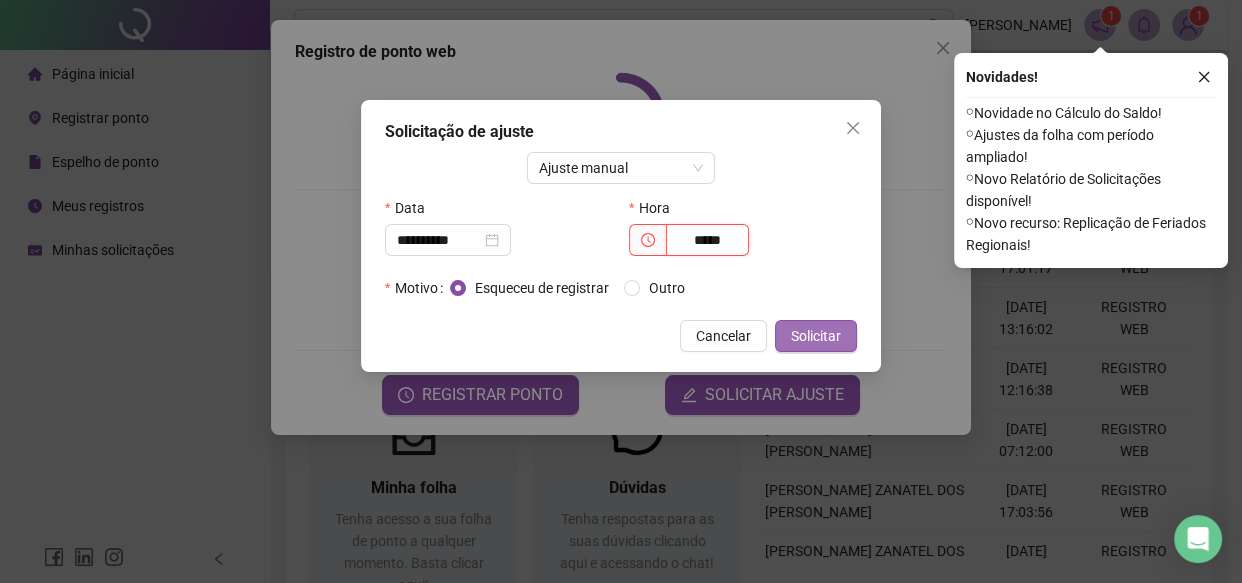 type on "*****" 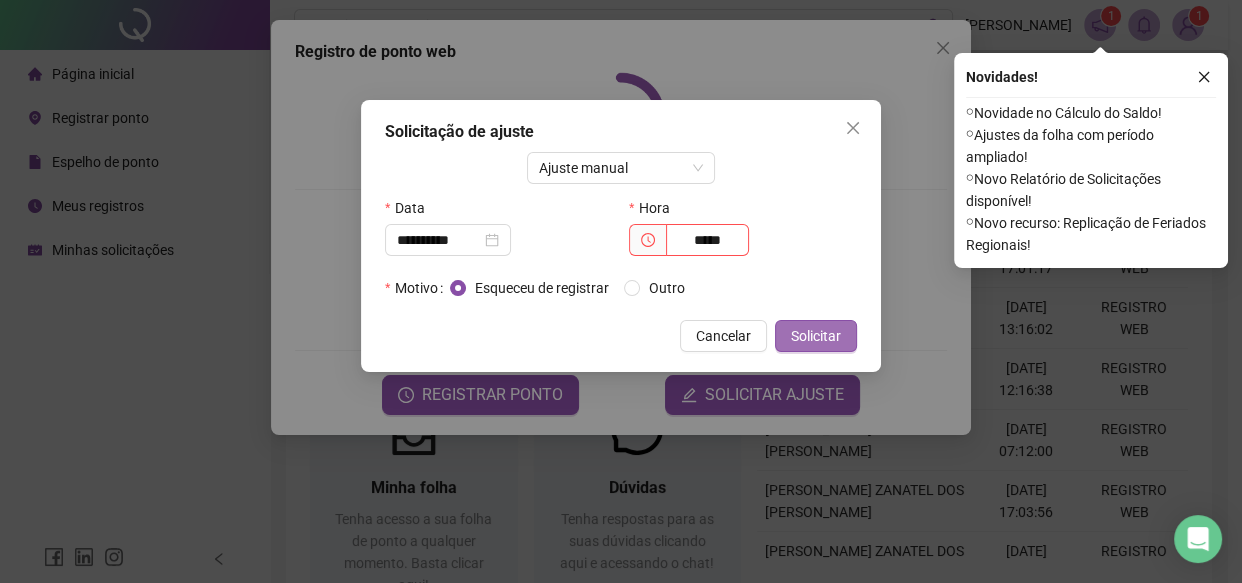 click on "Solicitar" at bounding box center [816, 336] 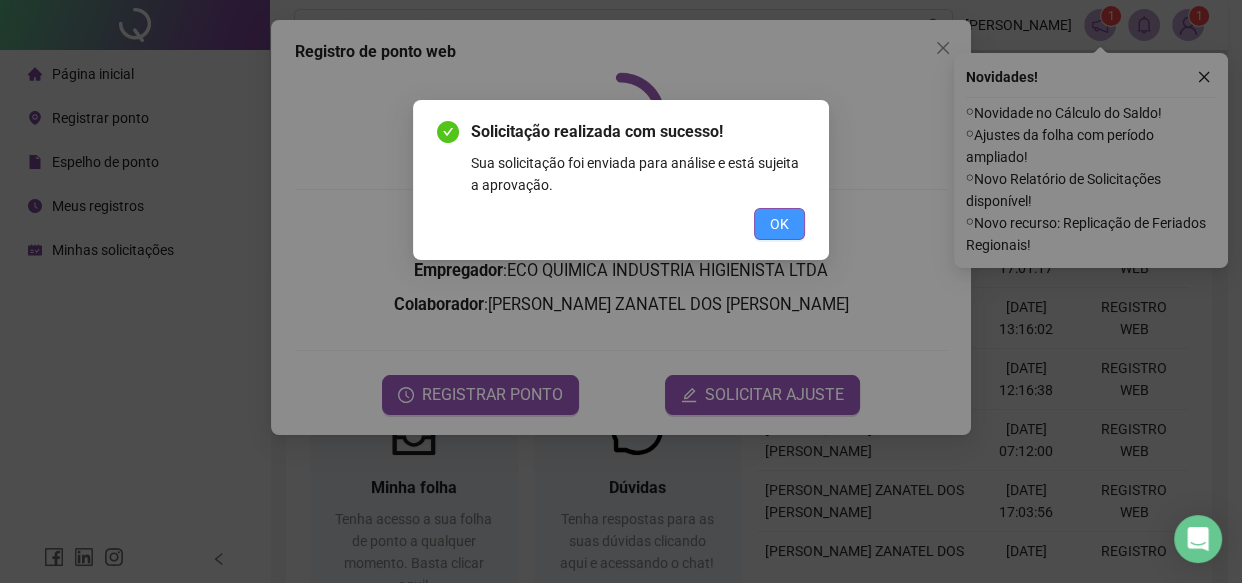 click on "OK" at bounding box center [779, 224] 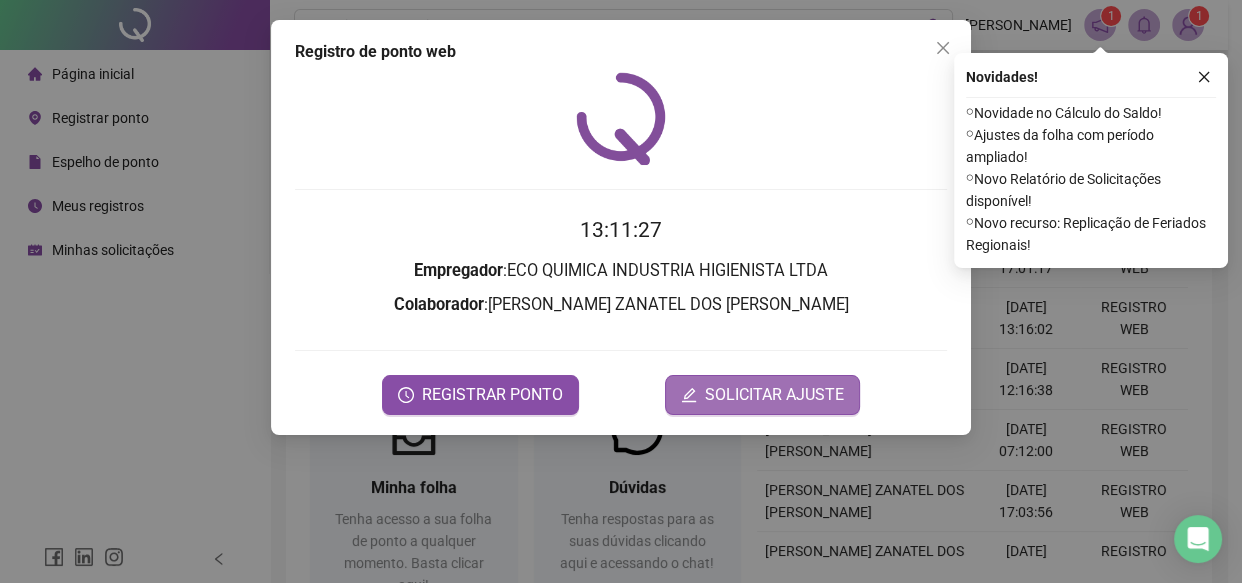 click on "SOLICITAR AJUSTE" at bounding box center (774, 395) 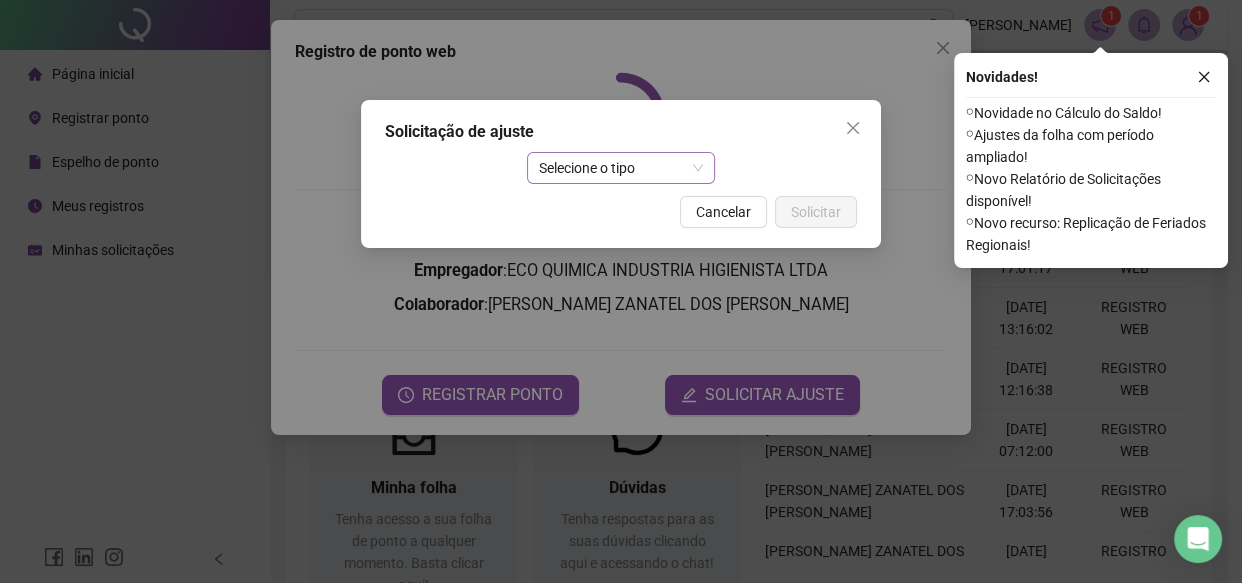 click on "Selecione o tipo" at bounding box center (621, 168) 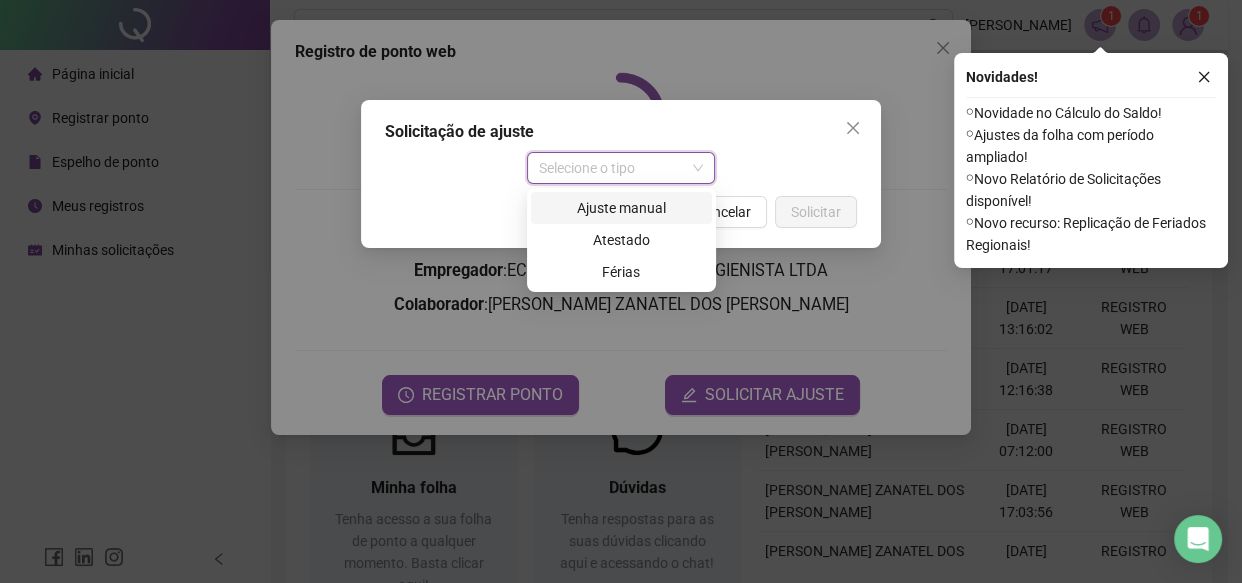 click on "Ajuste manual" at bounding box center [621, 208] 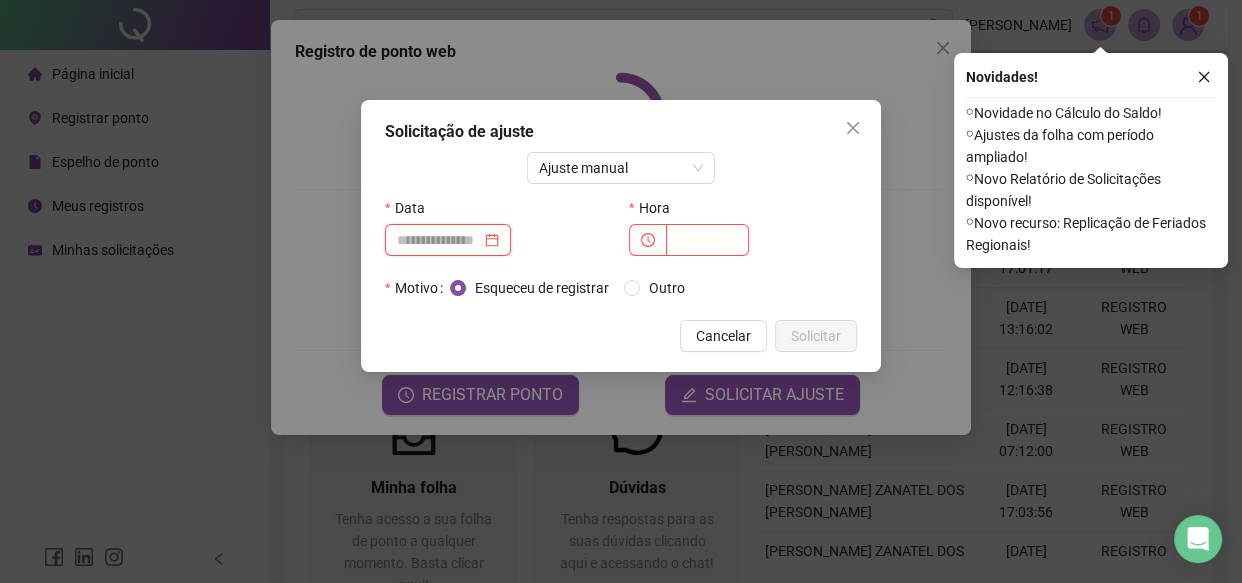 click at bounding box center [439, 240] 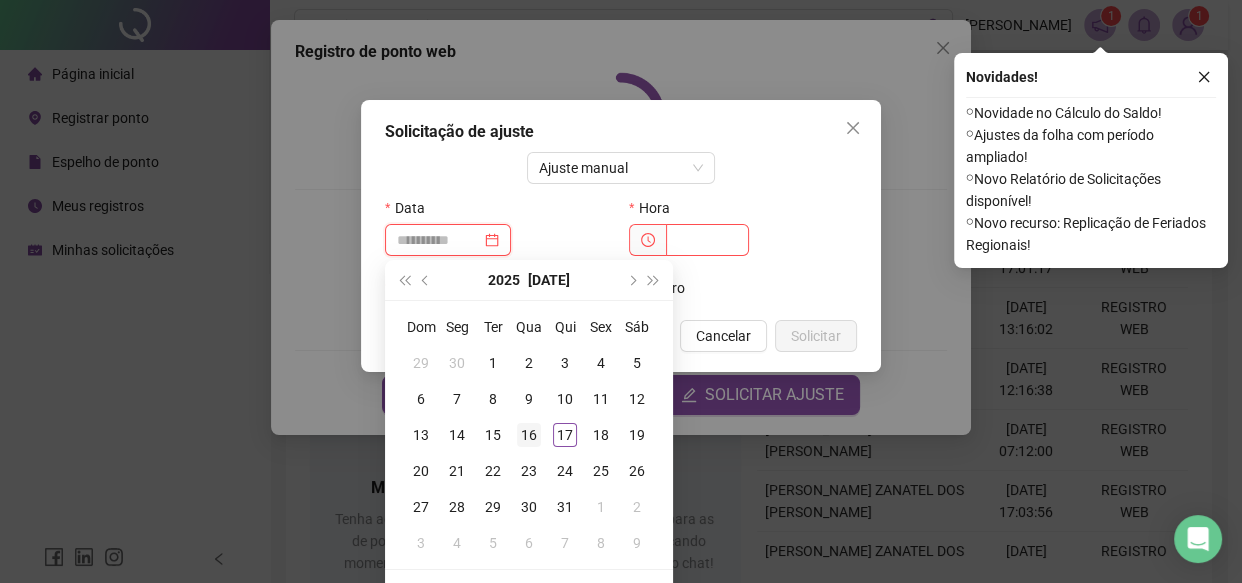 type on "**********" 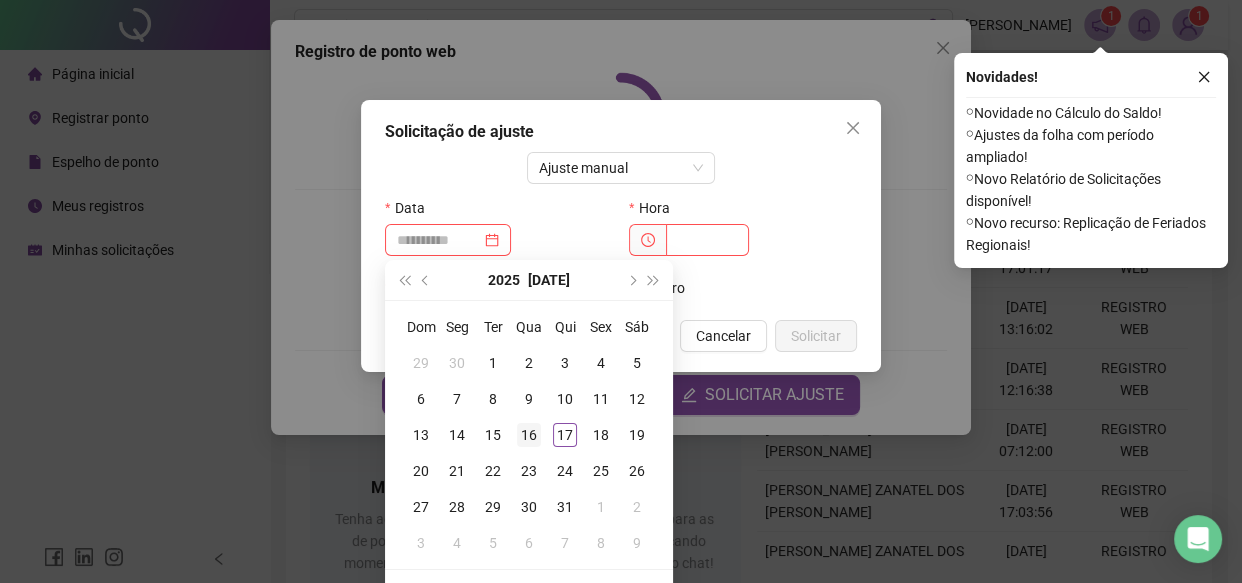 click on "16" at bounding box center [529, 435] 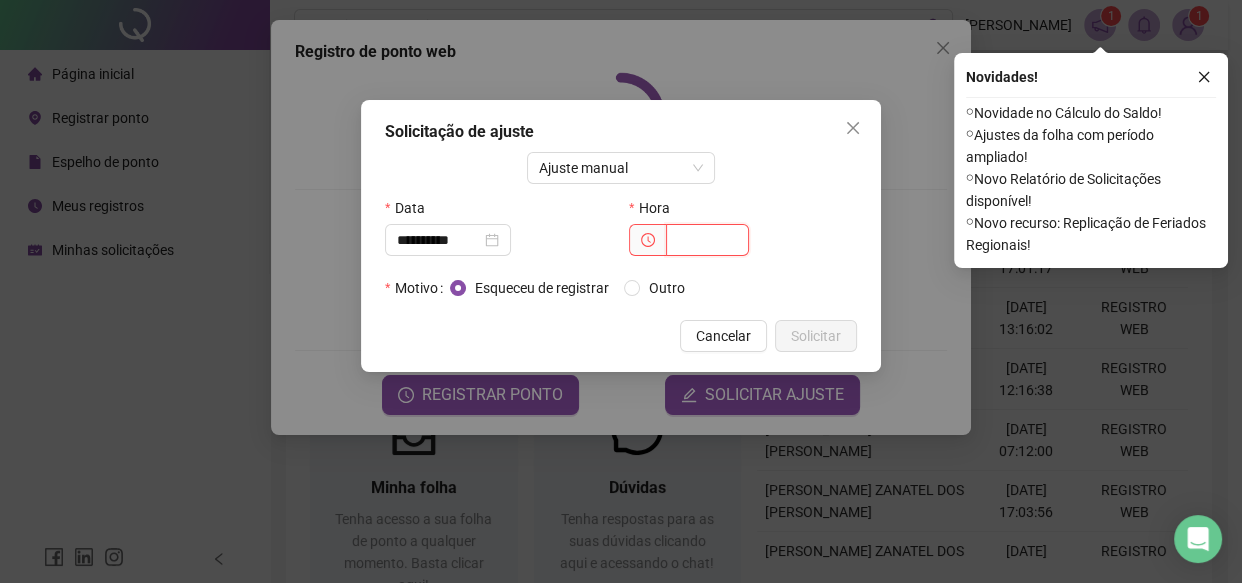 click at bounding box center (707, 240) 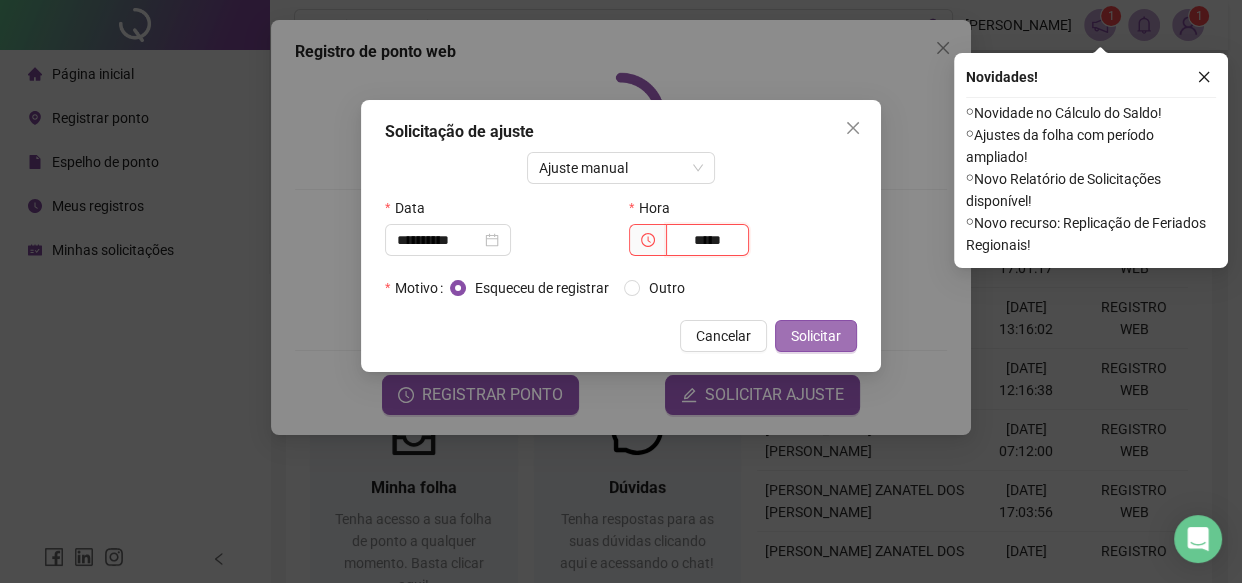 type on "*****" 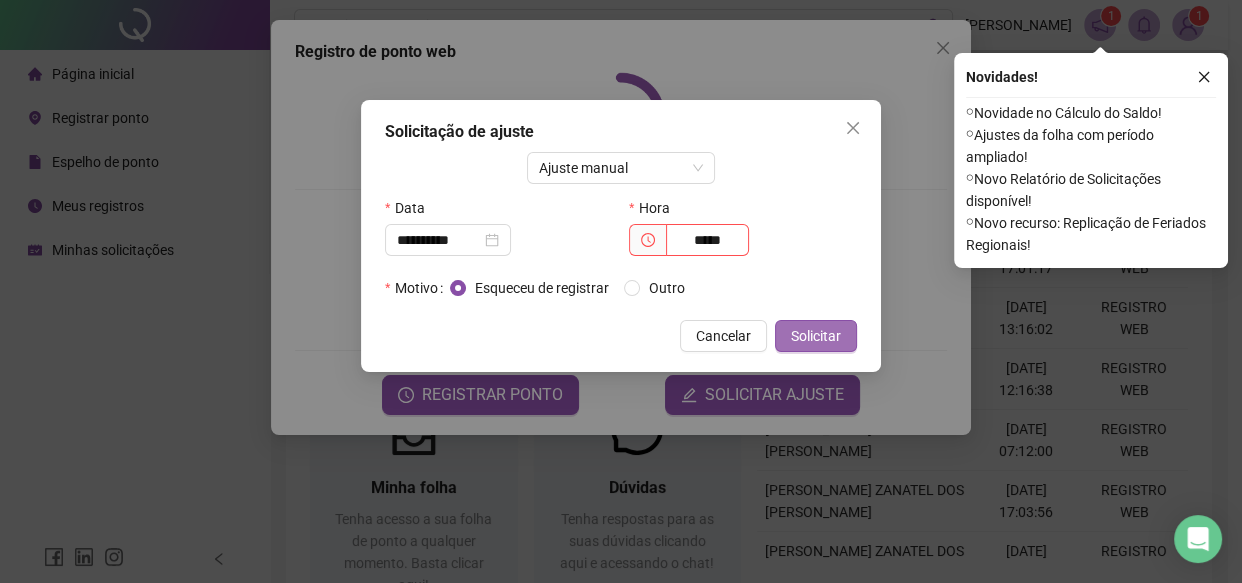 click on "Solicitar" at bounding box center [816, 336] 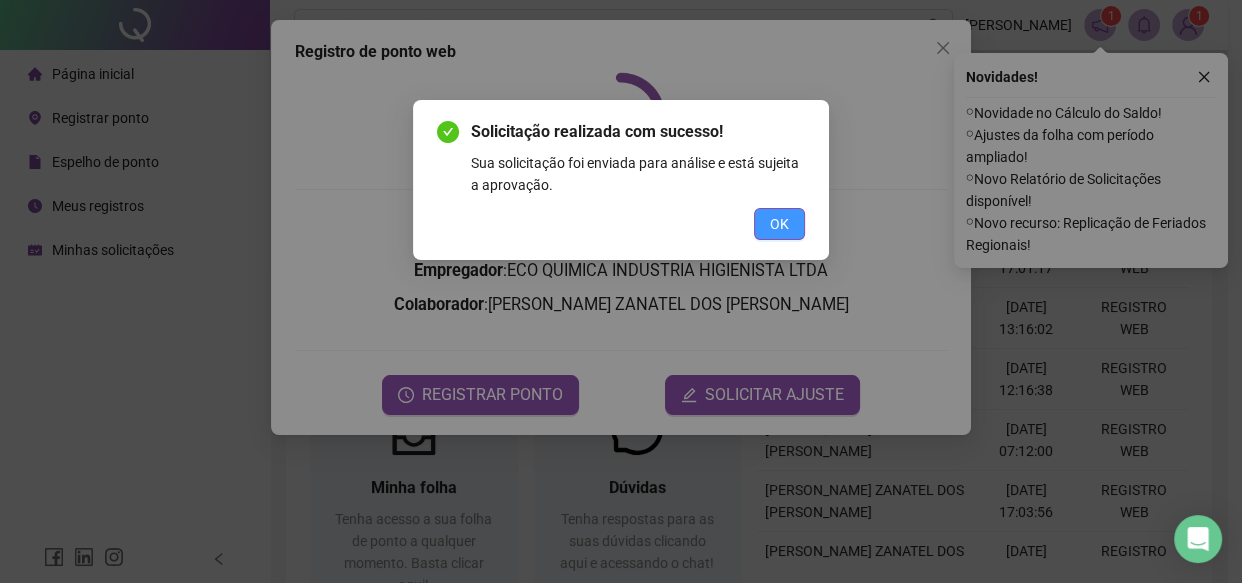click on "OK" at bounding box center (779, 224) 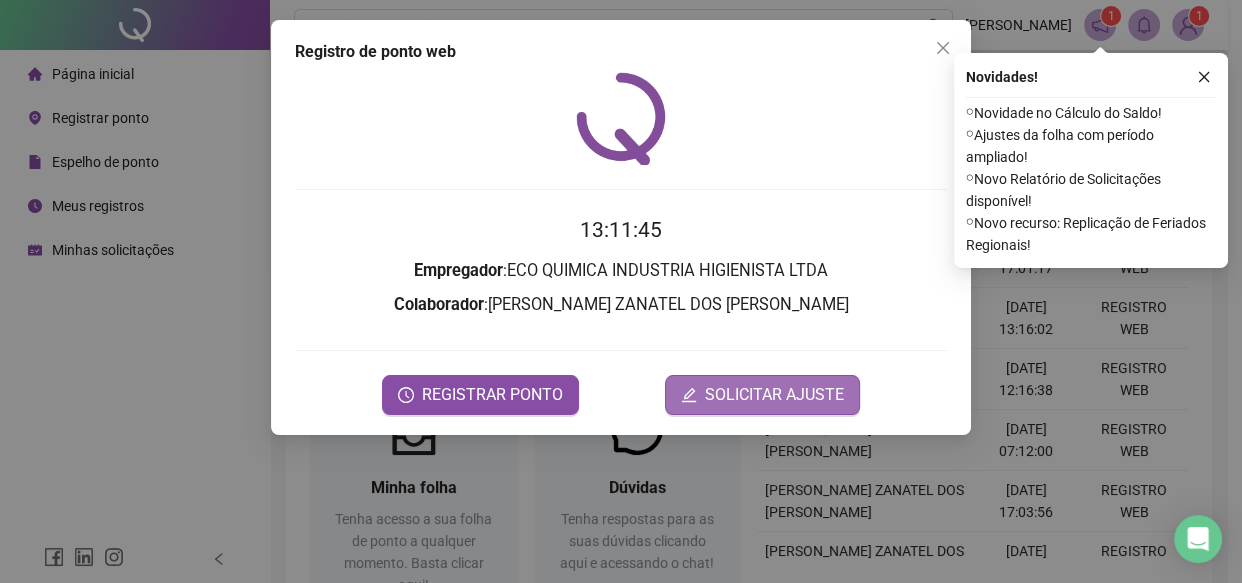 click on "SOLICITAR AJUSTE" at bounding box center [774, 395] 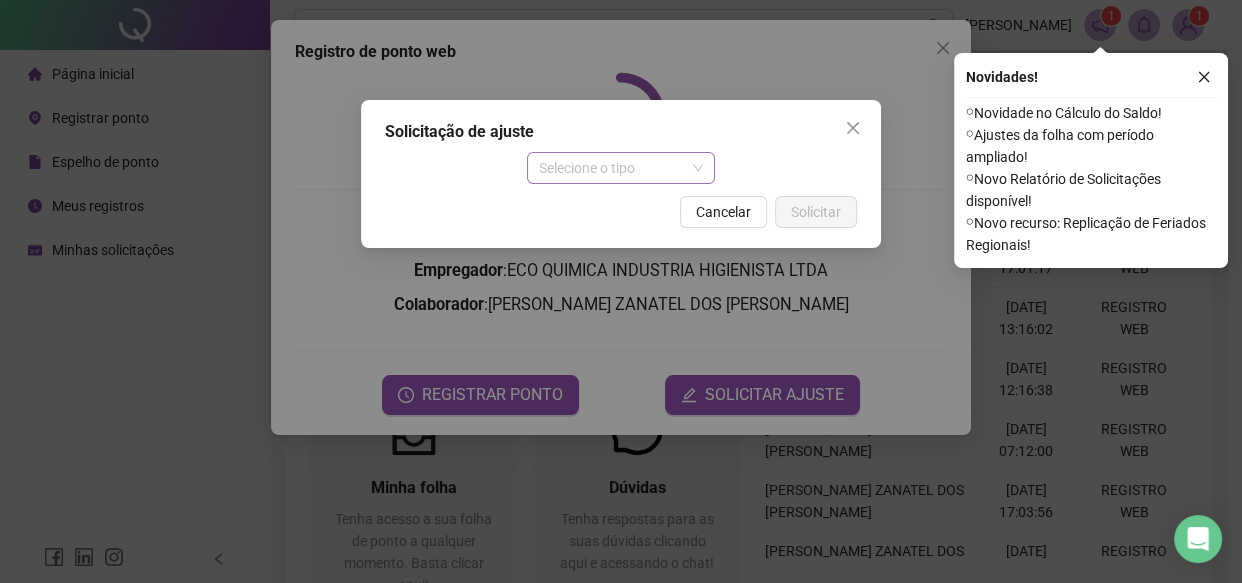 click on "Selecione o tipo" at bounding box center (621, 168) 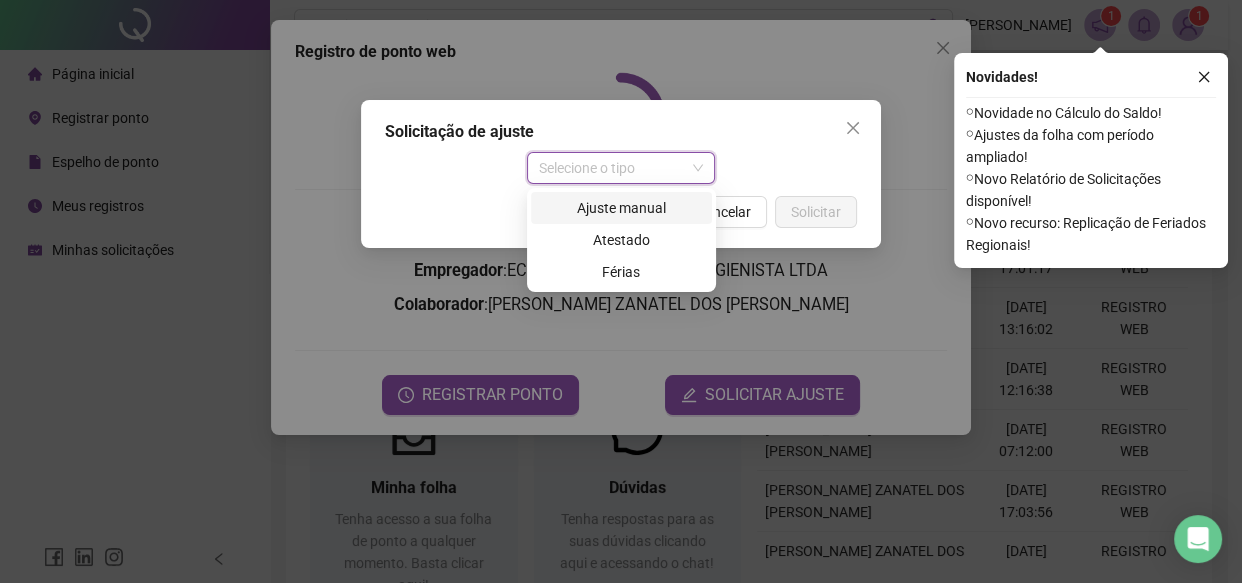 click on "Ajuste manual" at bounding box center (621, 208) 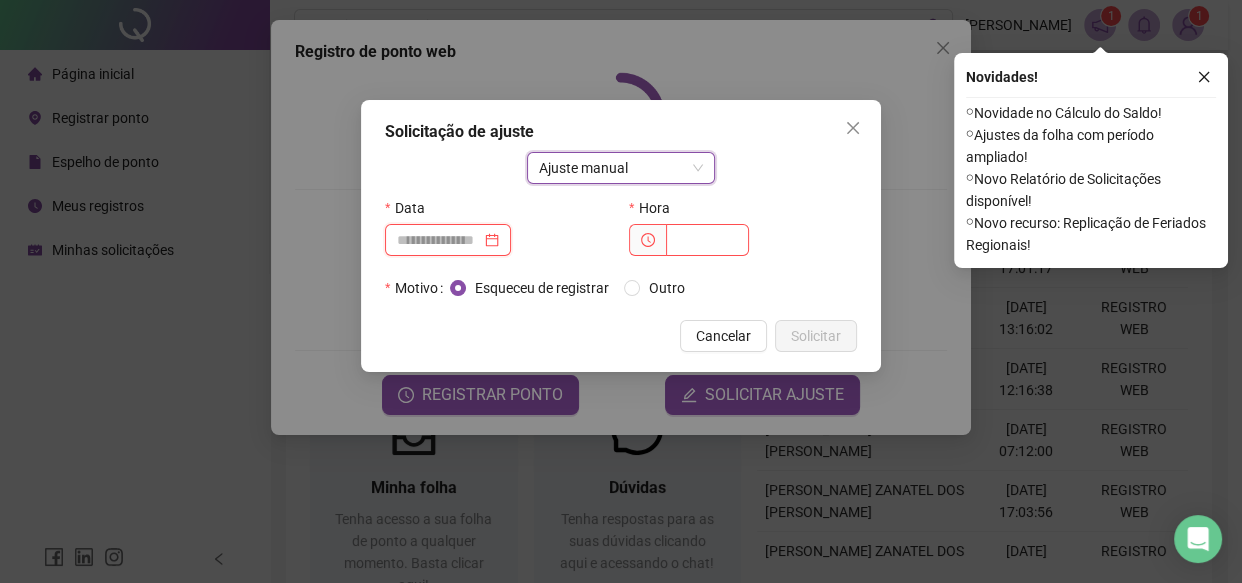 click at bounding box center (439, 240) 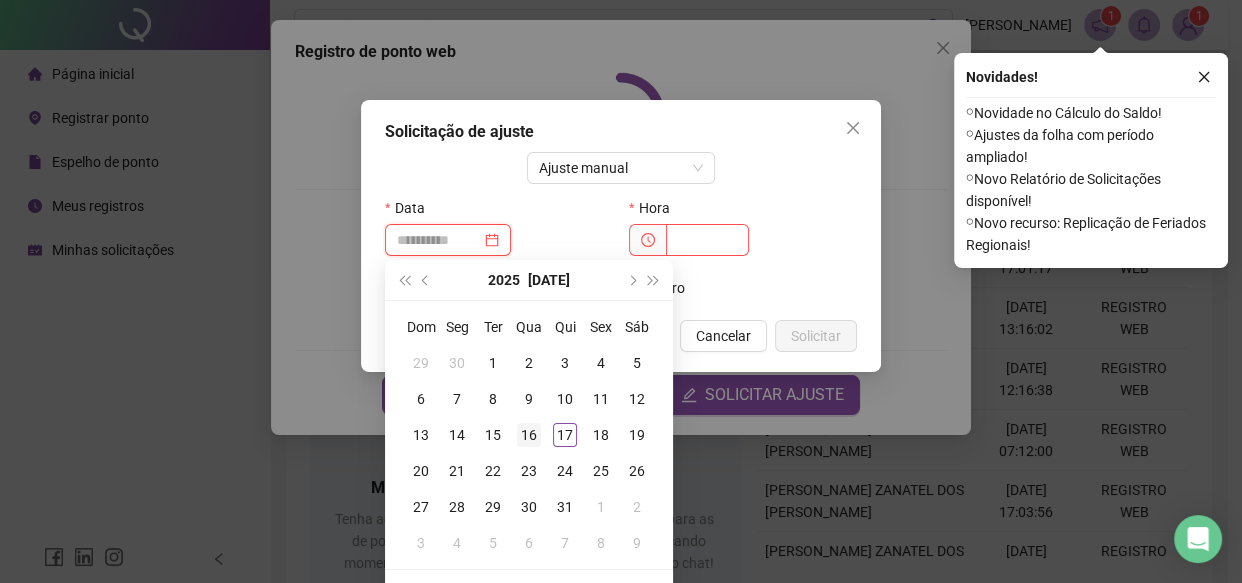 type on "**********" 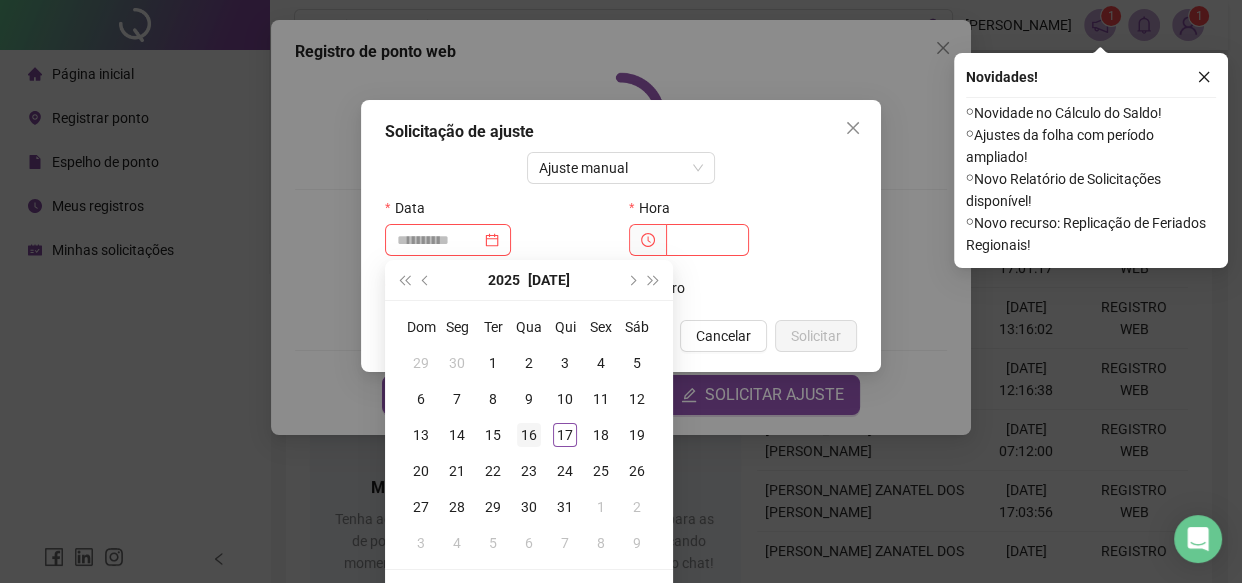 click on "16" at bounding box center [529, 435] 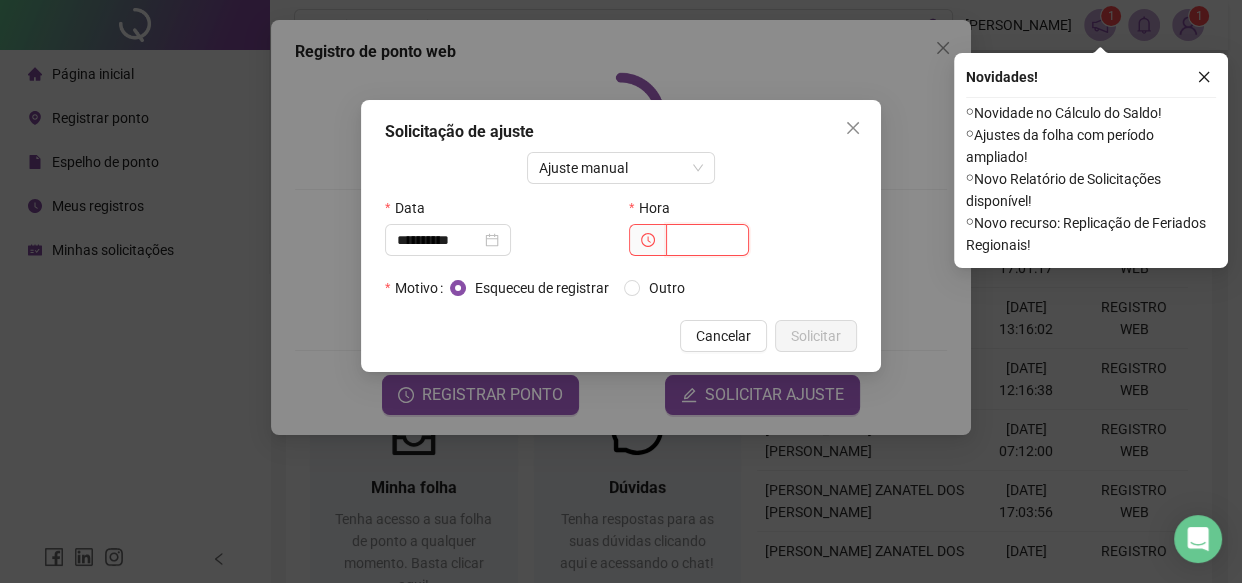 click at bounding box center [707, 240] 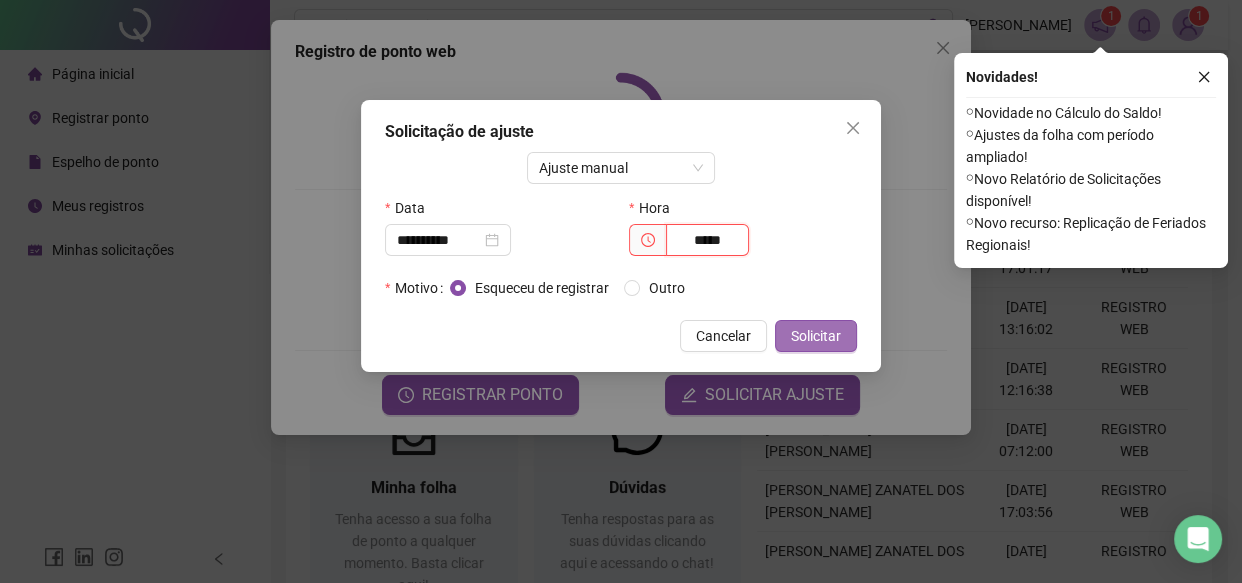 type on "*****" 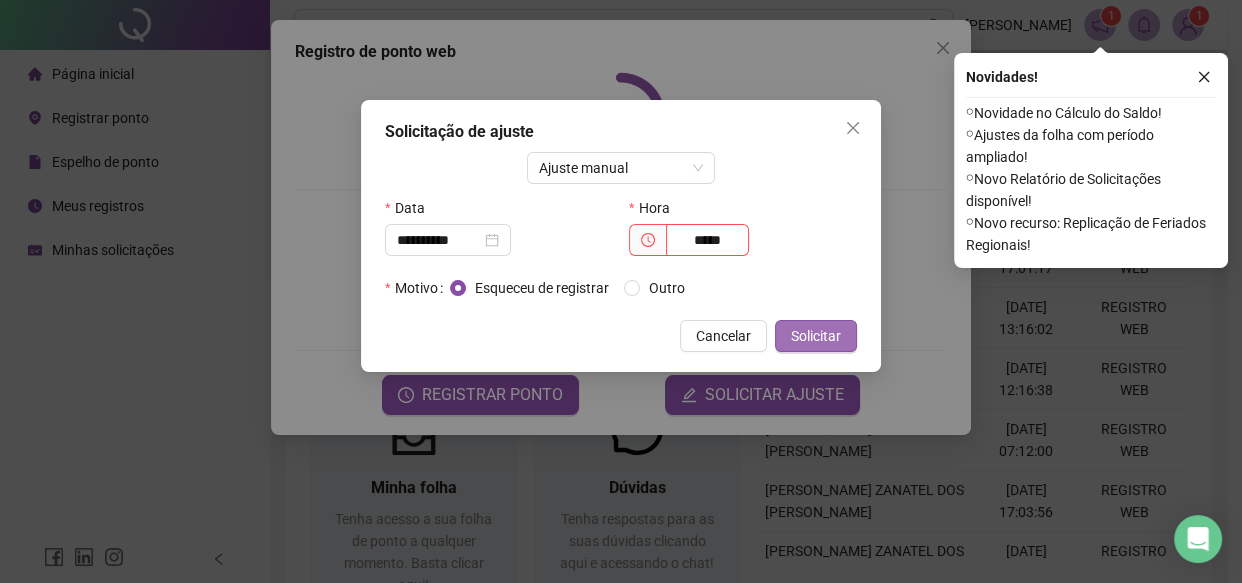 click on "Solicitar" at bounding box center (816, 336) 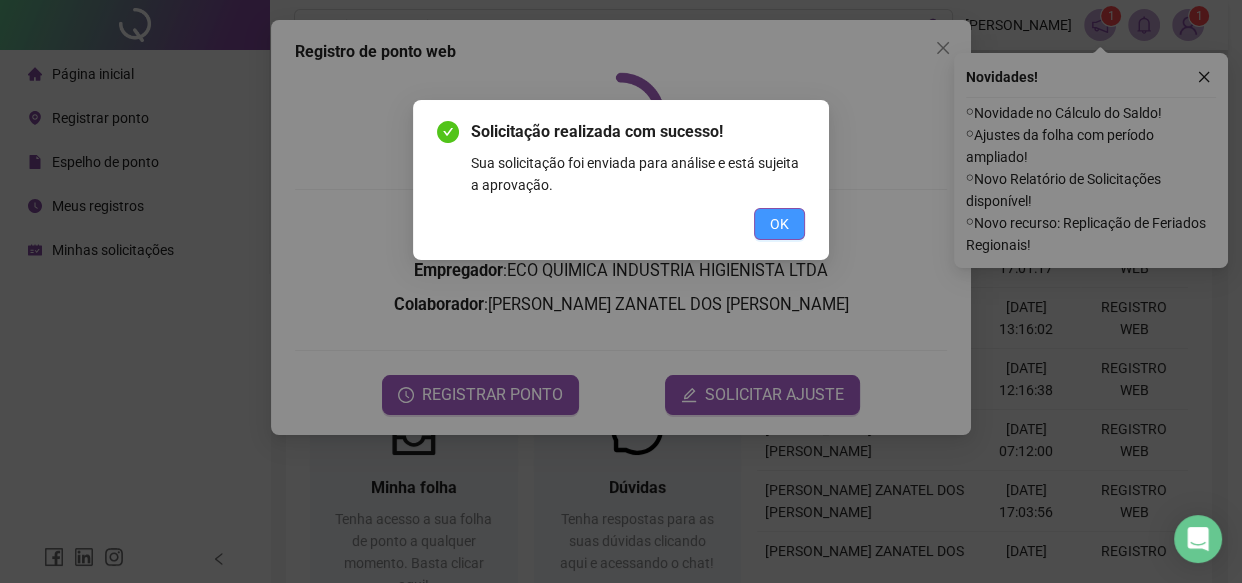 click on "OK" at bounding box center (779, 224) 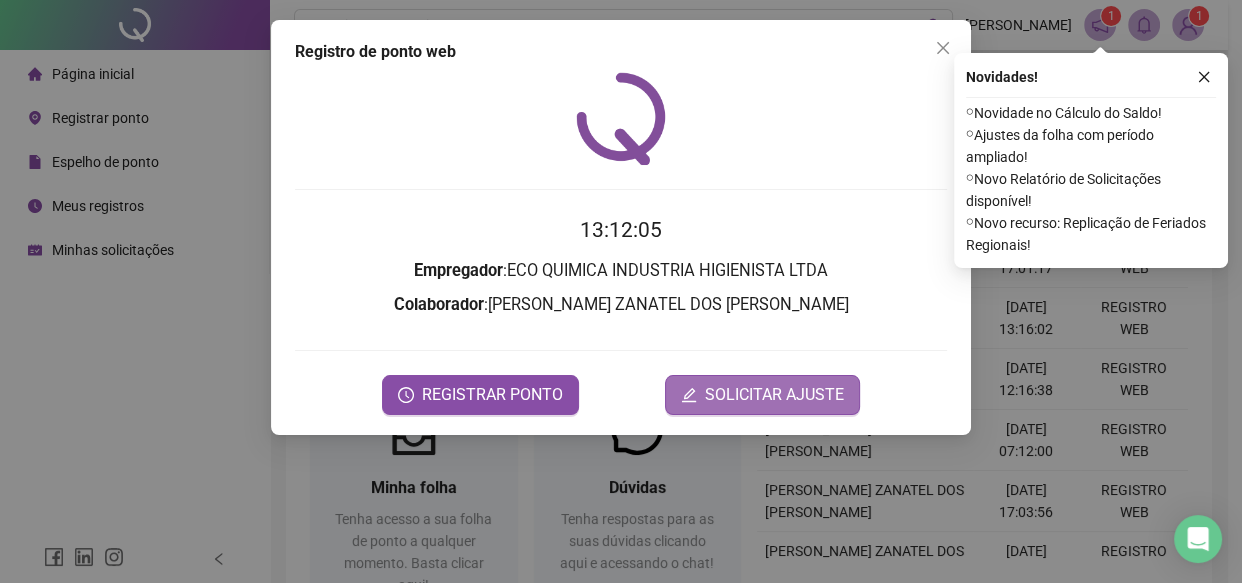 click on "SOLICITAR AJUSTE" at bounding box center (774, 395) 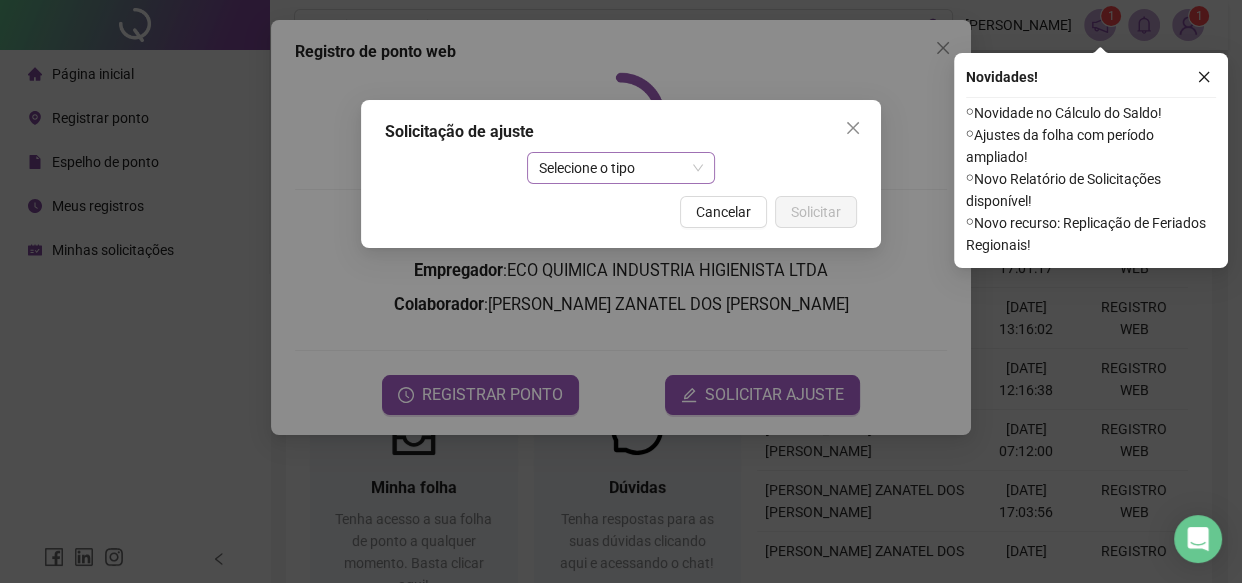 click on "Selecione o tipo" at bounding box center (621, 168) 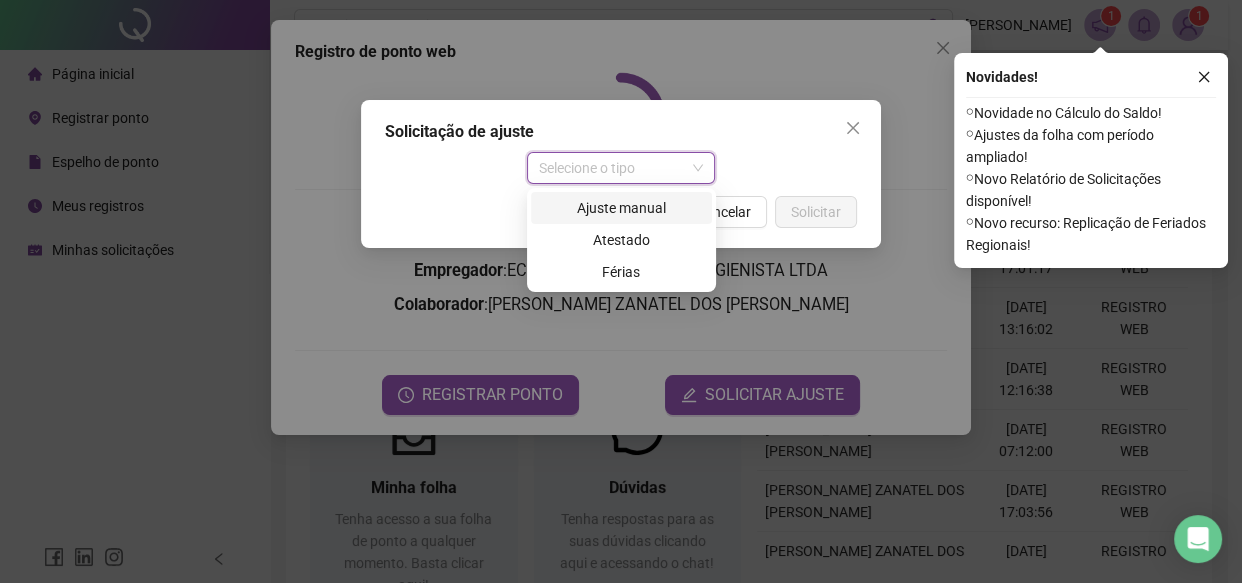 click on "Ajuste manual" at bounding box center [621, 208] 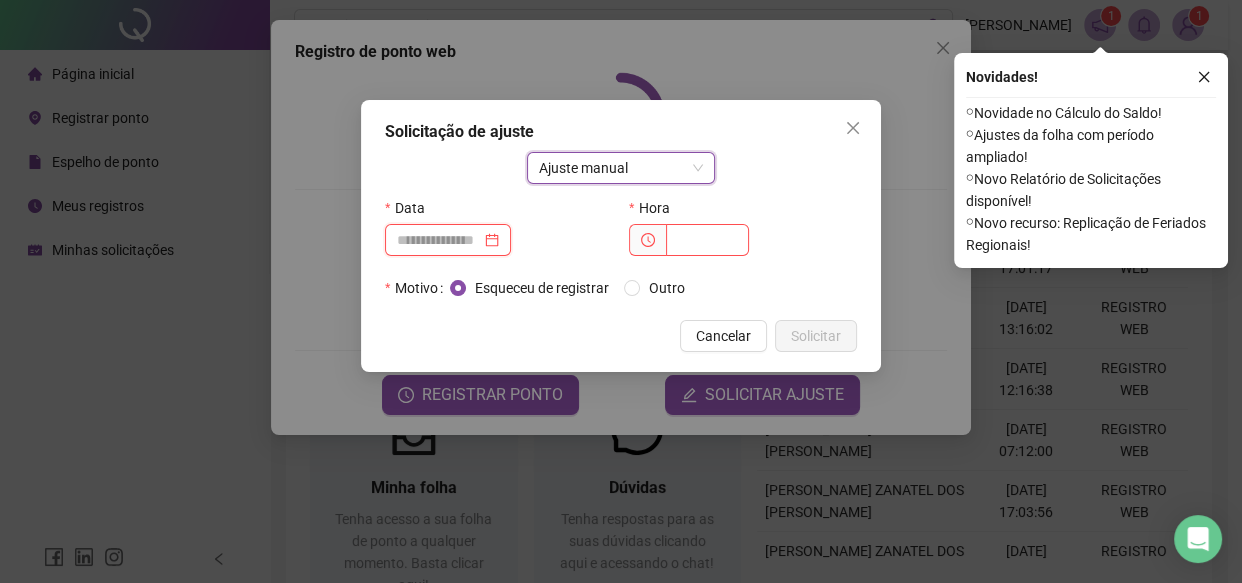 click at bounding box center (439, 240) 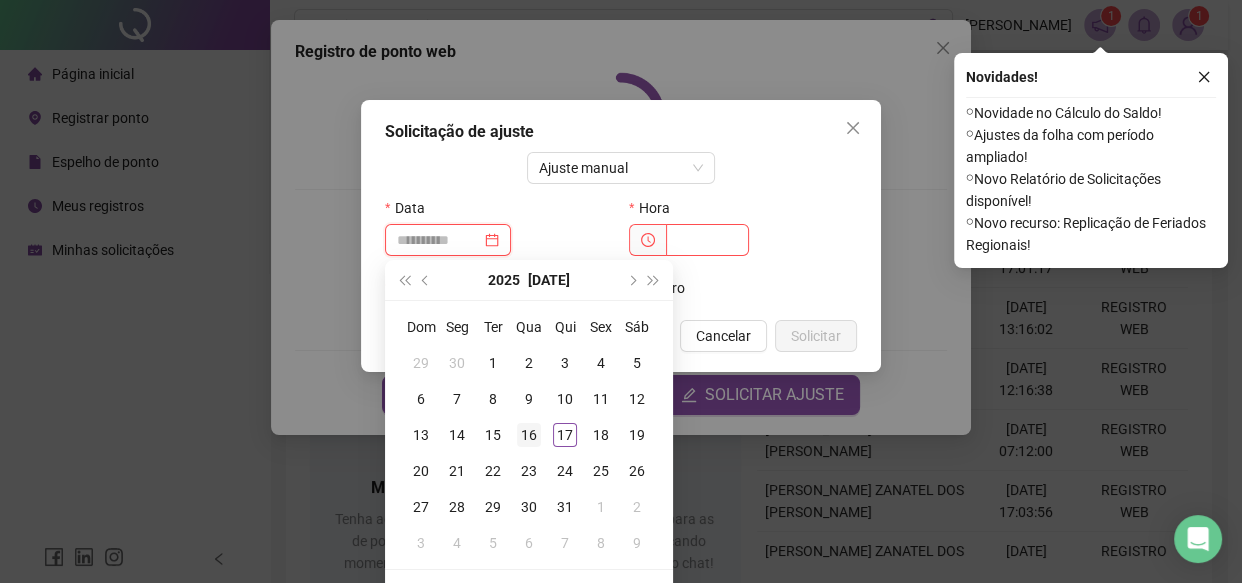 type on "**********" 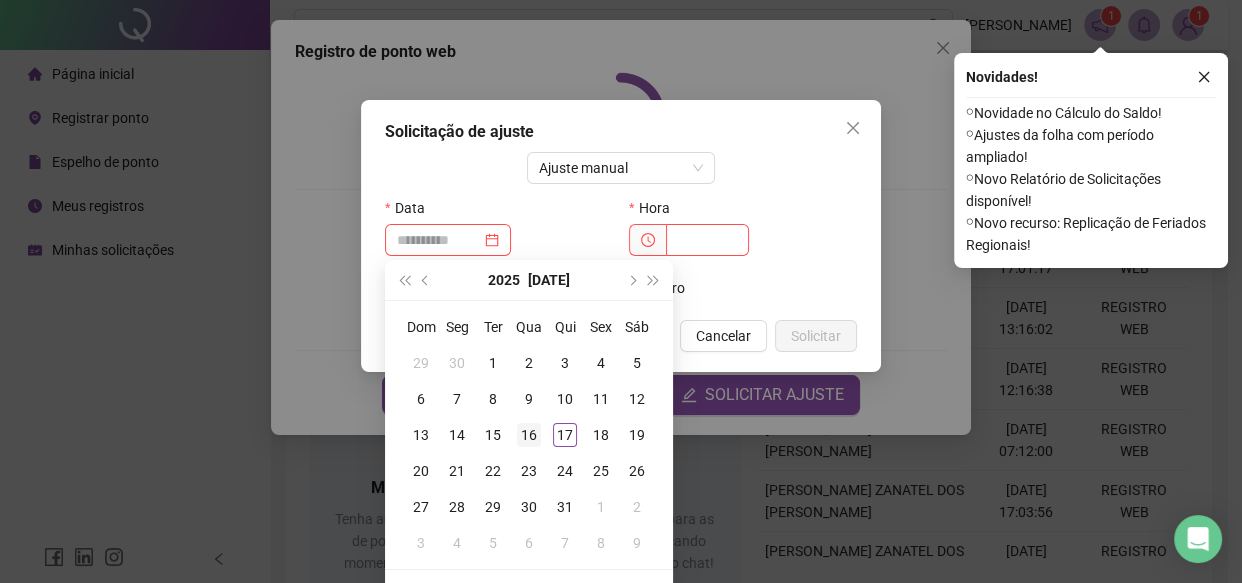 click on "16" at bounding box center (529, 435) 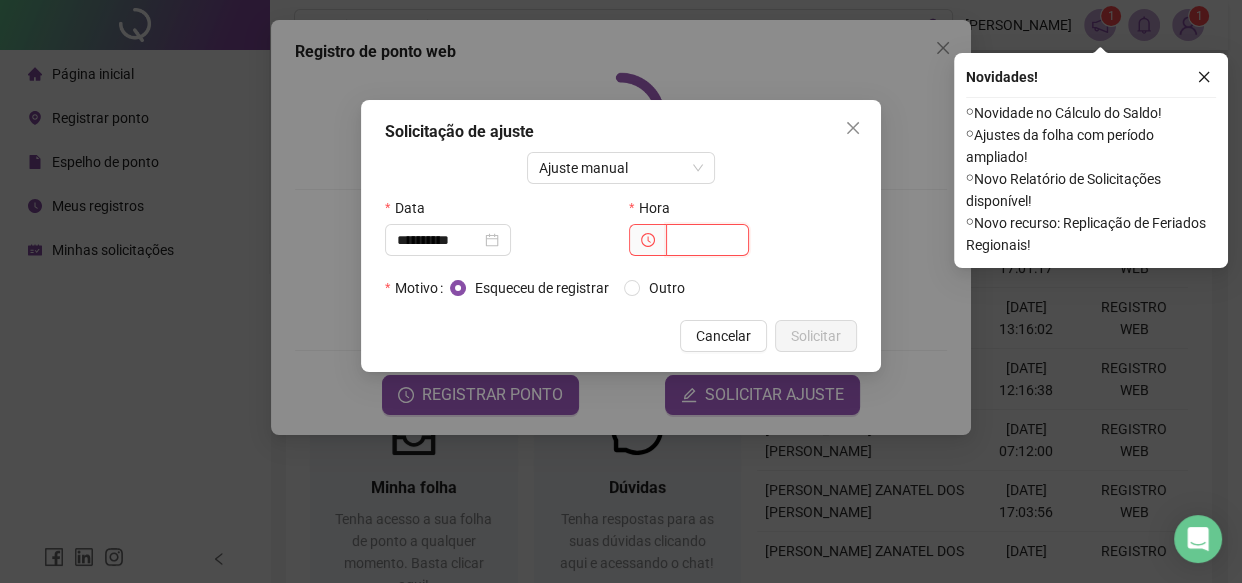click at bounding box center [707, 240] 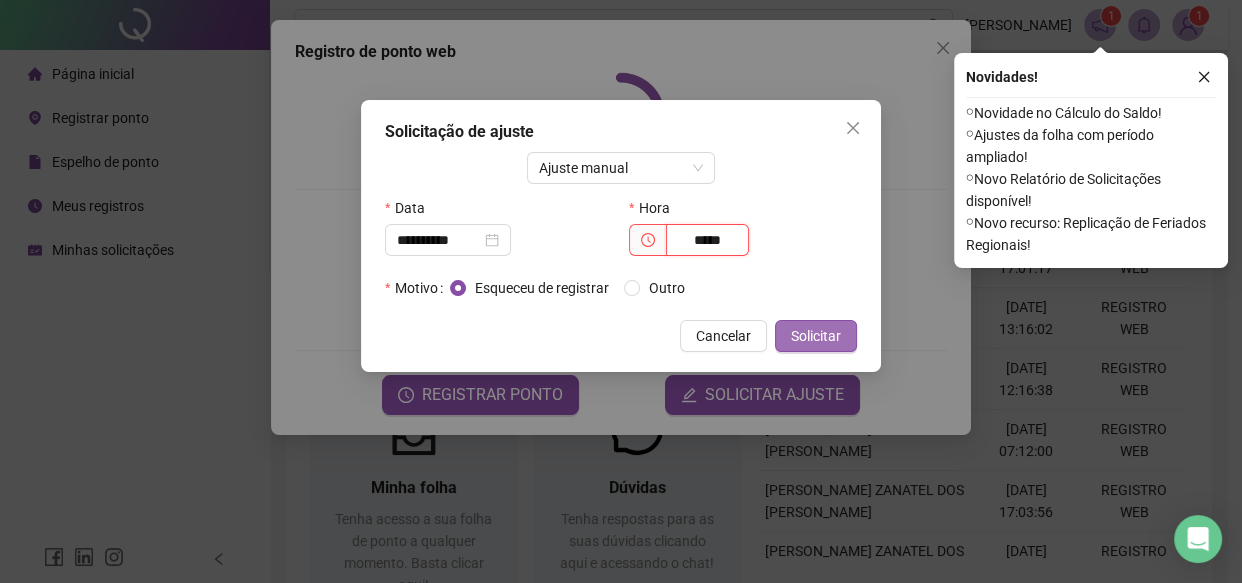 type on "*****" 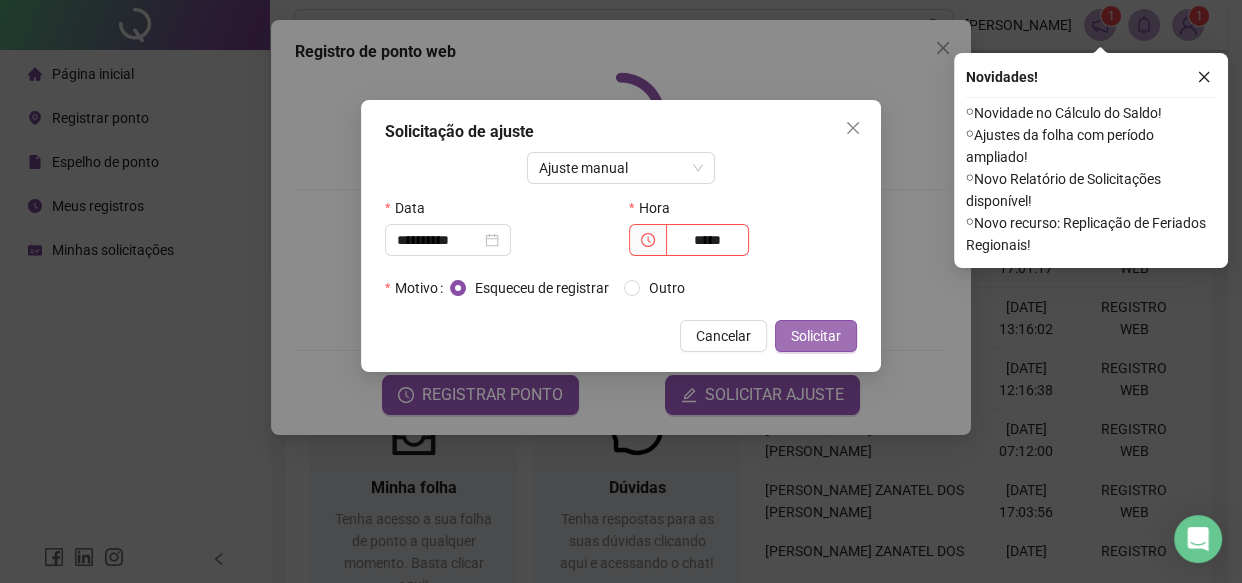 click on "Solicitar" at bounding box center (816, 336) 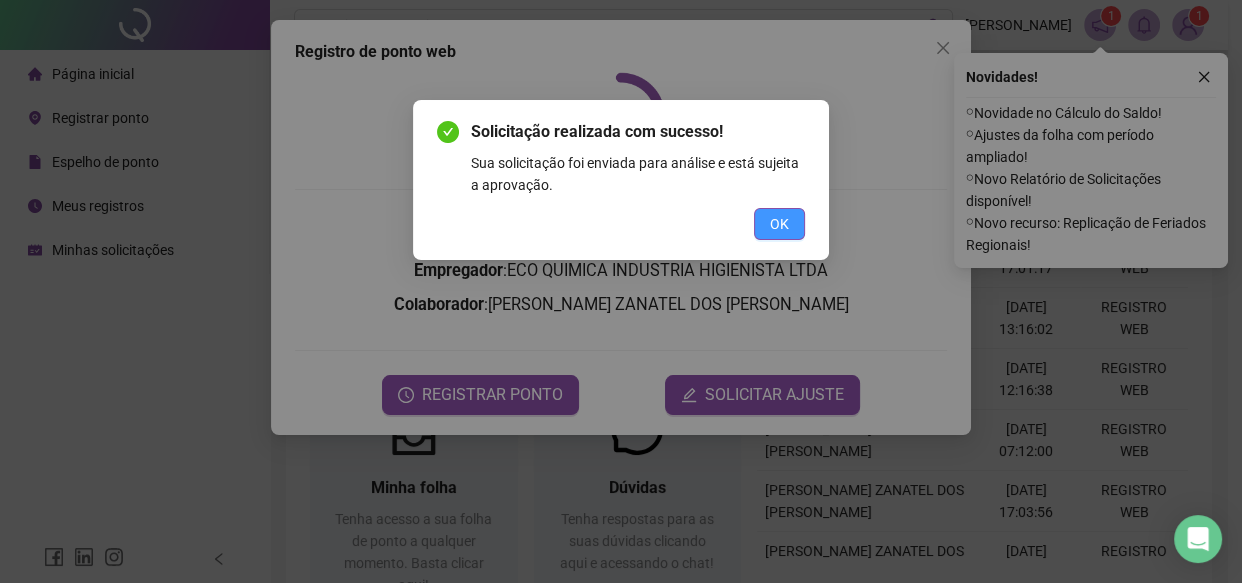 click on "OK" at bounding box center (779, 224) 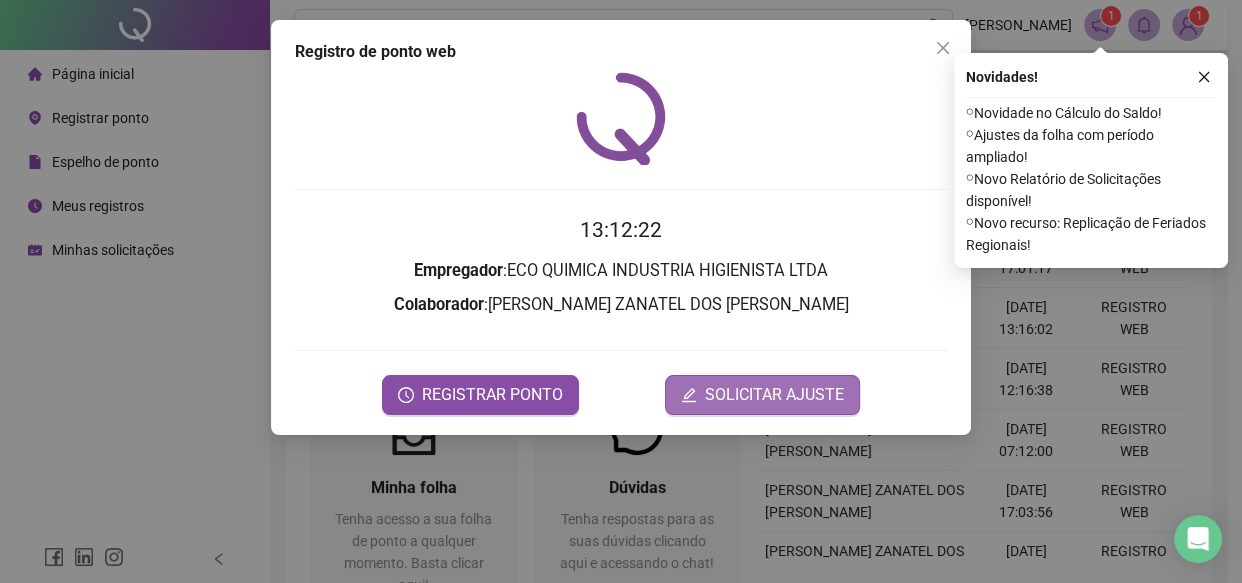 click on "SOLICITAR AJUSTE" at bounding box center [774, 395] 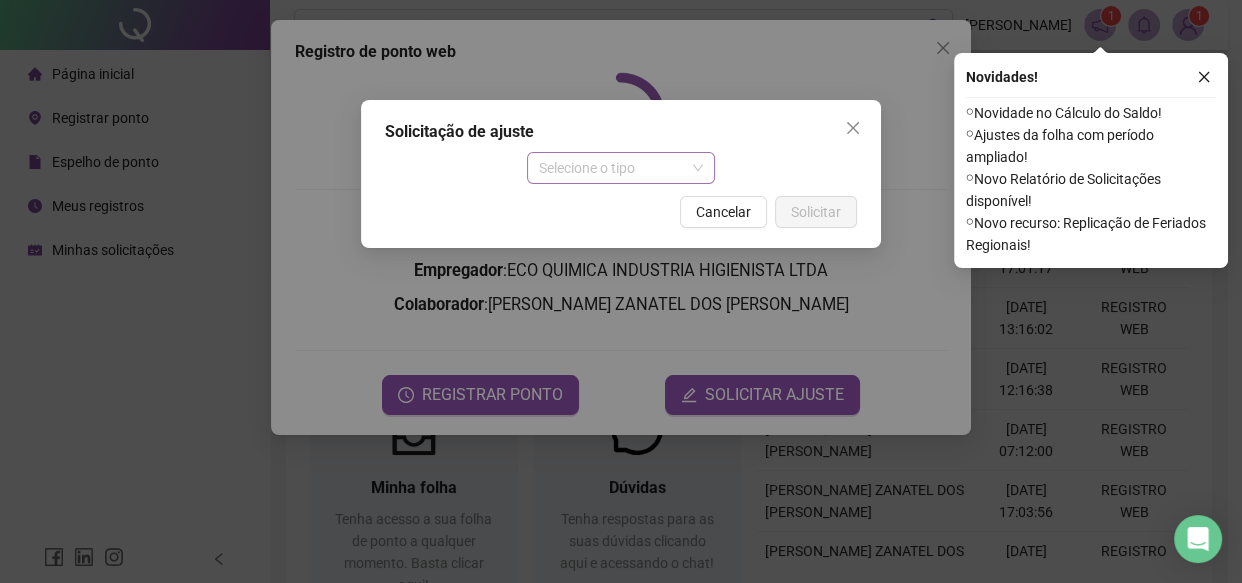 click on "Selecione o tipo" at bounding box center [621, 168] 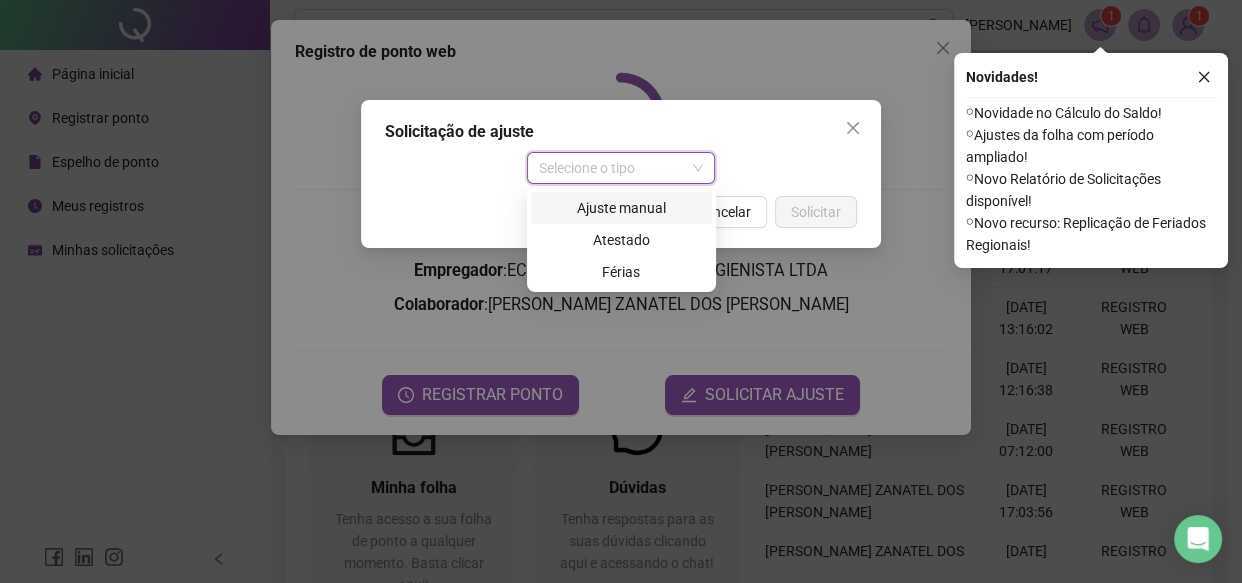 click on "Ajuste manual" at bounding box center [621, 208] 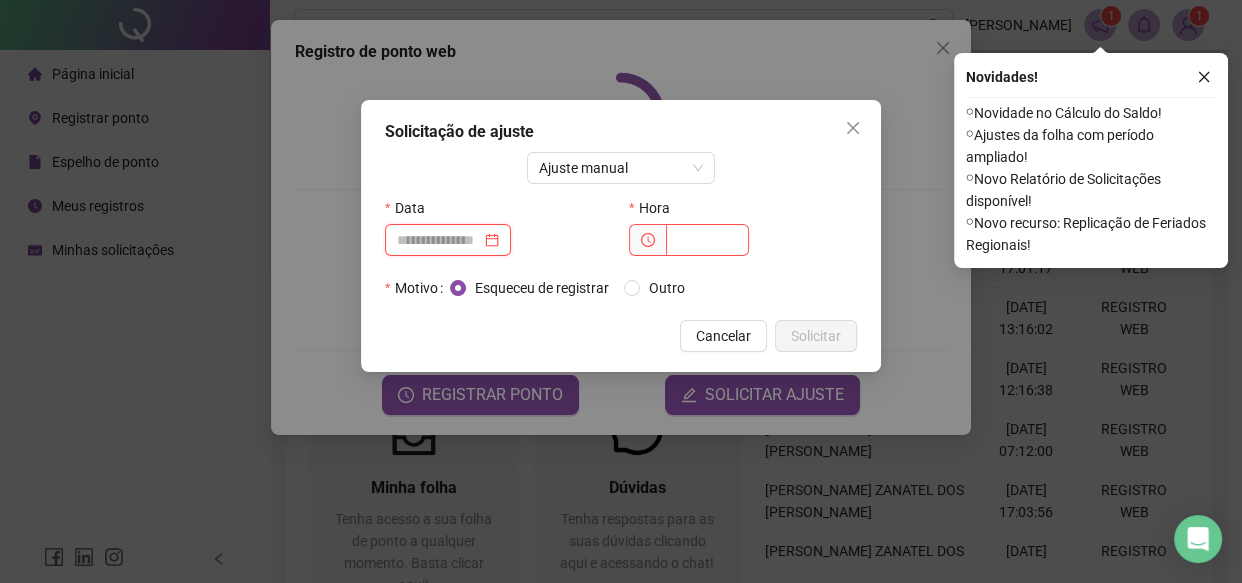 click at bounding box center (439, 240) 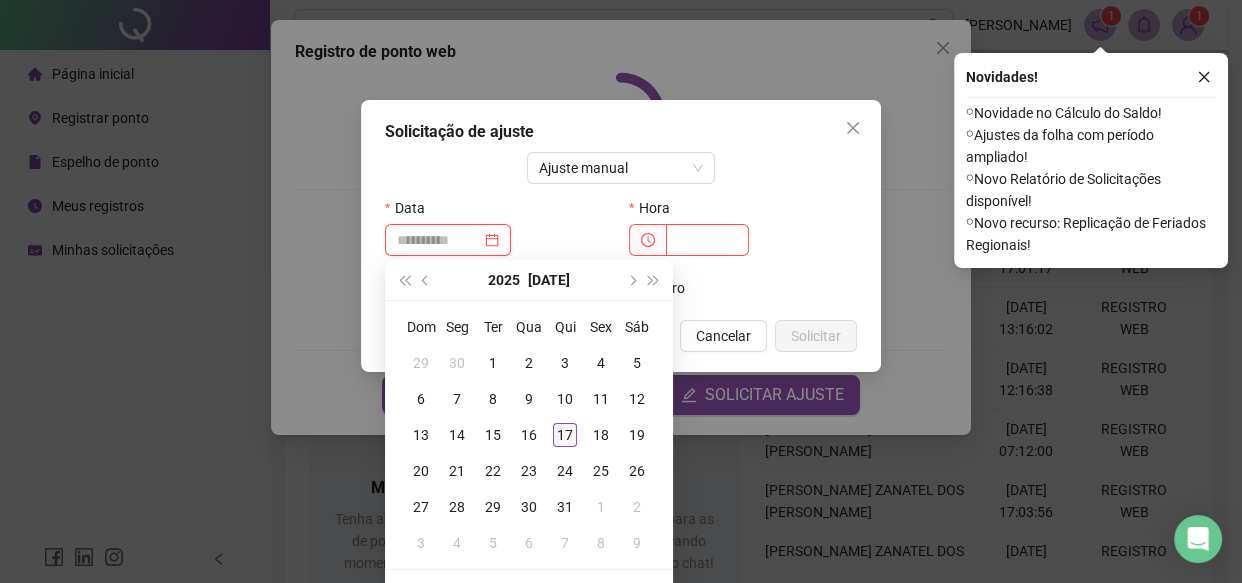 type on "**********" 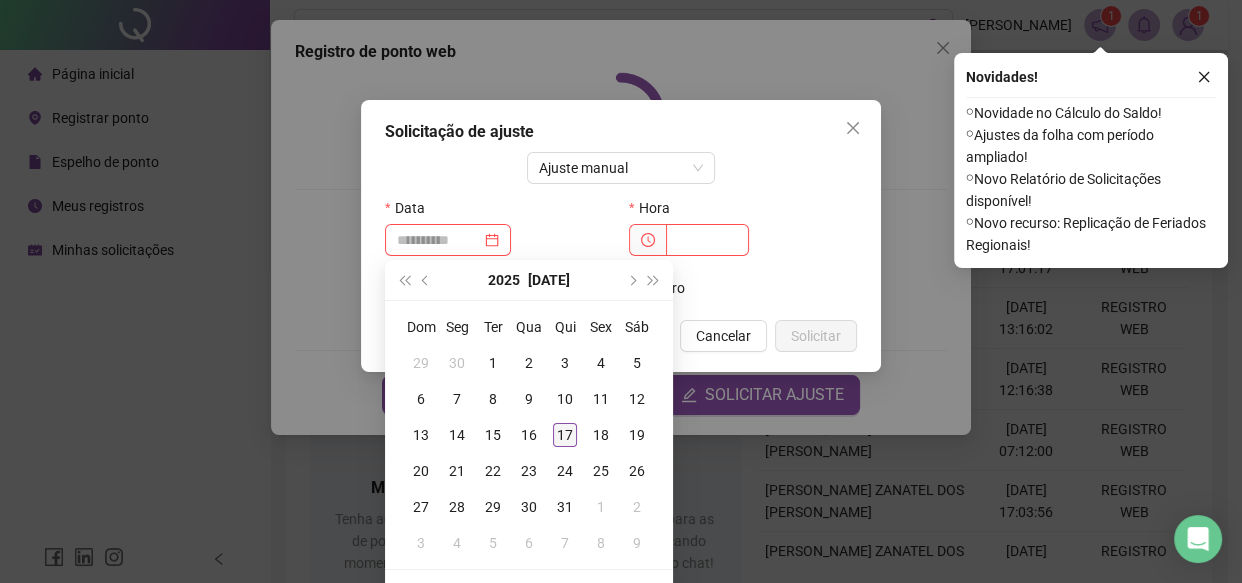 click on "17" at bounding box center (565, 435) 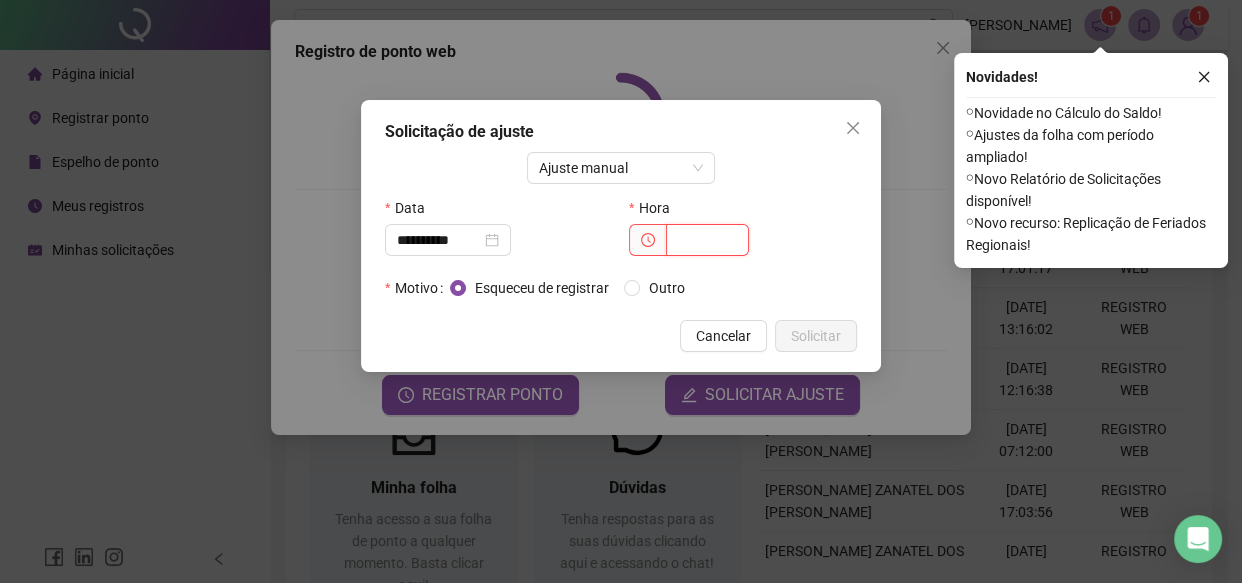 click at bounding box center (707, 240) 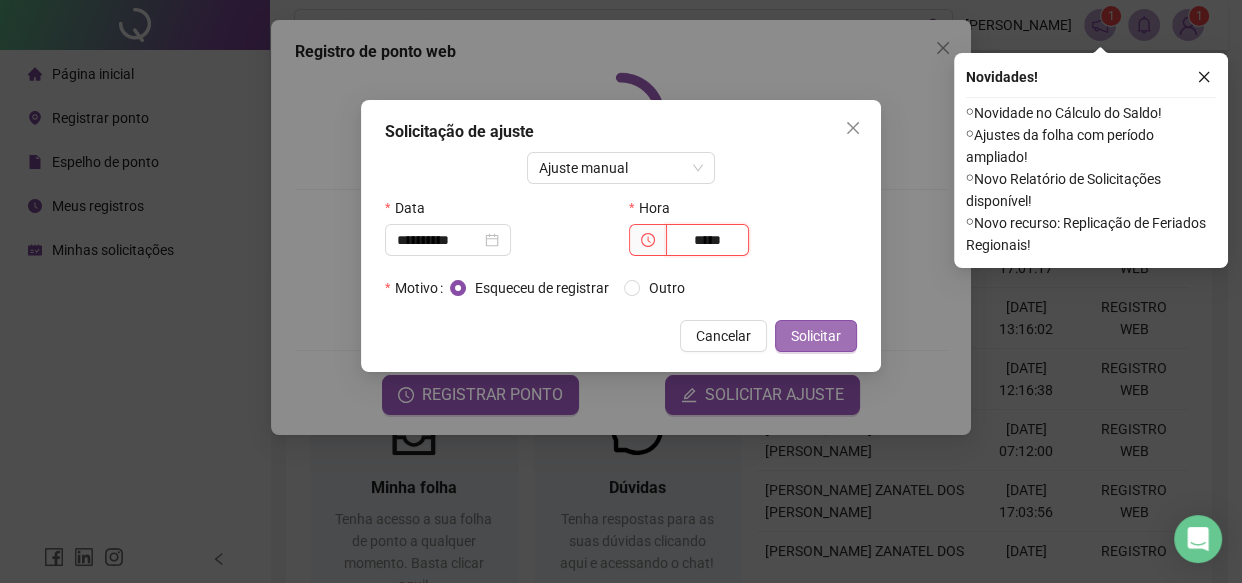 type on "*****" 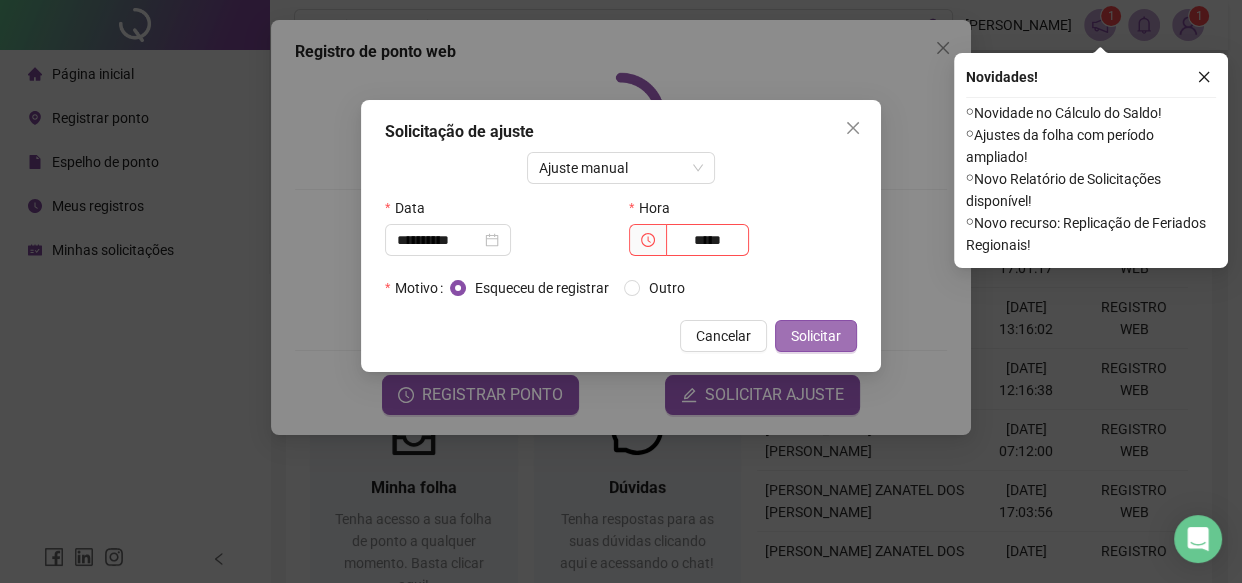 click on "Solicitar" at bounding box center (816, 336) 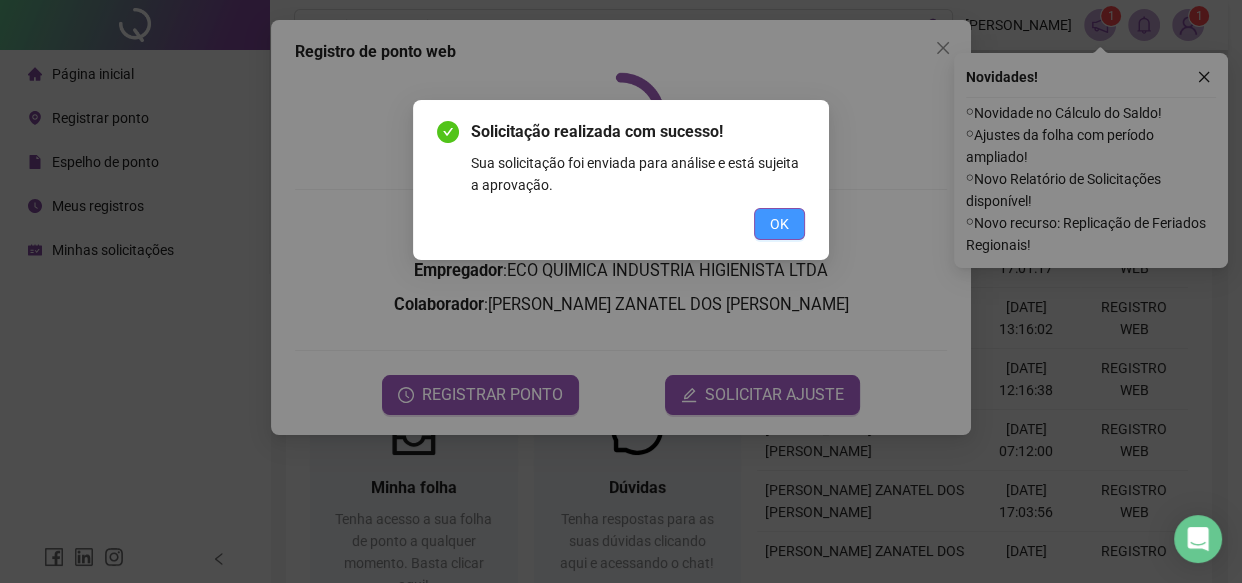 click on "OK" at bounding box center (779, 224) 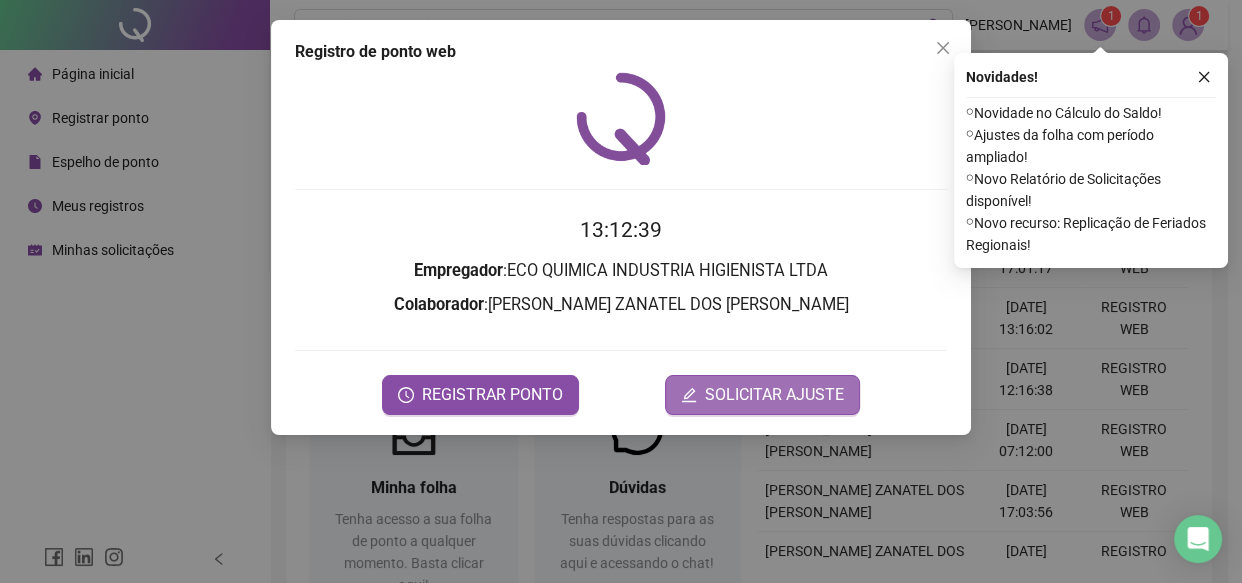 click on "SOLICITAR AJUSTE" at bounding box center (774, 395) 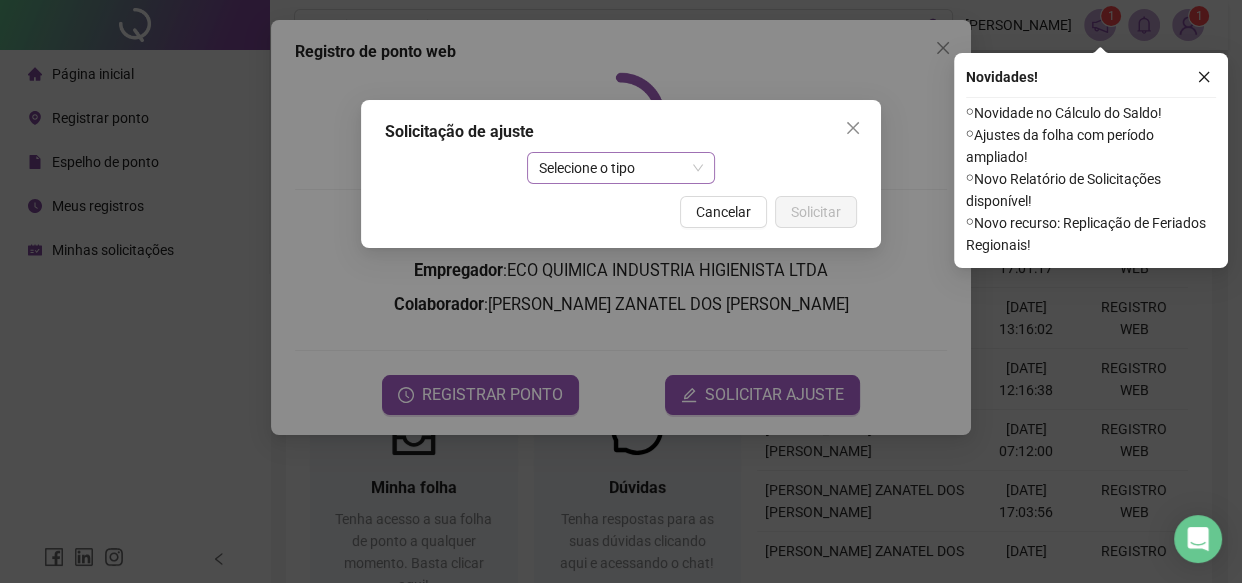click on "Selecione o tipo" at bounding box center (621, 168) 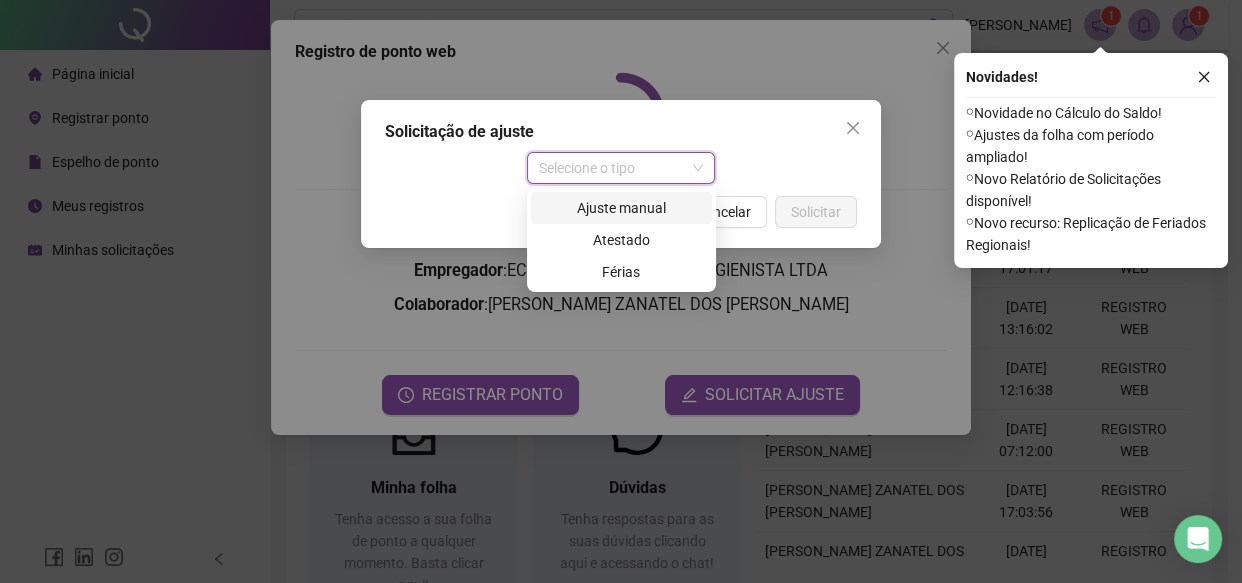 click on "Ajuste manual" at bounding box center [621, 208] 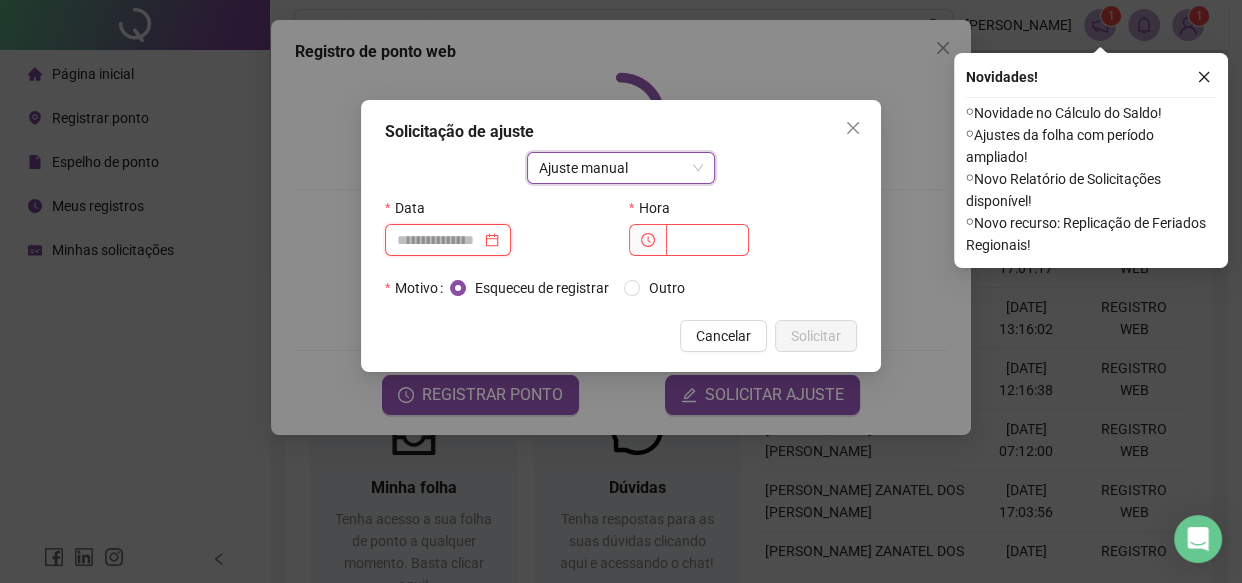 click at bounding box center (439, 240) 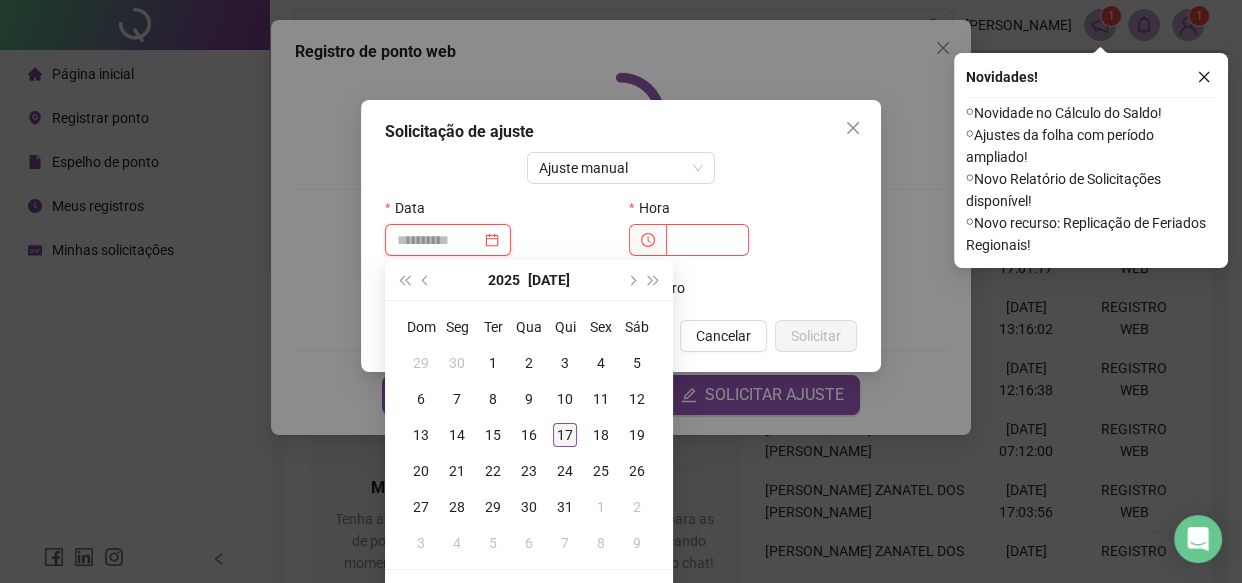 type on "**********" 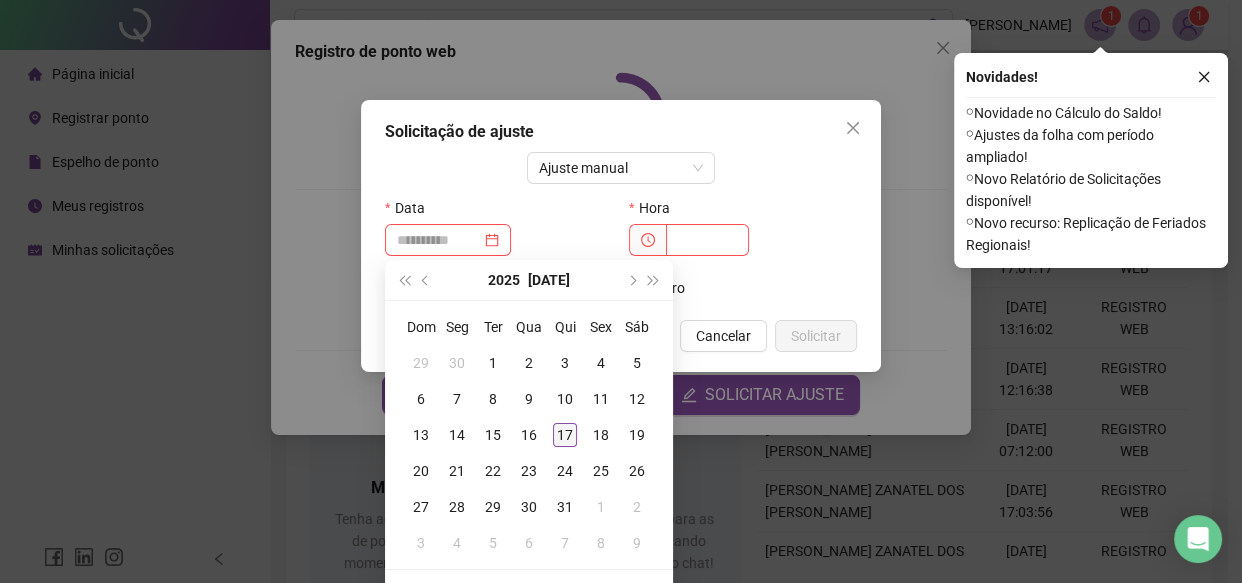 click on "17" at bounding box center (565, 435) 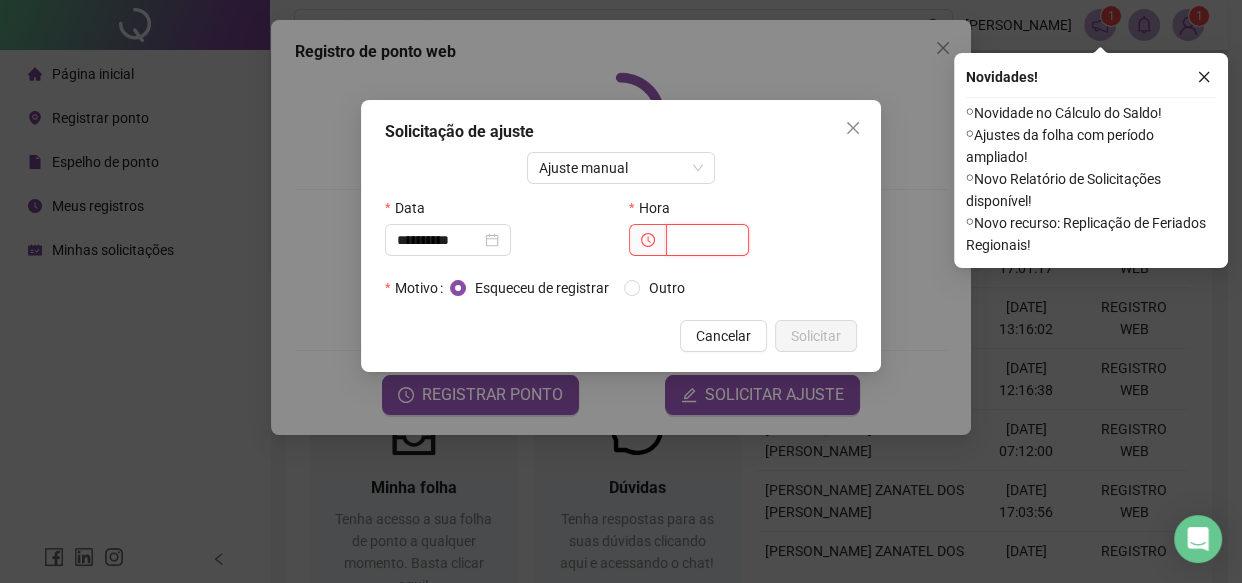click at bounding box center [707, 240] 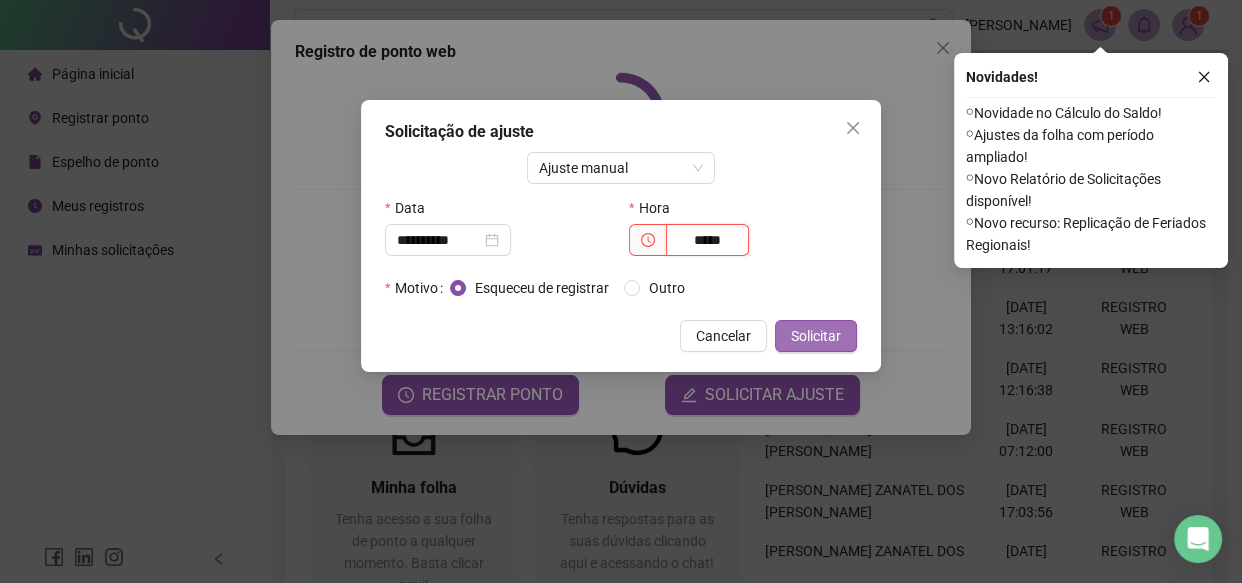 type on "*****" 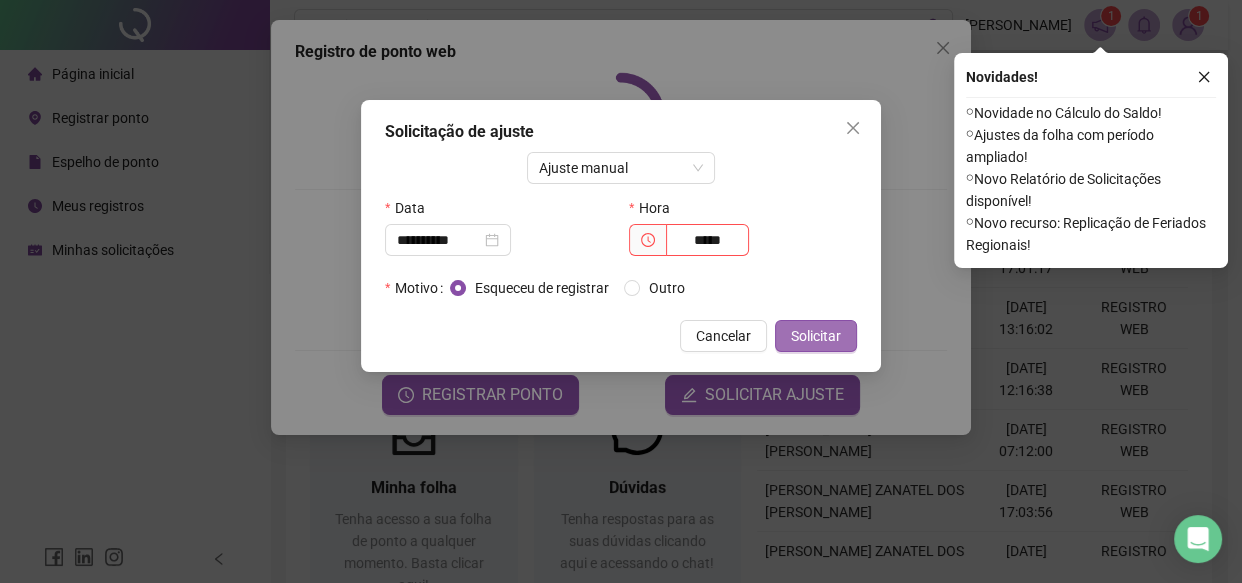 click on "Solicitar" at bounding box center (816, 336) 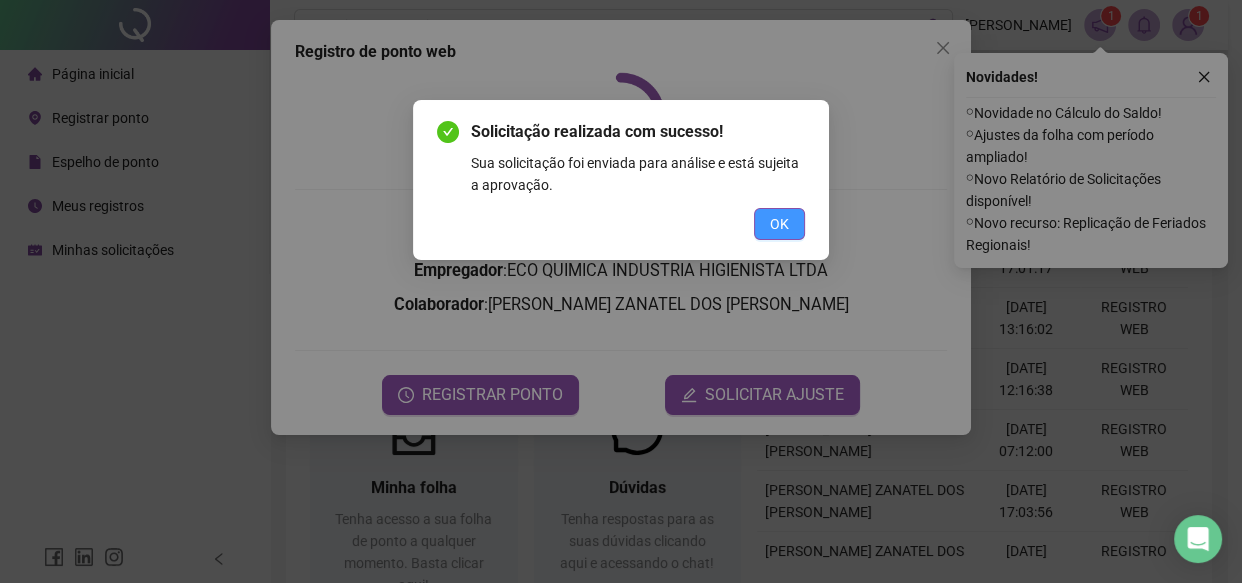 click on "OK" at bounding box center (779, 224) 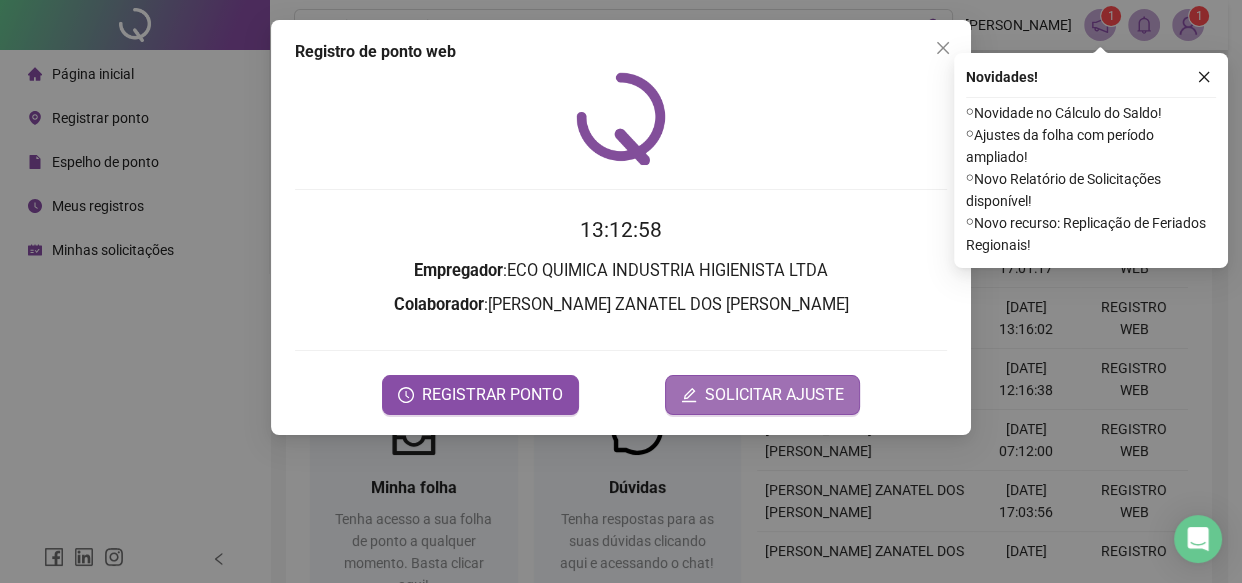 click on "SOLICITAR AJUSTE" at bounding box center [774, 395] 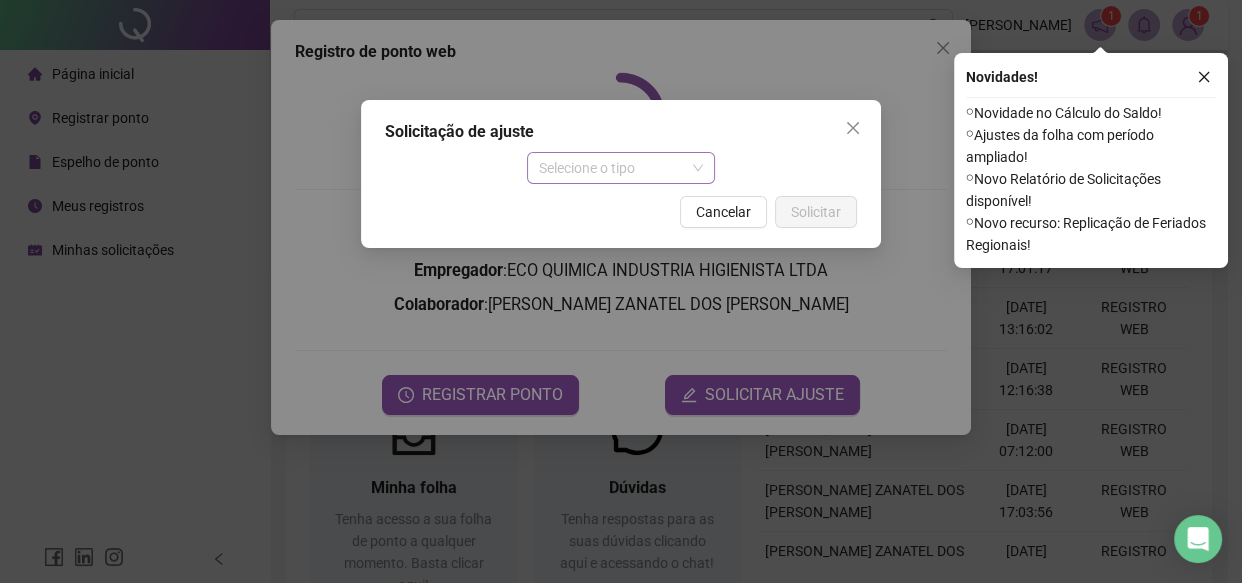 click on "Selecione o tipo" at bounding box center [621, 168] 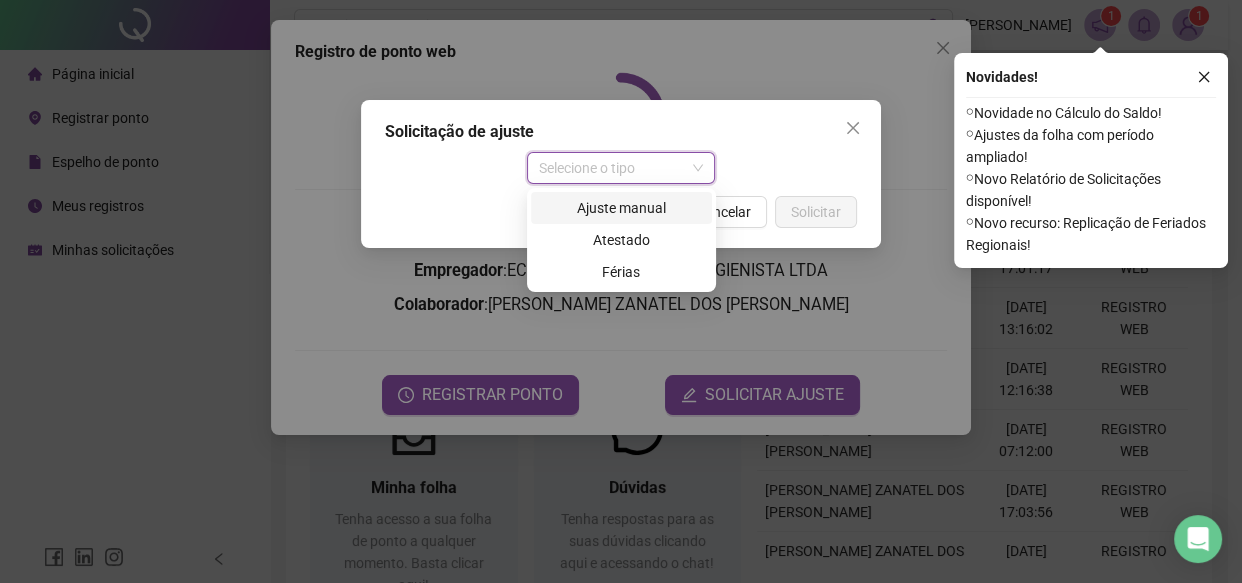 click on "Ajuste manual" at bounding box center [621, 208] 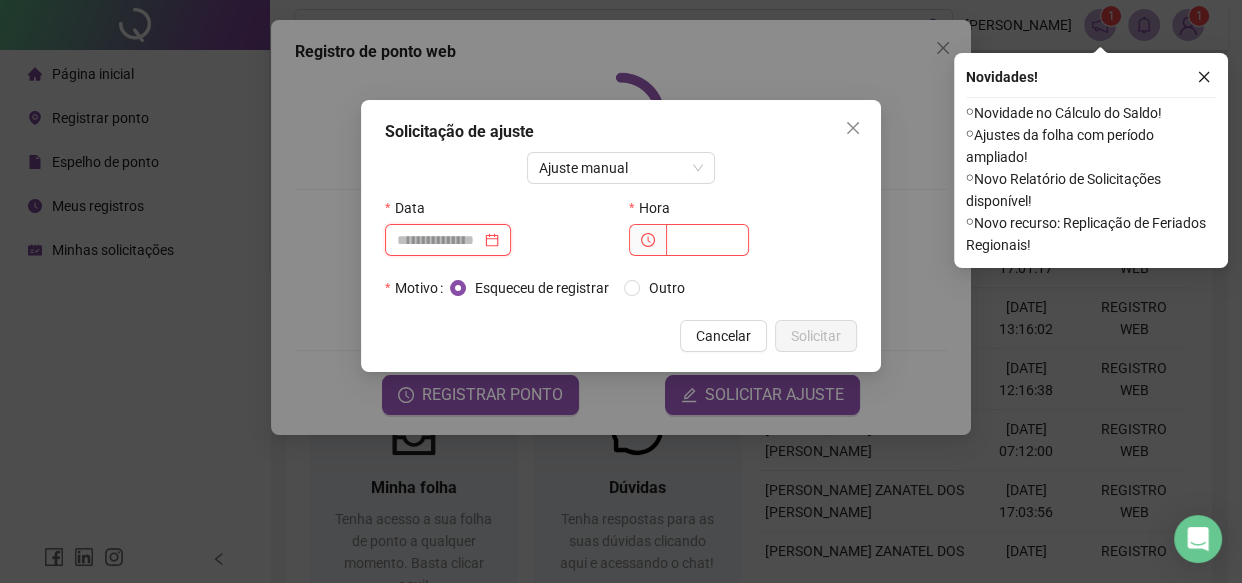 click at bounding box center [439, 240] 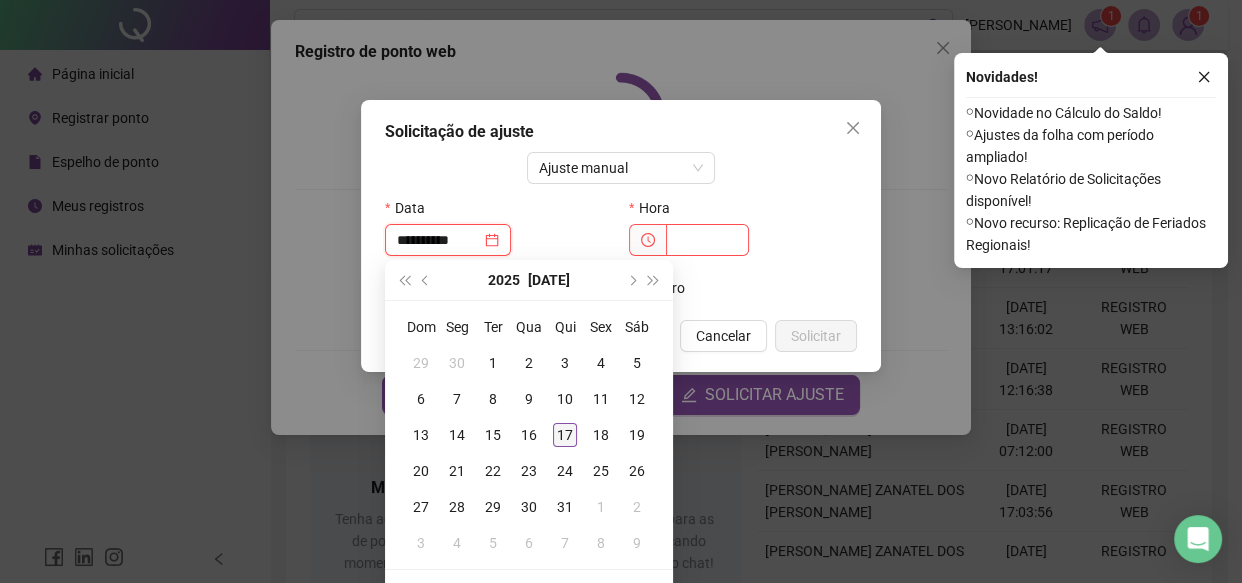 type on "**********" 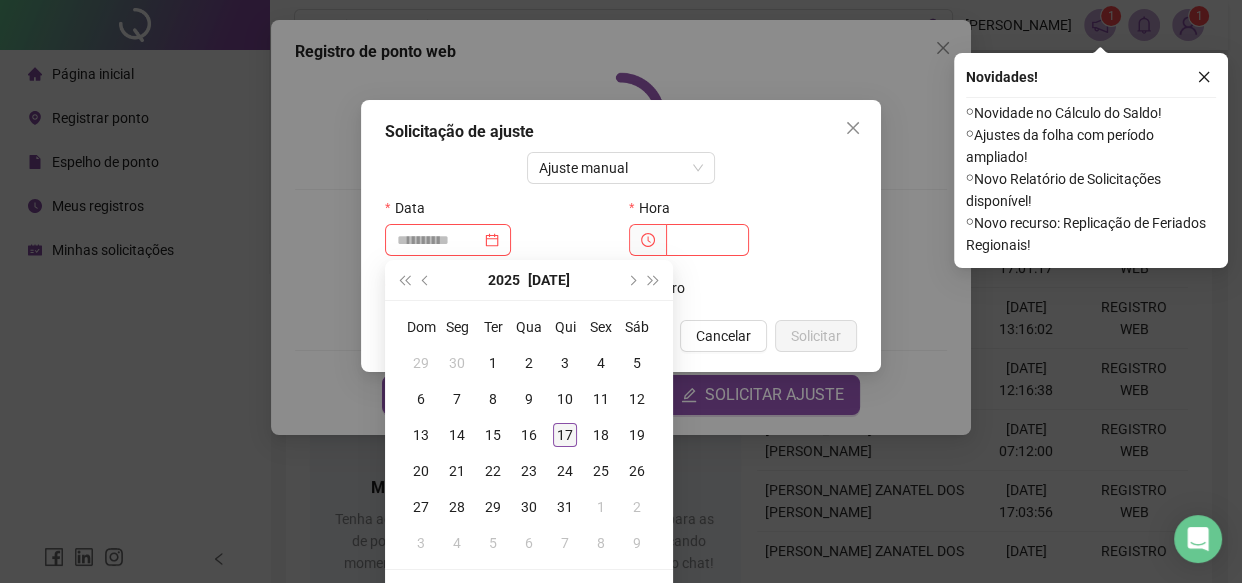click on "17" at bounding box center [565, 435] 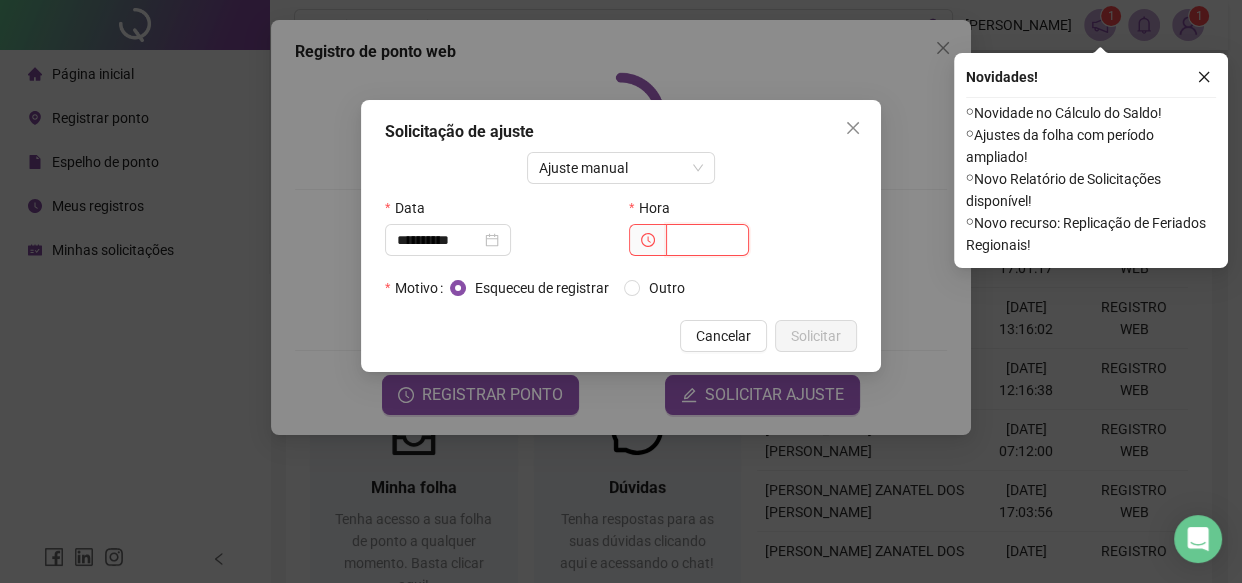 click at bounding box center (707, 240) 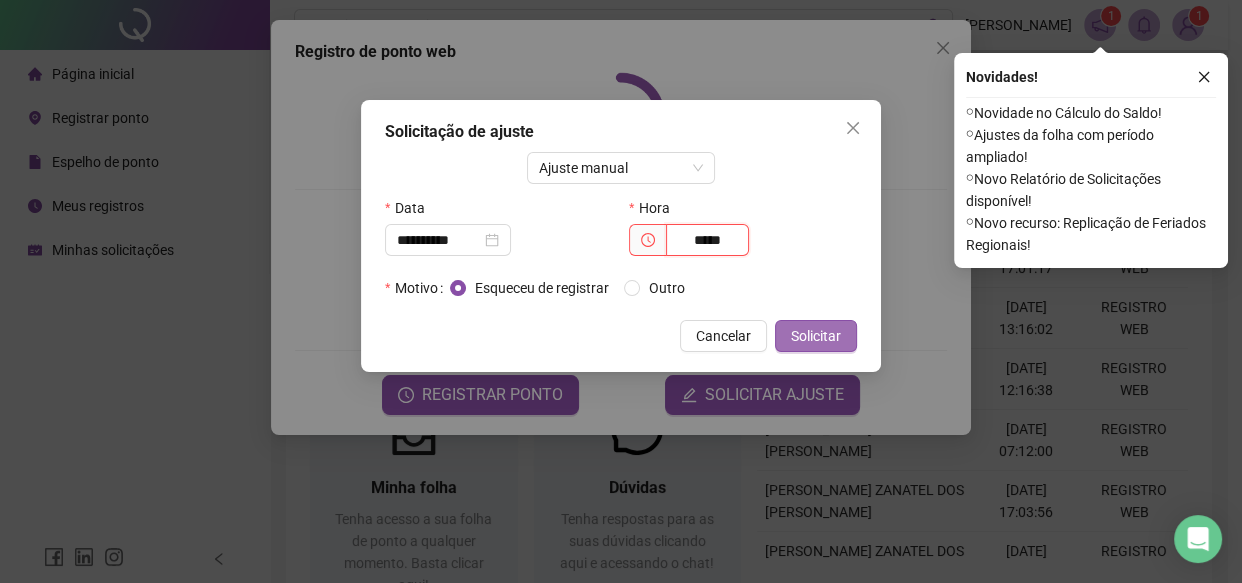 type on "*****" 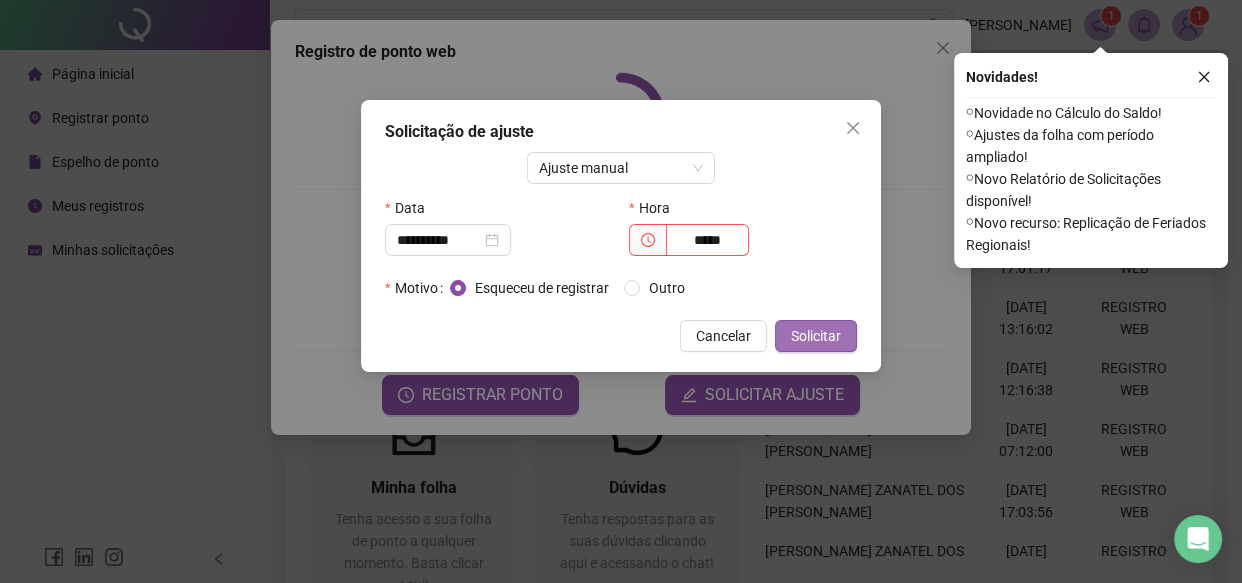 click on "Solicitar" at bounding box center (816, 336) 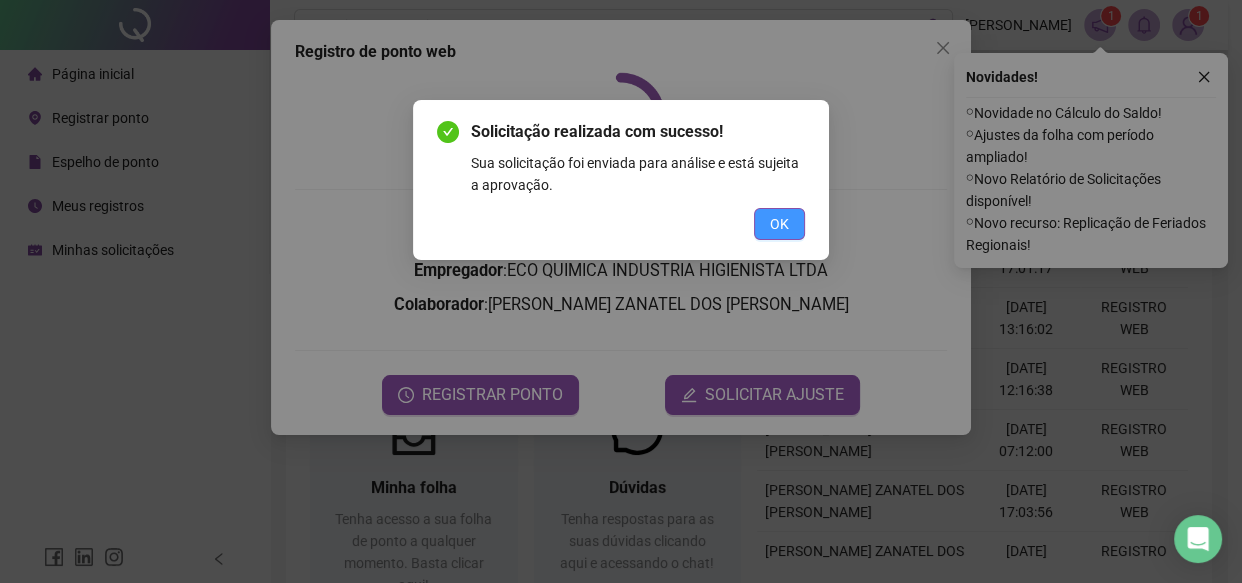 click on "OK" at bounding box center [779, 224] 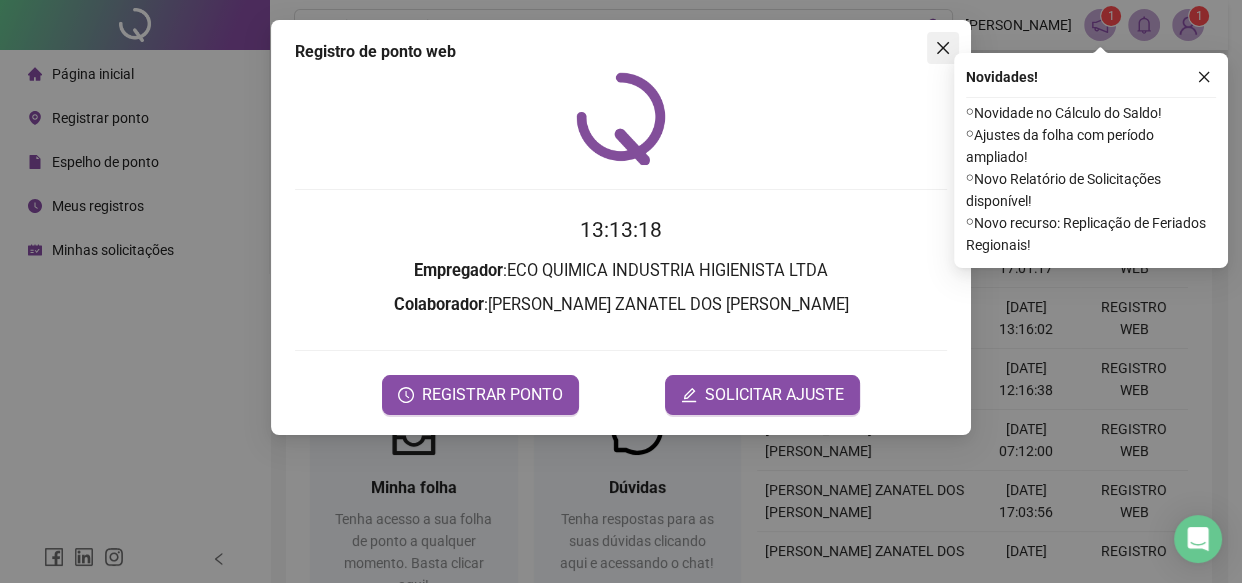 click 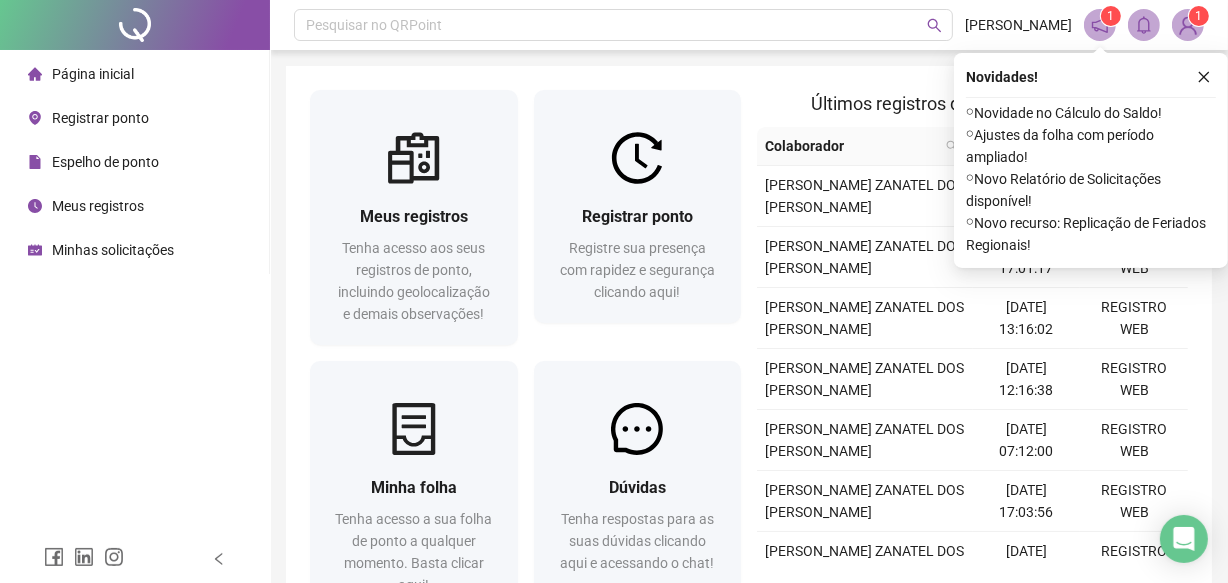 click at bounding box center [1188, 25] 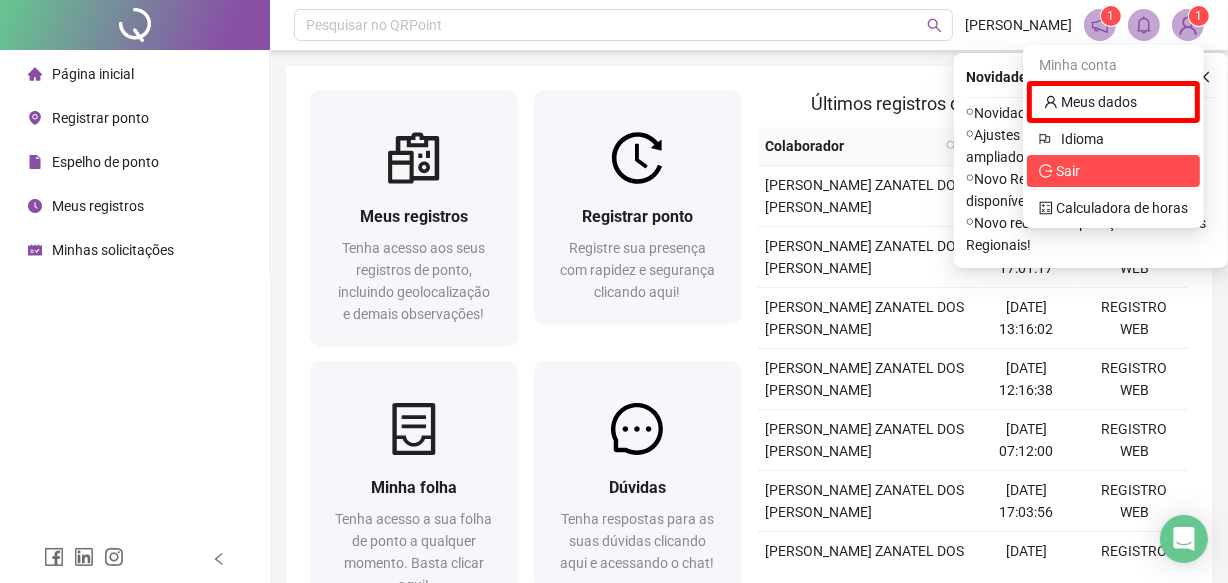 click on "Sair" at bounding box center (1113, 171) 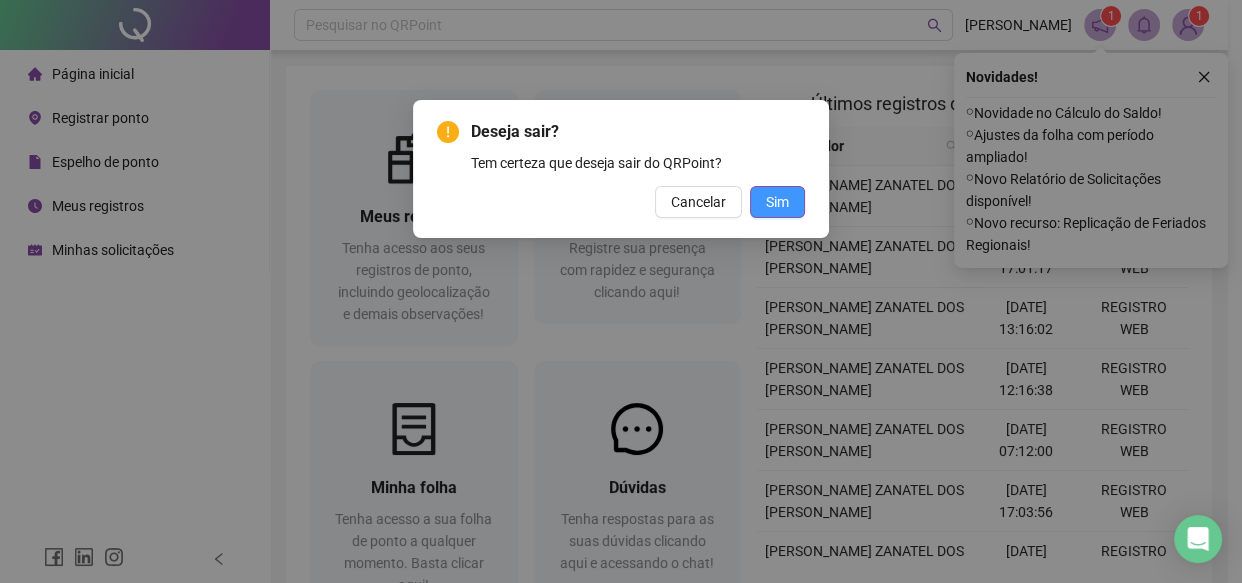 click on "Sim" at bounding box center (777, 202) 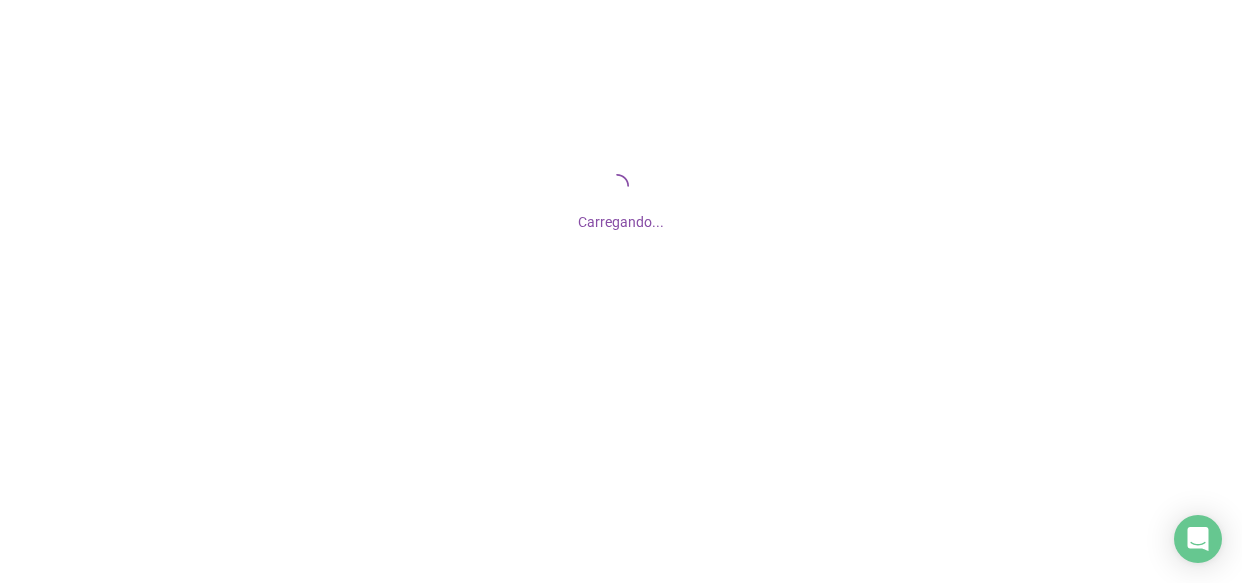 scroll, scrollTop: 0, scrollLeft: 0, axis: both 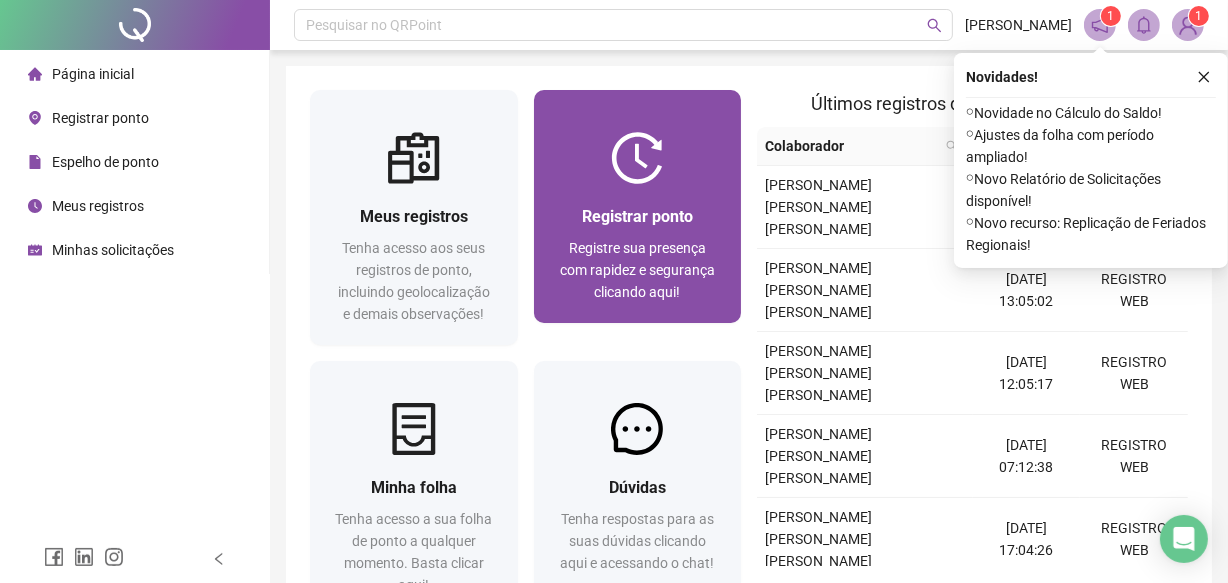 click on "Registre sua presença com rapidez e segurança clicando aqui!" at bounding box center [637, 270] 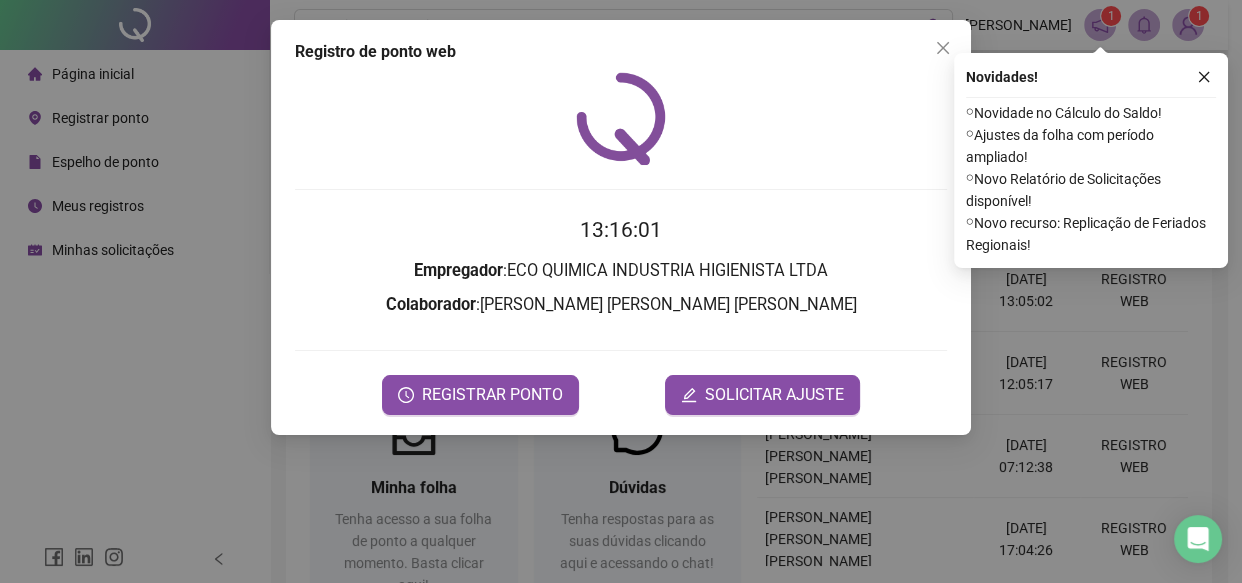 click on "Registro [PERSON_NAME] web 13:16:01 Empregador :  ECO QUIMICA INDUSTRIA HIGIENISTA LTDA Colaborador :  [PERSON_NAME] [PERSON_NAME] [PERSON_NAME]  REGISTRAR PONTO SOLICITAR AJUSTE" at bounding box center (621, 291) 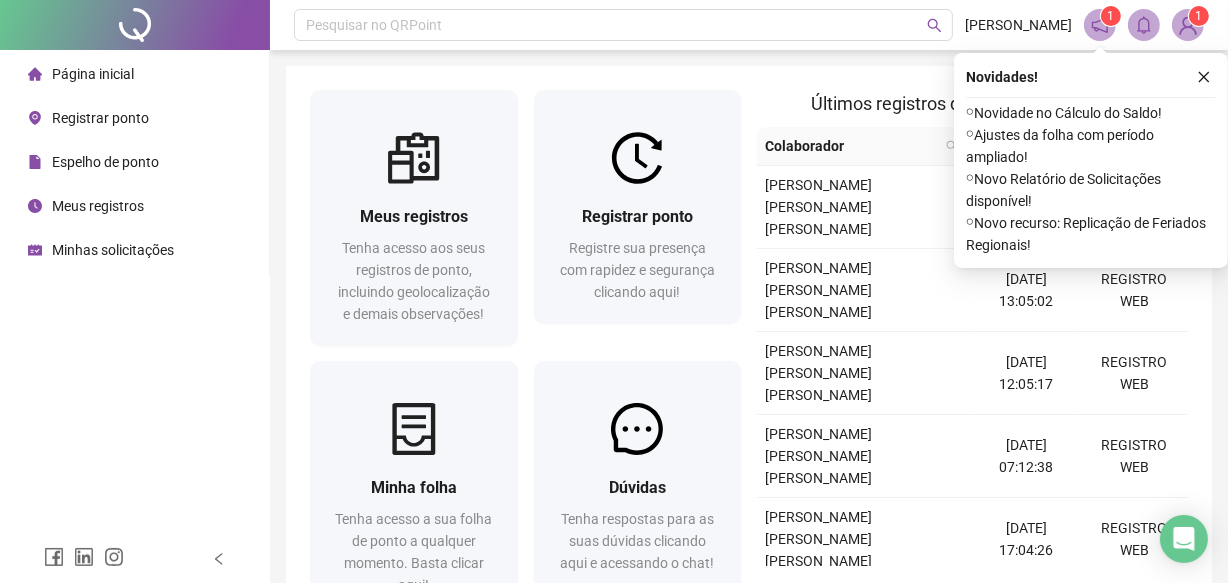 click on "Registrar ponto" at bounding box center (100, 118) 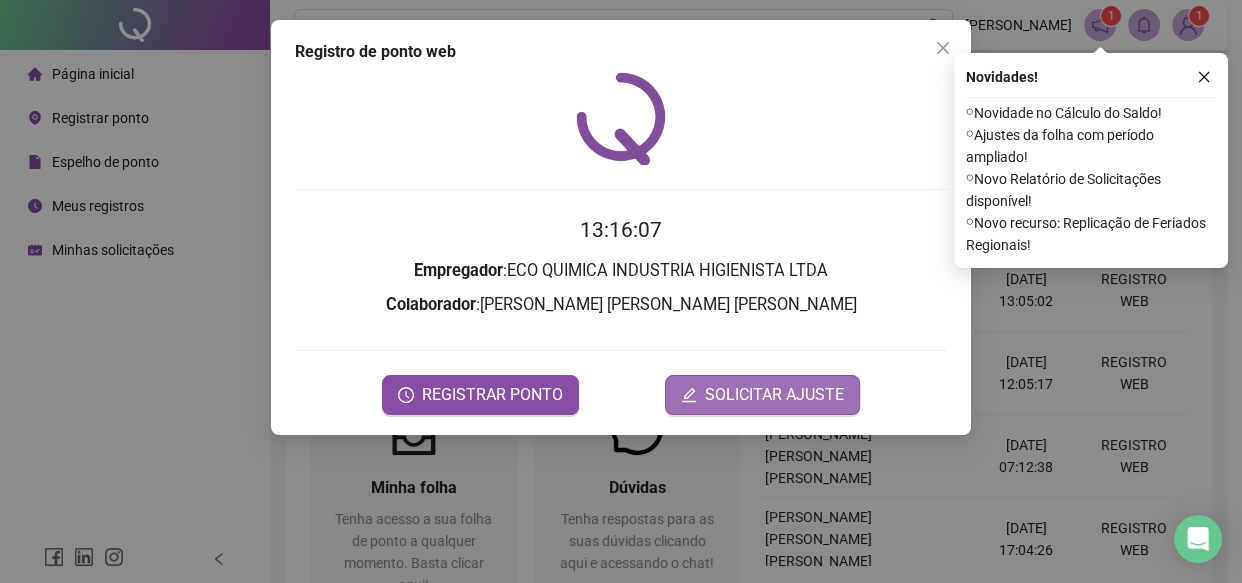 click on "SOLICITAR AJUSTE" at bounding box center [762, 395] 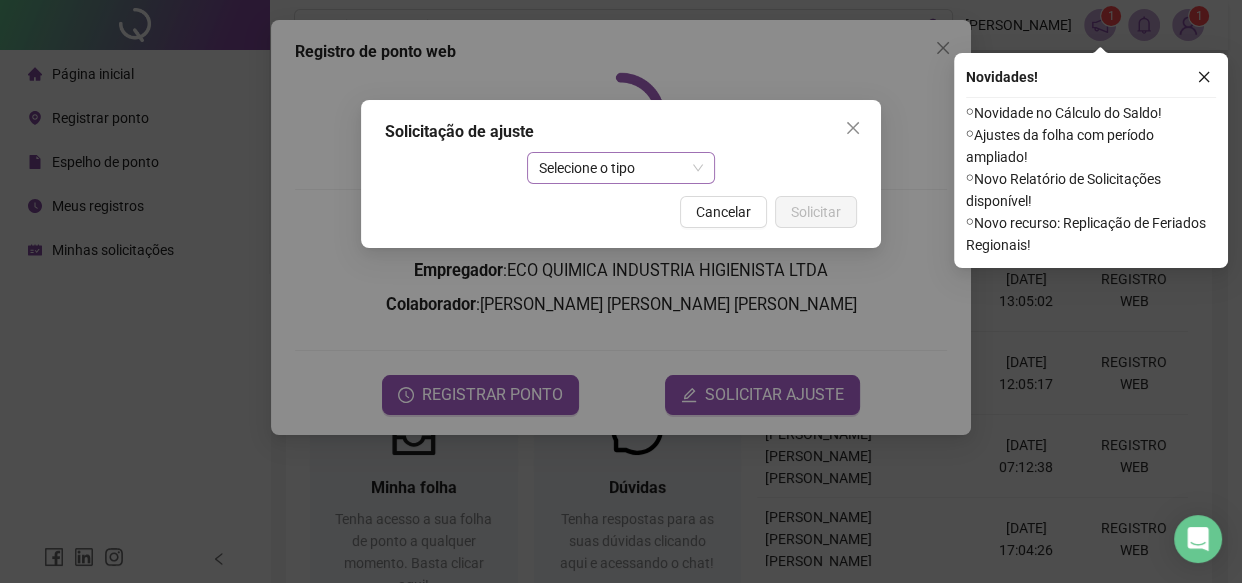 click on "Selecione o tipo" at bounding box center (621, 168) 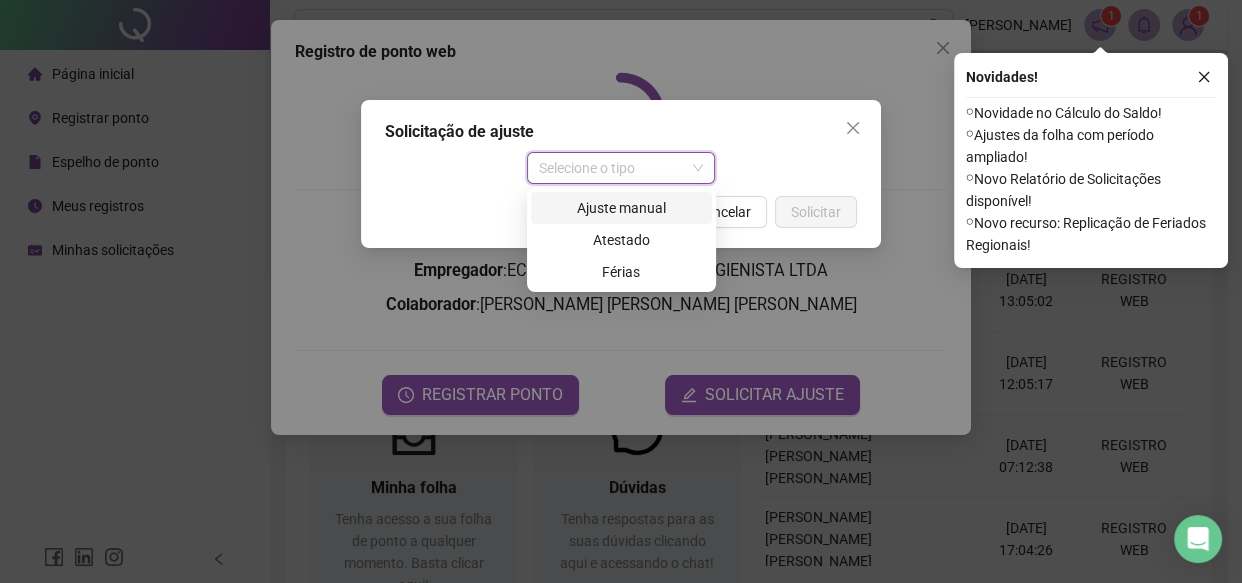 click on "Ajuste manual" at bounding box center [621, 208] 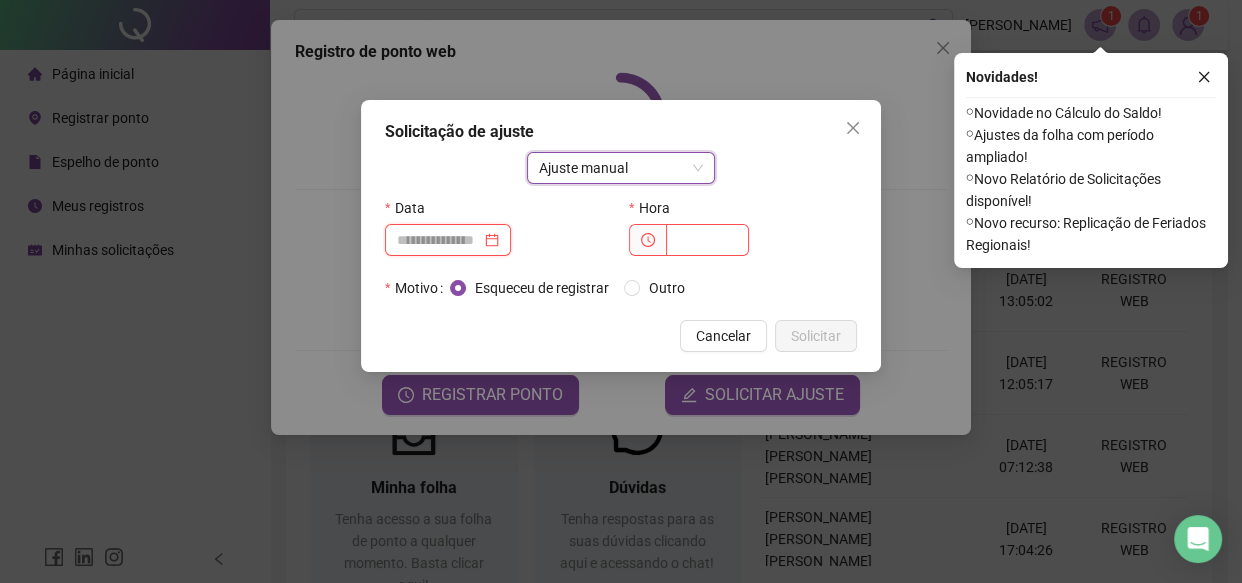 click at bounding box center [439, 240] 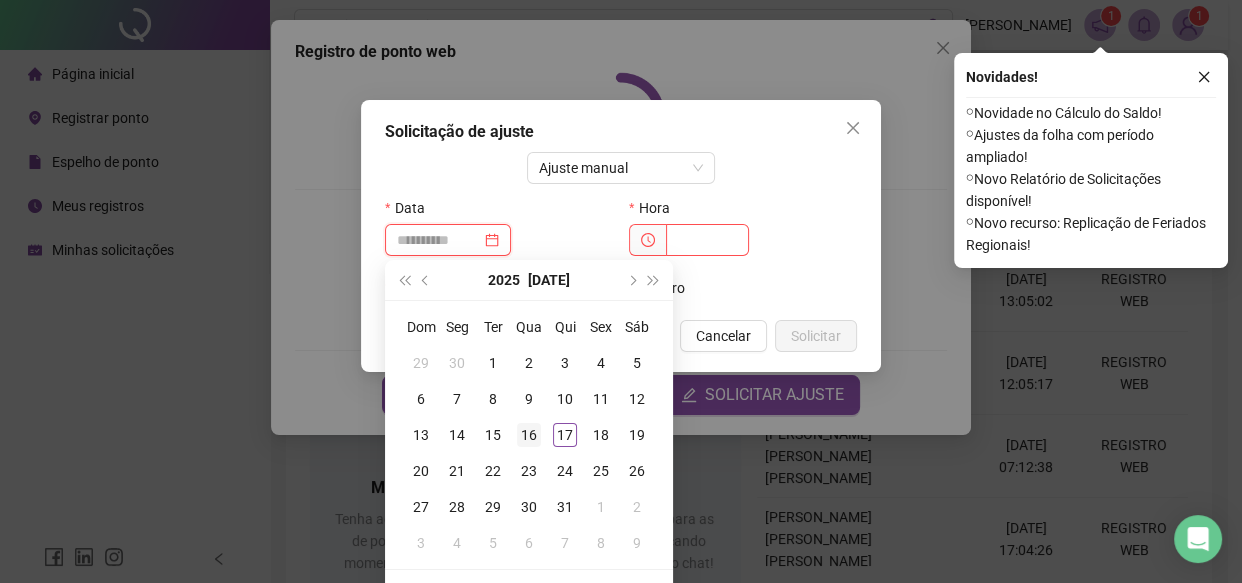 type on "**********" 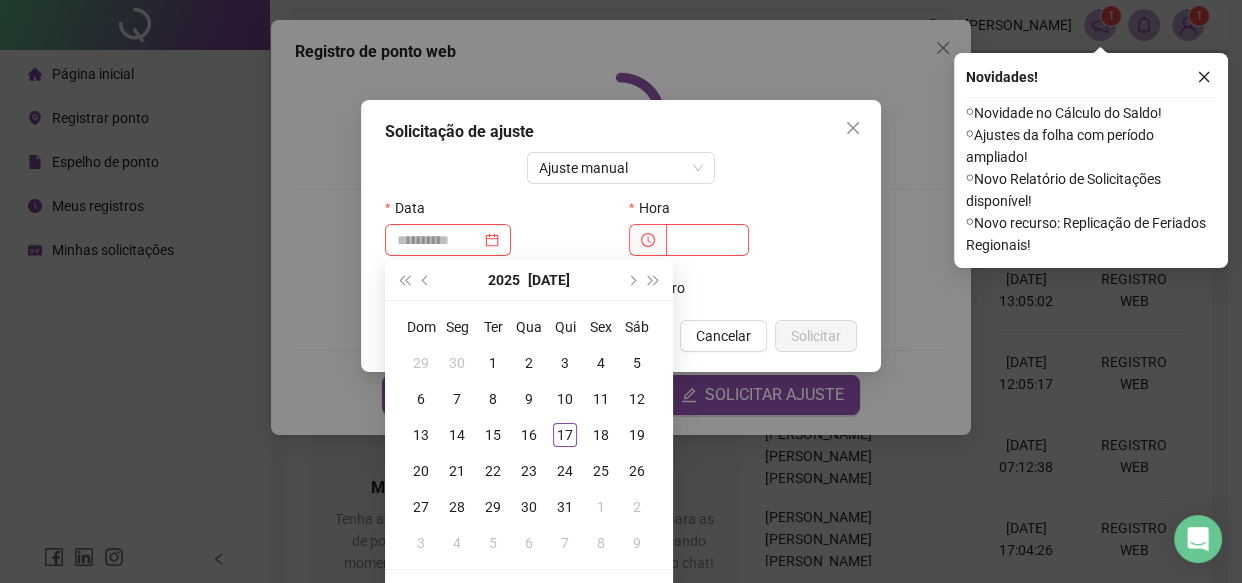 click on "16" at bounding box center (529, 435) 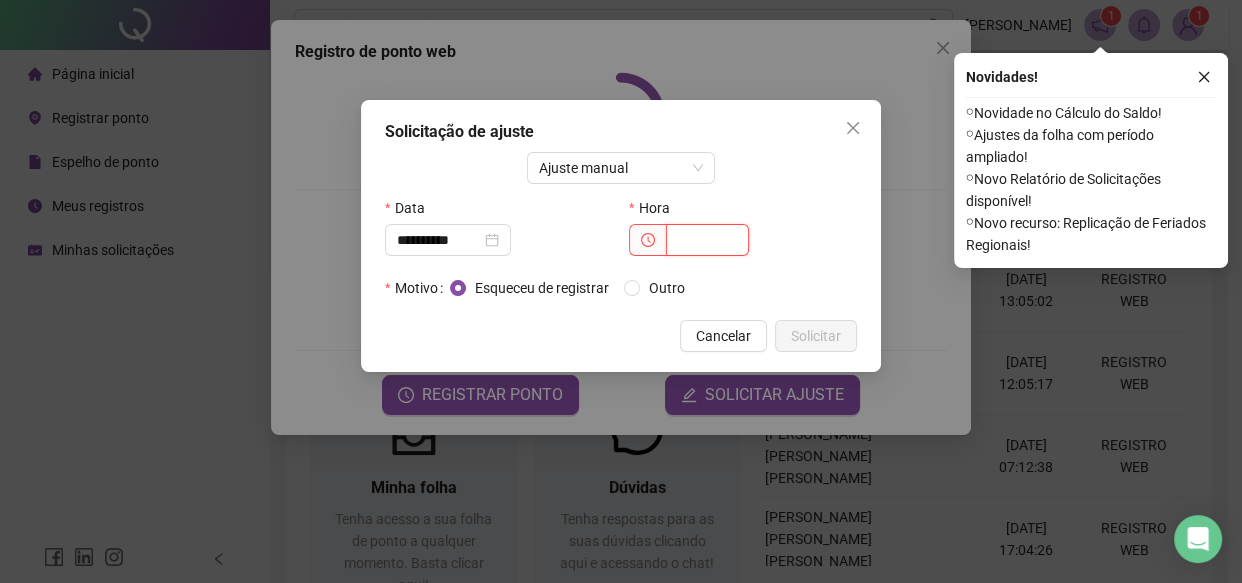 click at bounding box center (707, 240) 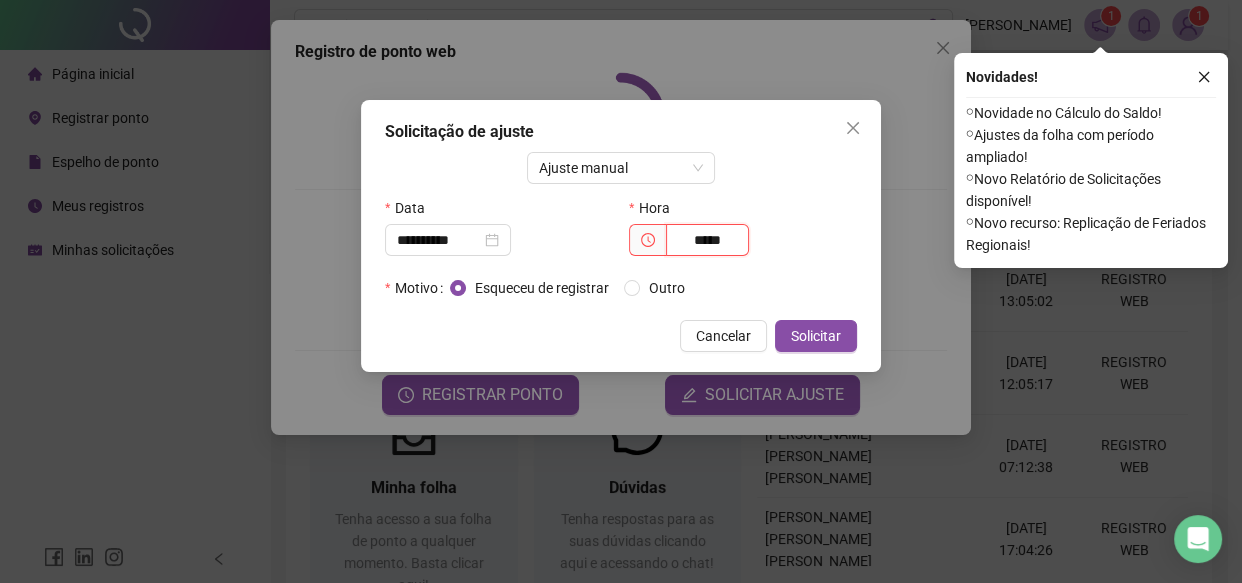type on "*****" 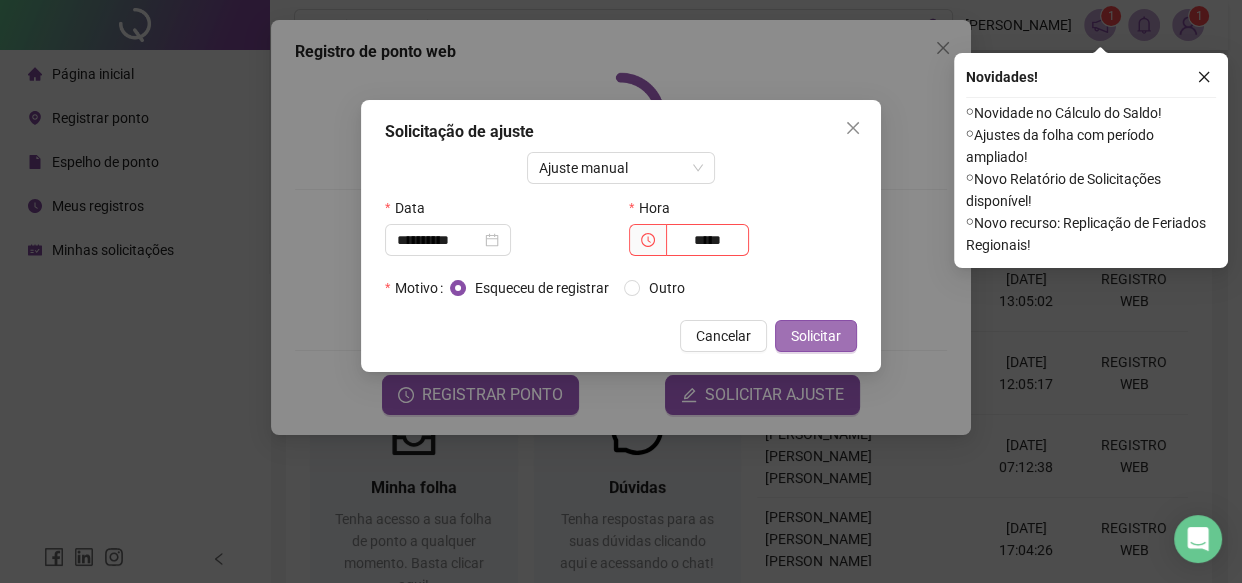 click on "Solicitar" at bounding box center (816, 336) 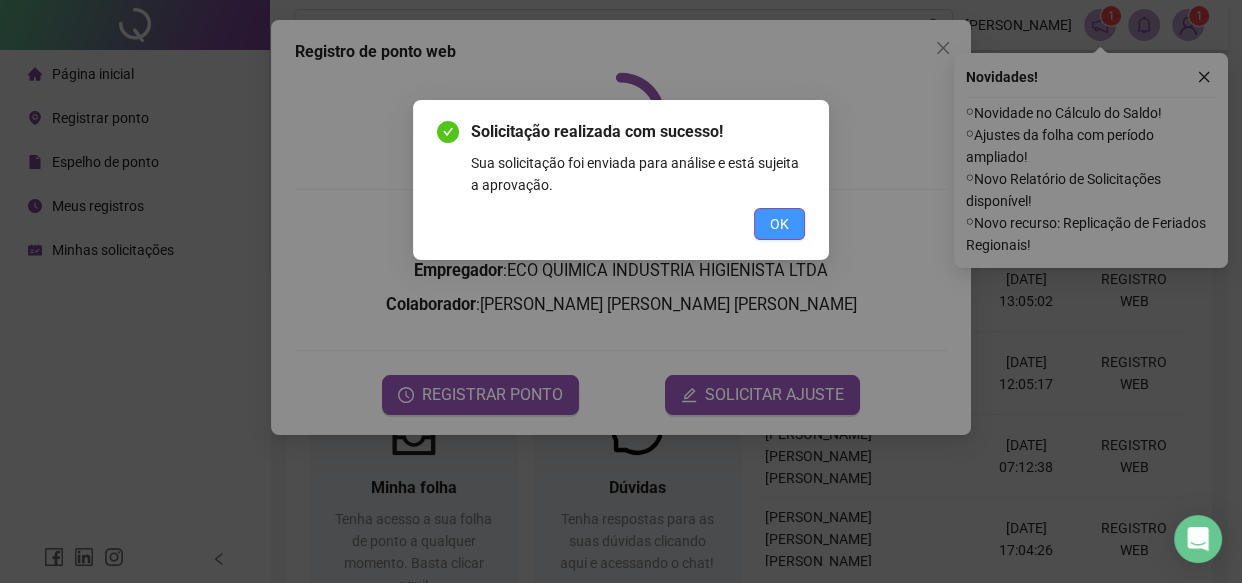 click on "OK" at bounding box center (779, 224) 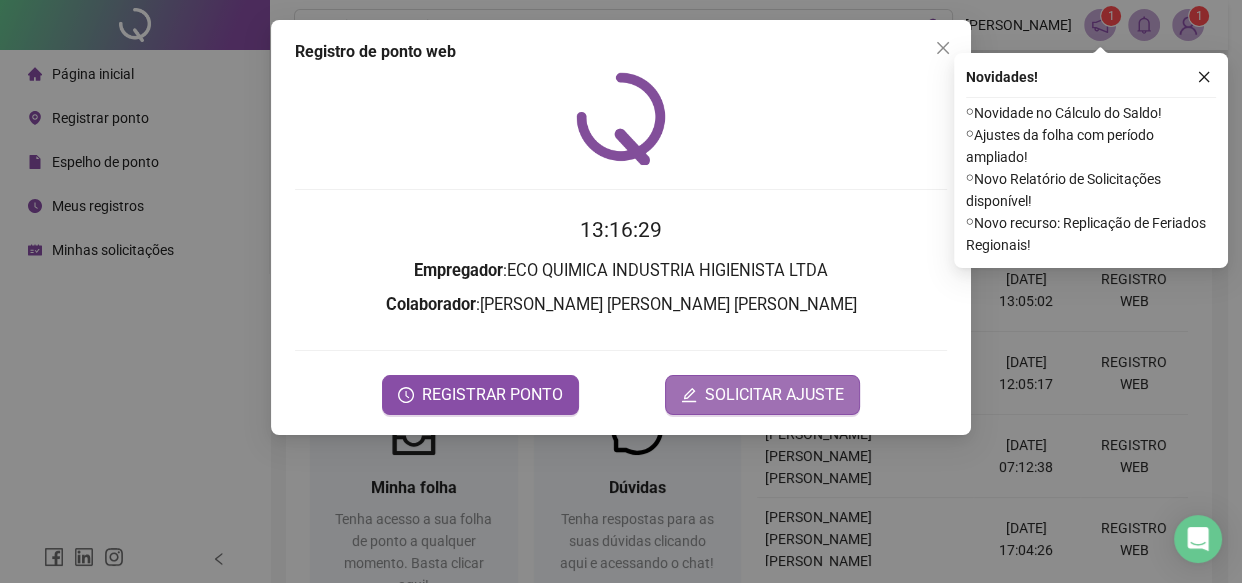 click on "SOLICITAR AJUSTE" at bounding box center [774, 395] 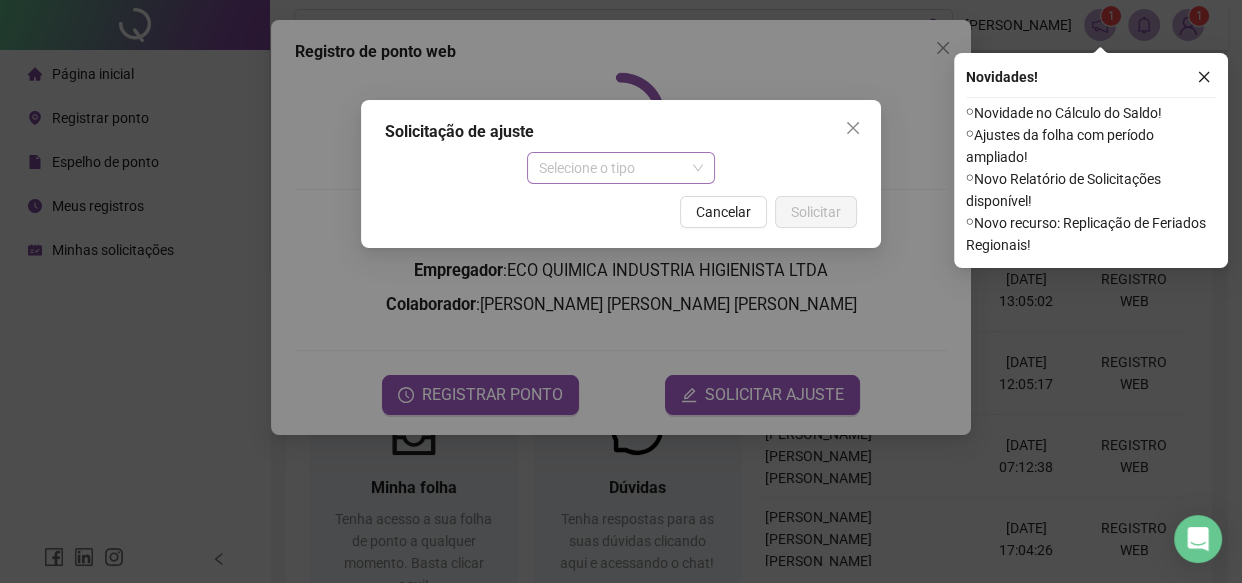 click on "Selecione o tipo" at bounding box center [621, 168] 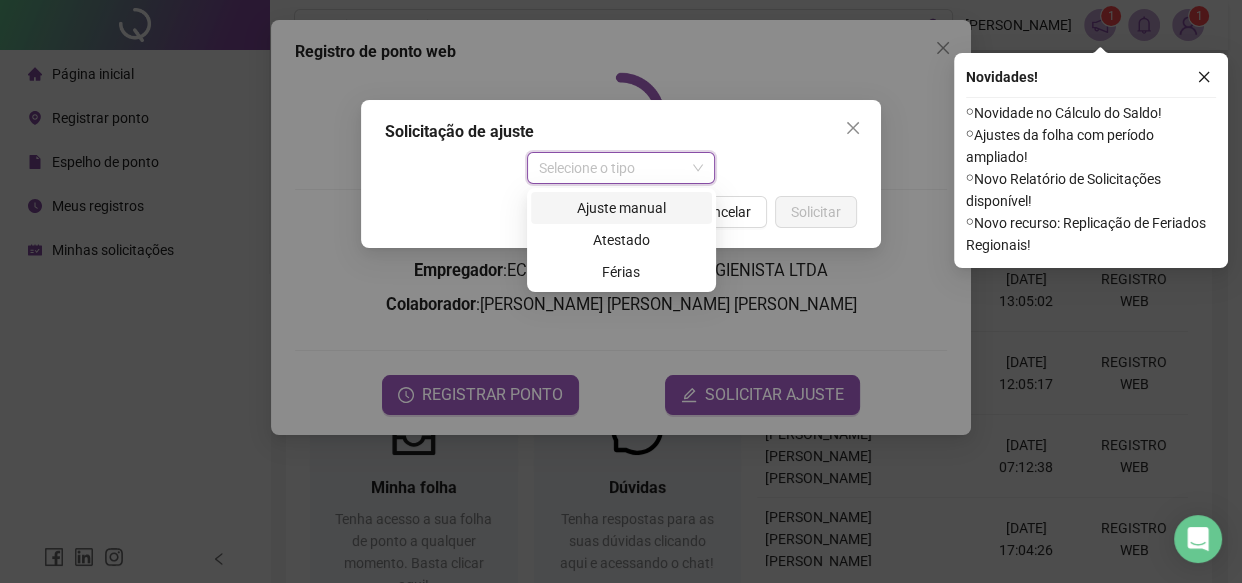 click on "Ajuste manual" at bounding box center [621, 208] 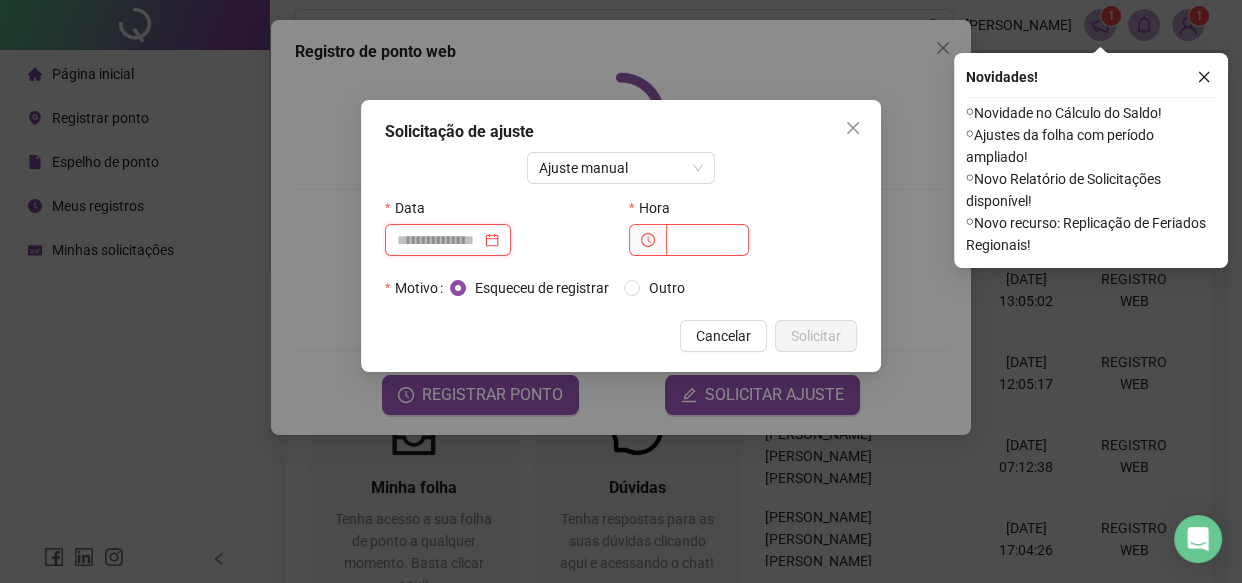 click at bounding box center (439, 240) 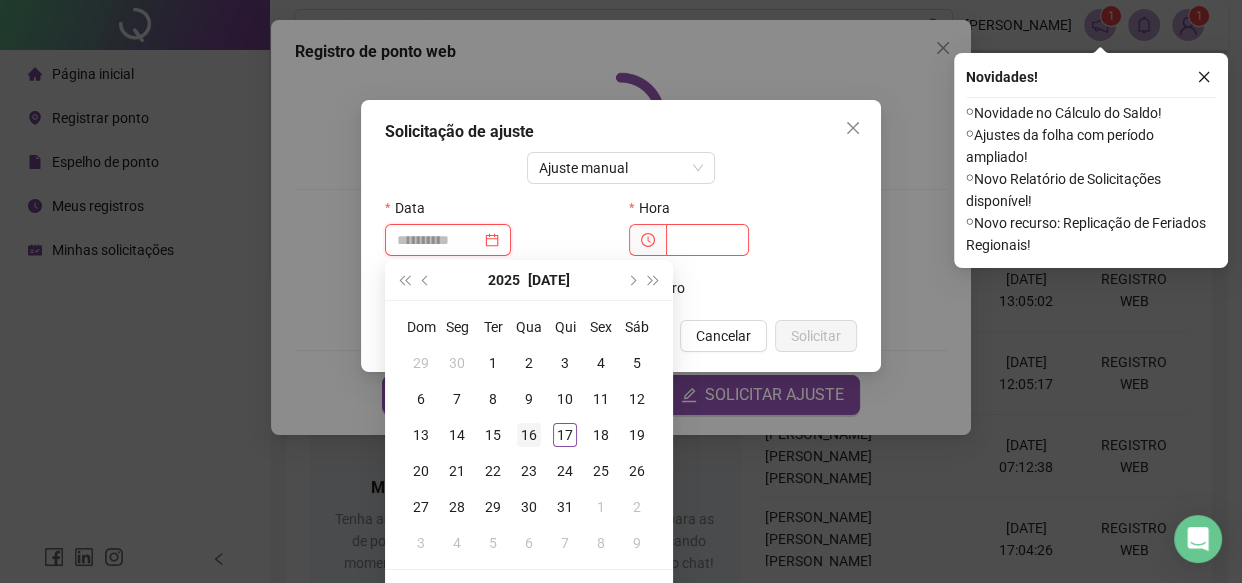 type on "**********" 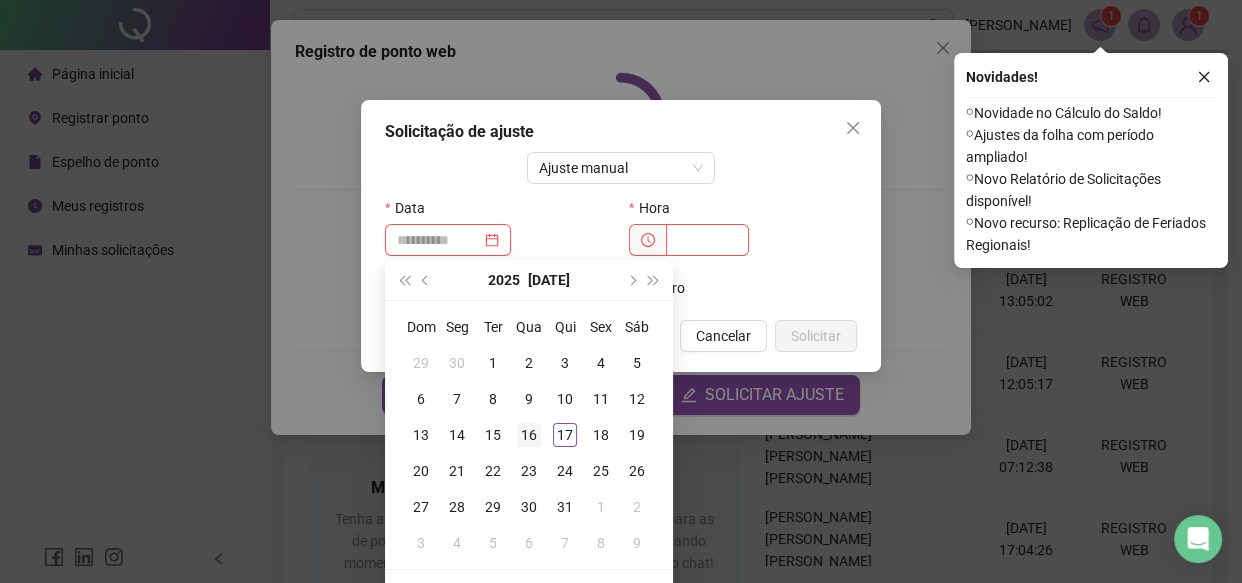click on "16" at bounding box center [529, 435] 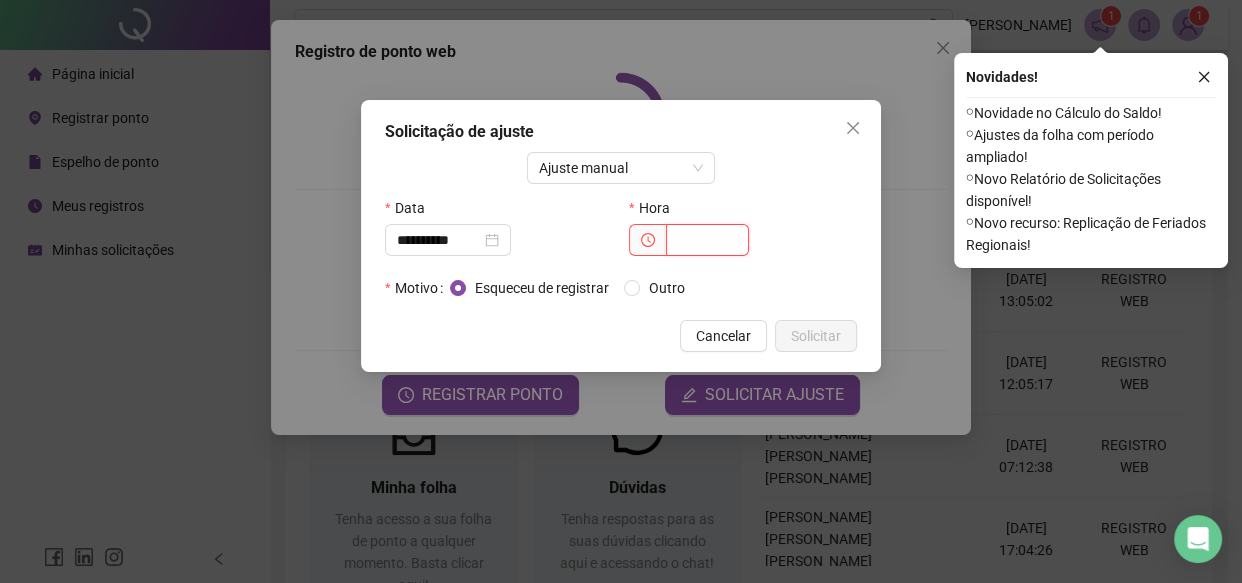 click at bounding box center [707, 240] 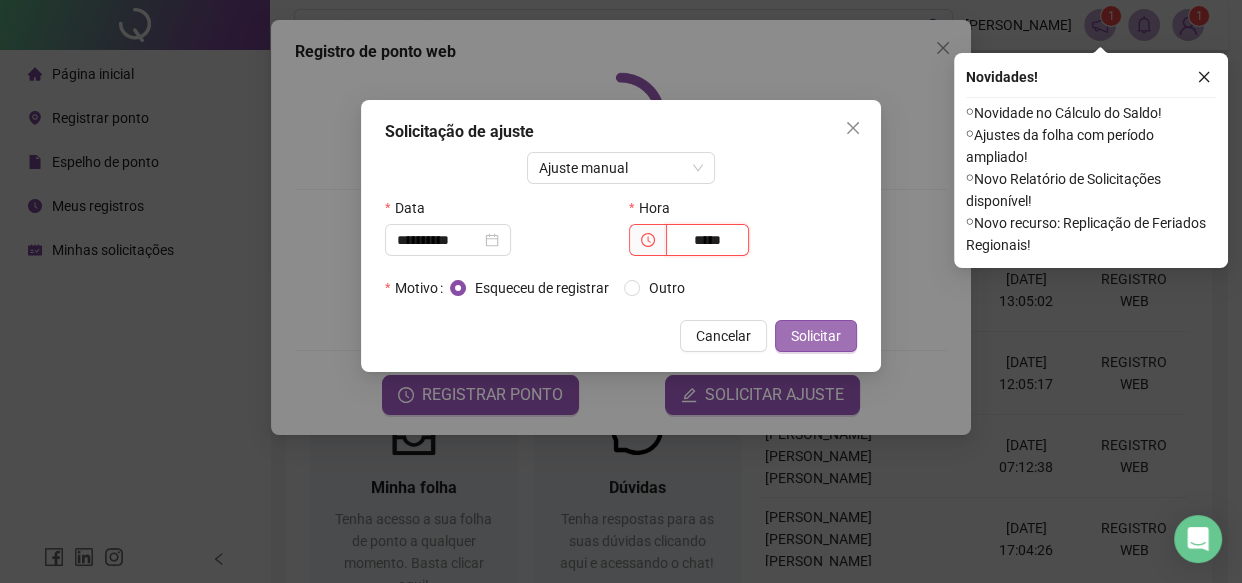 type on "*****" 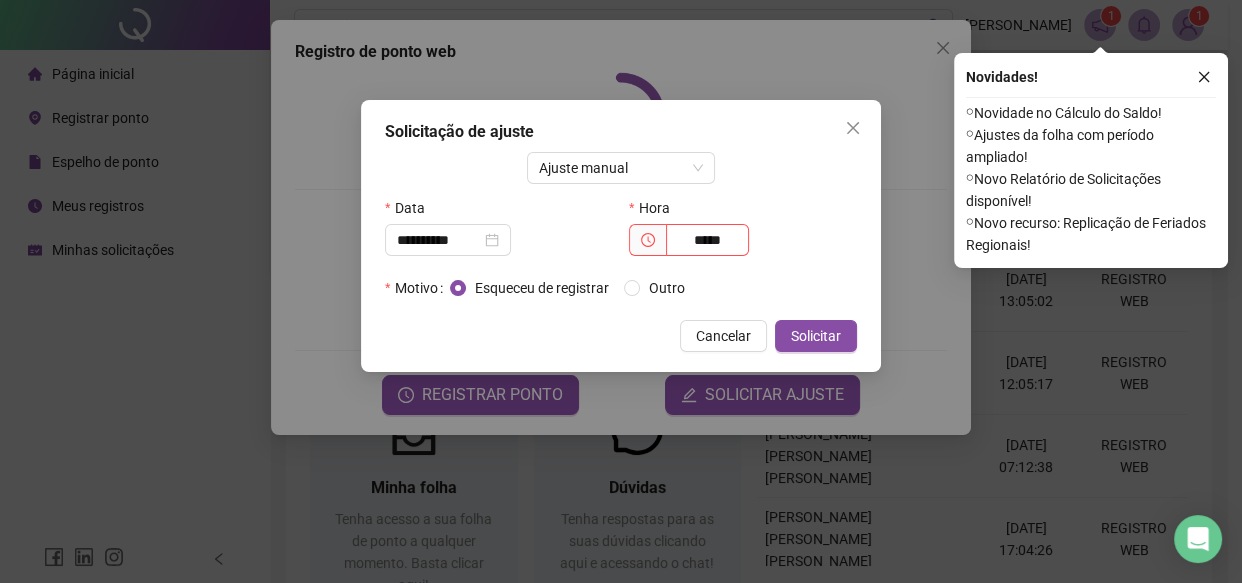 click on "Solicitar" at bounding box center (816, 336) 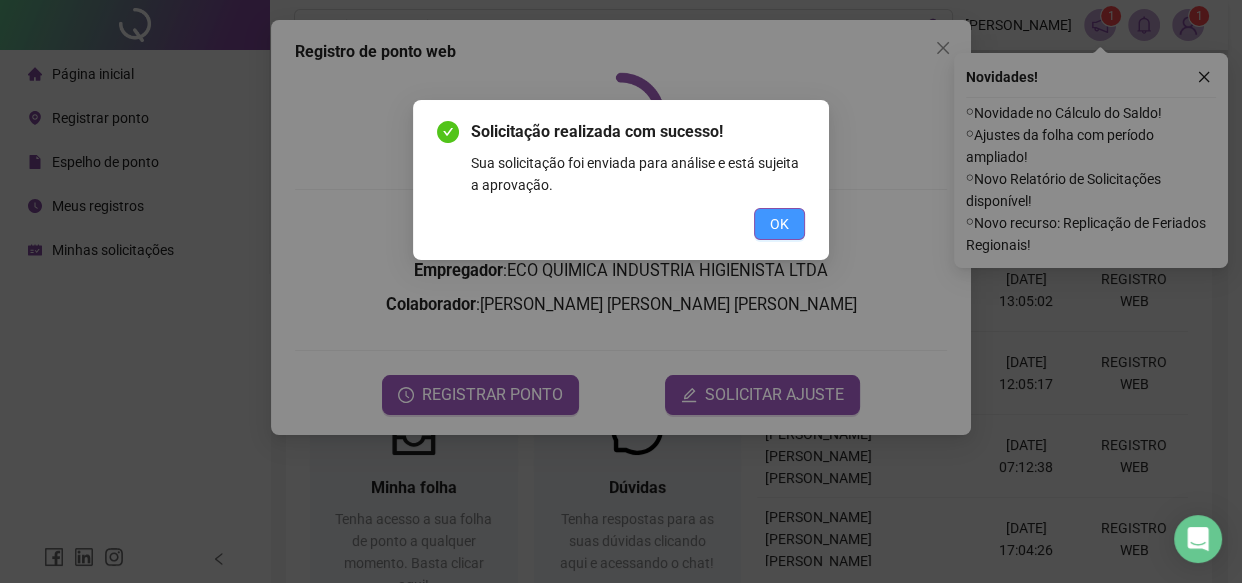 click on "OK" at bounding box center (779, 224) 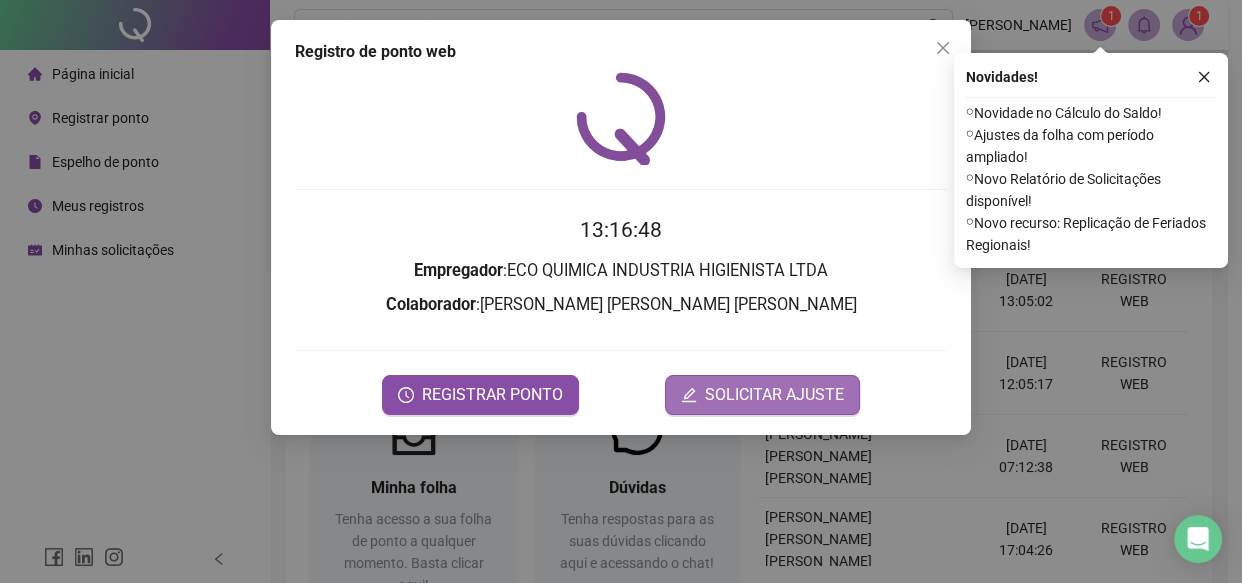 click on "SOLICITAR AJUSTE" at bounding box center [774, 395] 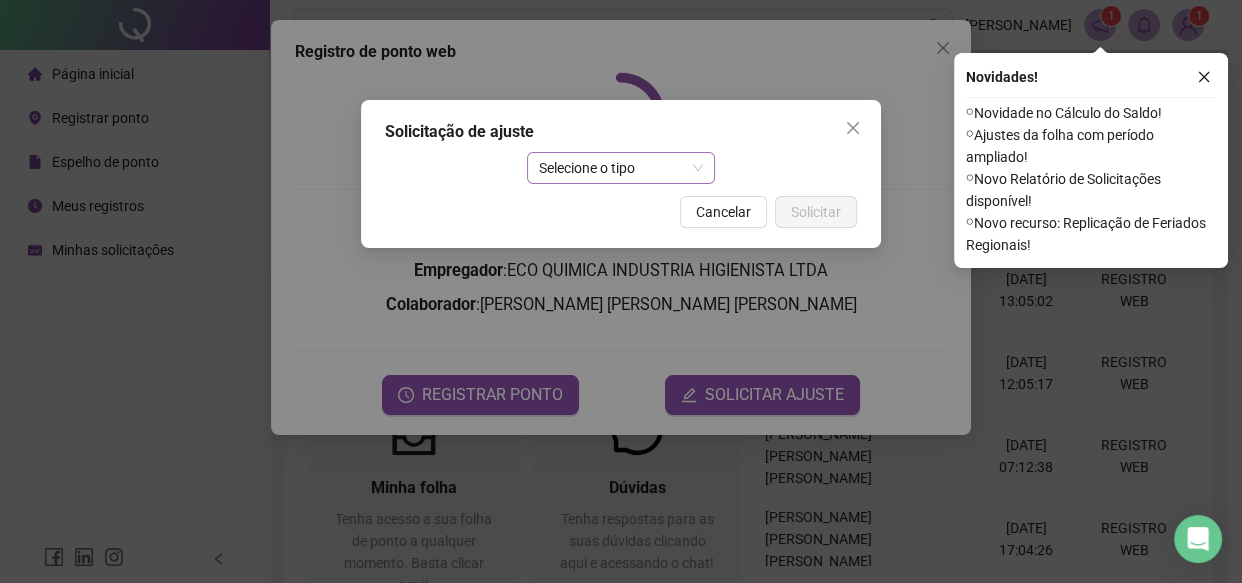 click on "Selecione o tipo" at bounding box center (621, 168) 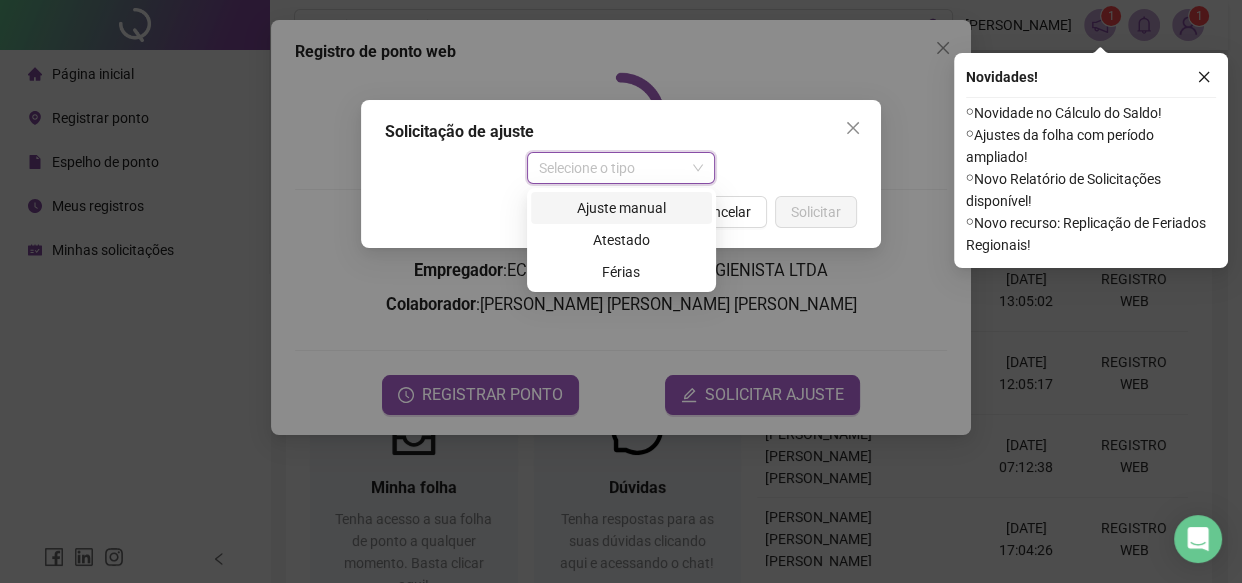 click on "Ajuste manual" at bounding box center [621, 208] 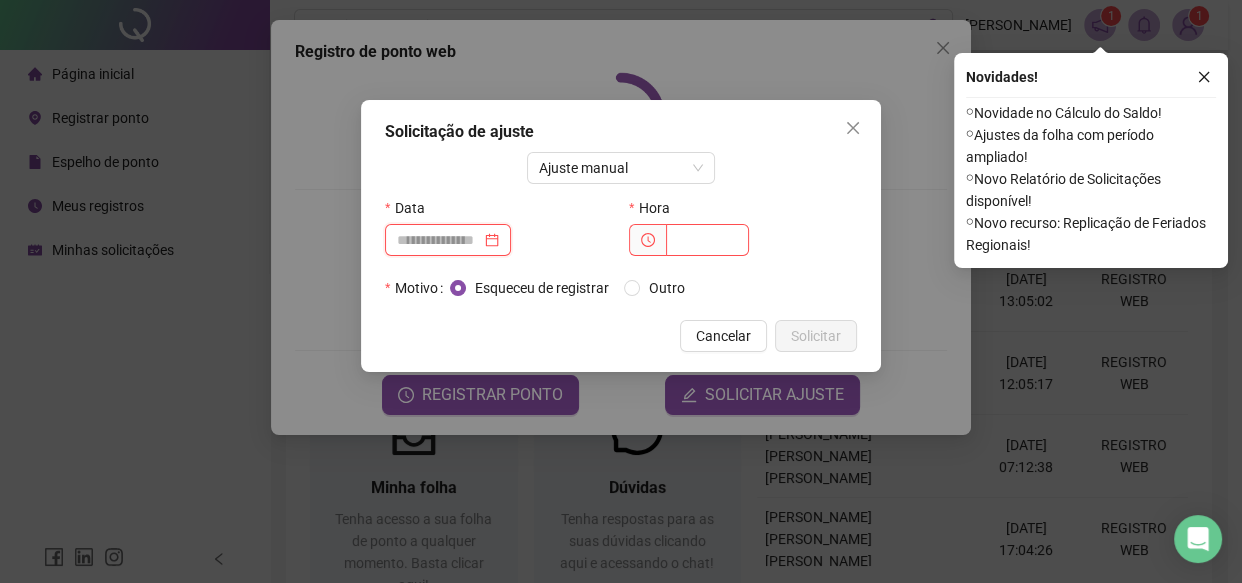 click at bounding box center [439, 240] 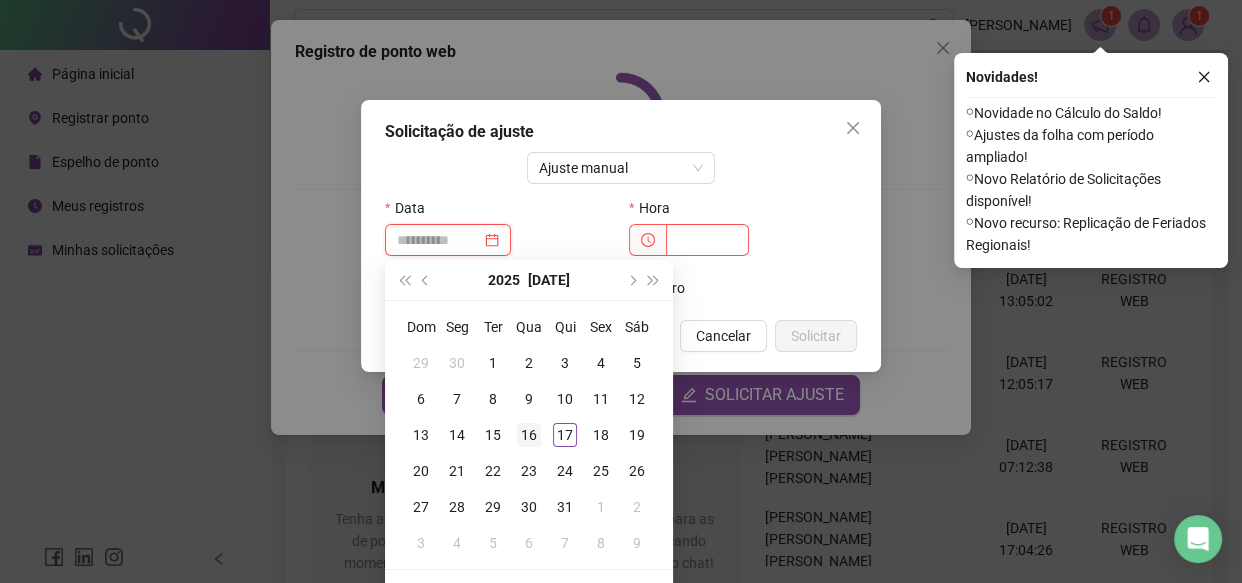 type on "**********" 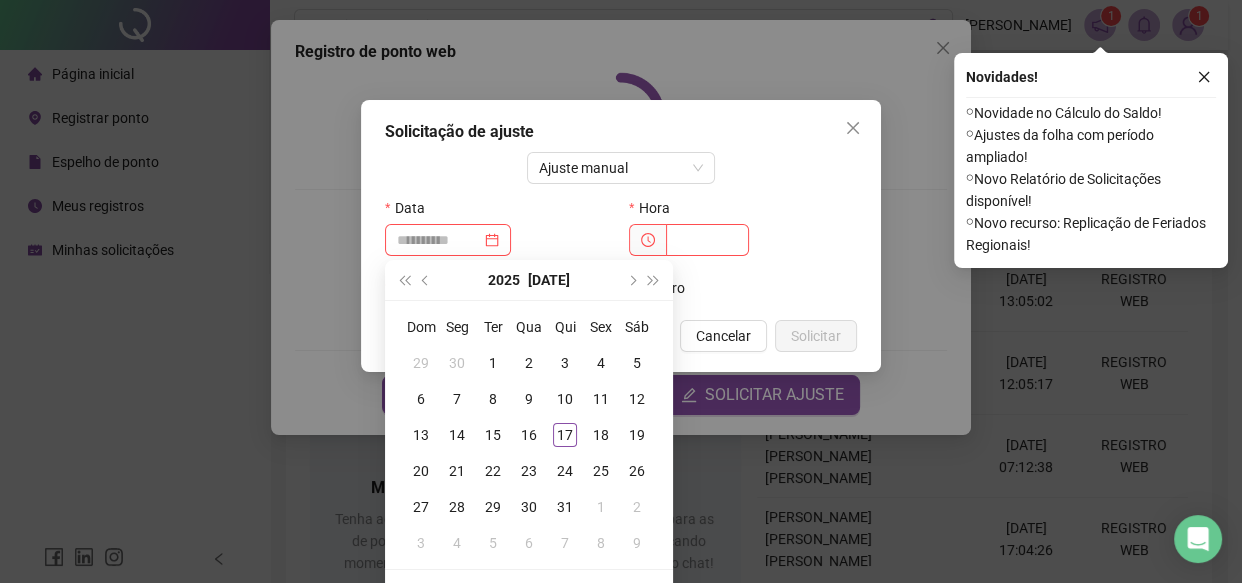 click on "16" at bounding box center [529, 435] 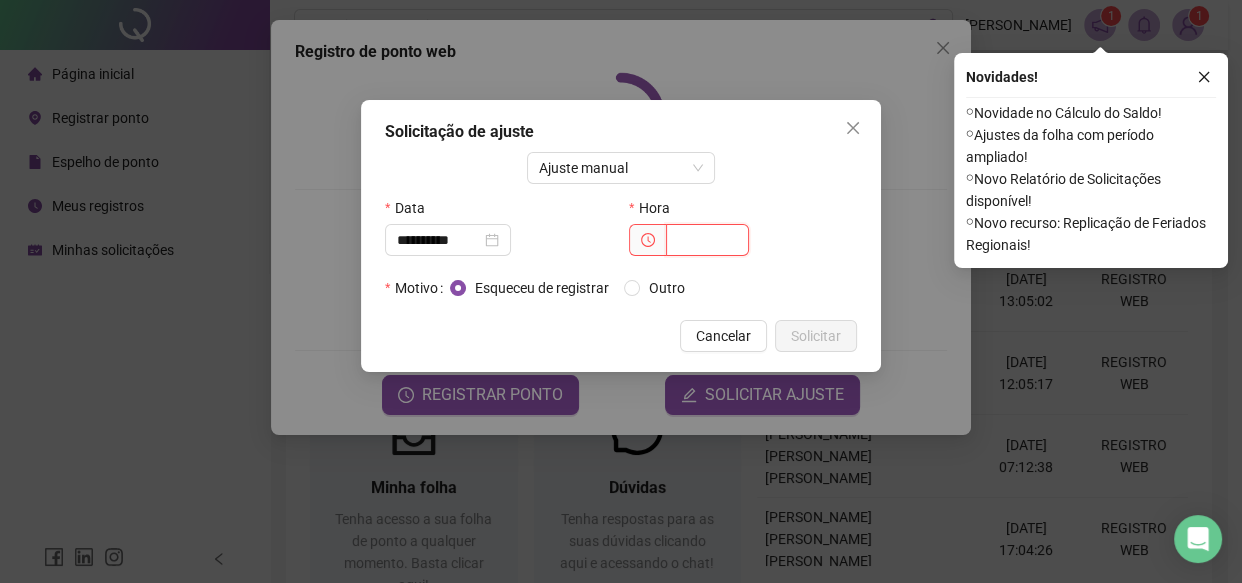 click at bounding box center [707, 240] 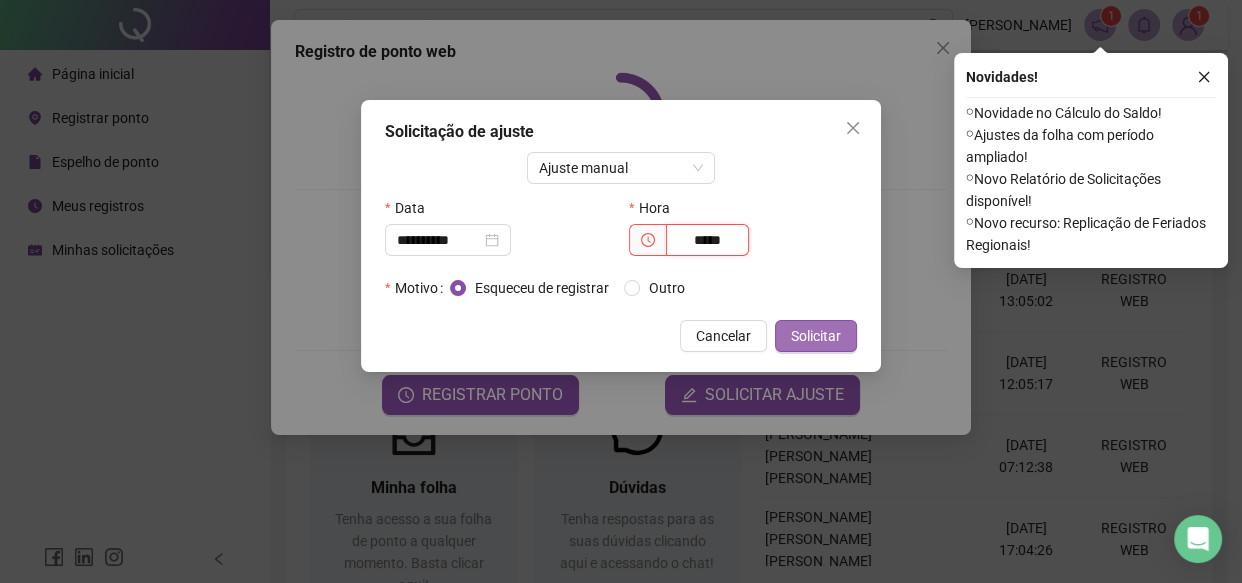 type on "*****" 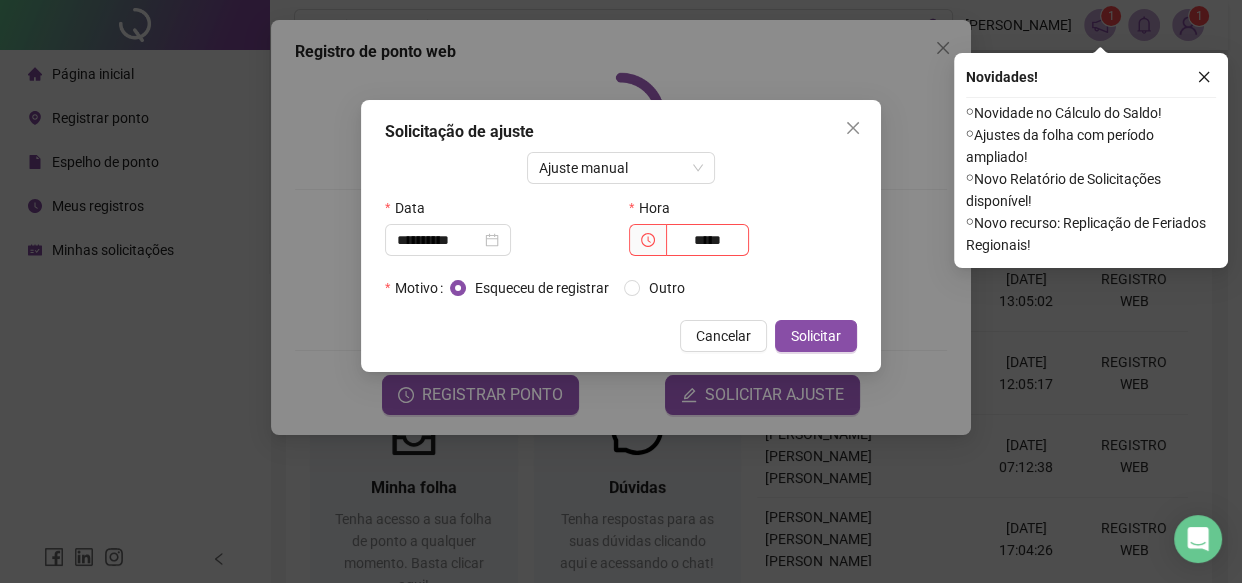 drag, startPoint x: 840, startPoint y: 337, endPoint x: 762, endPoint y: 225, distance: 136.48444 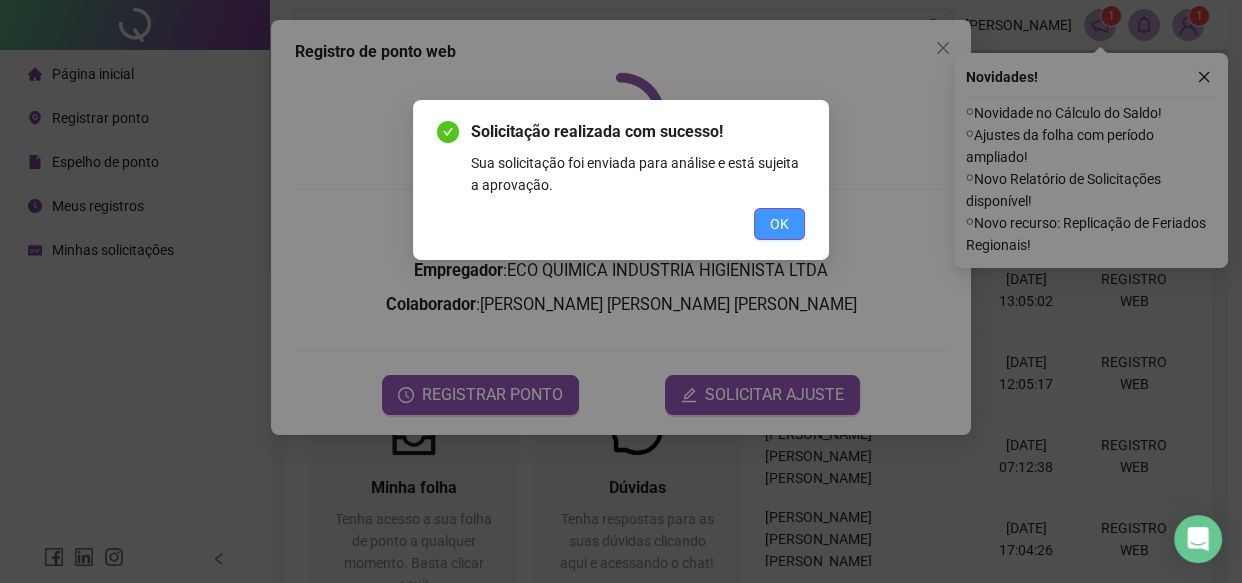 click on "OK" at bounding box center [779, 224] 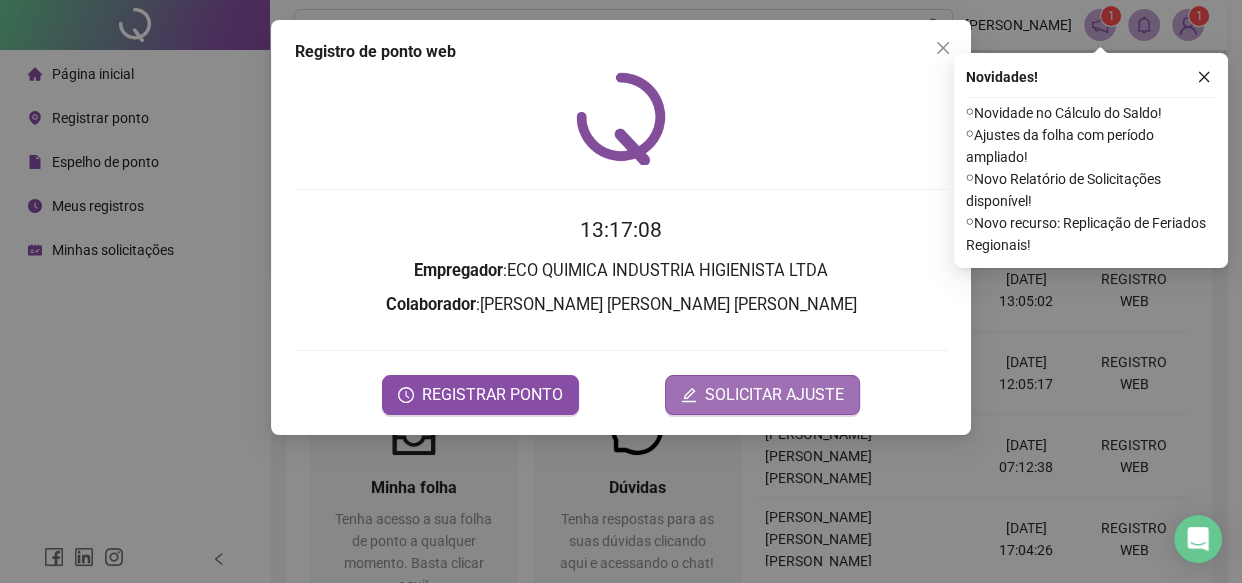 click on "SOLICITAR AJUSTE" at bounding box center (774, 395) 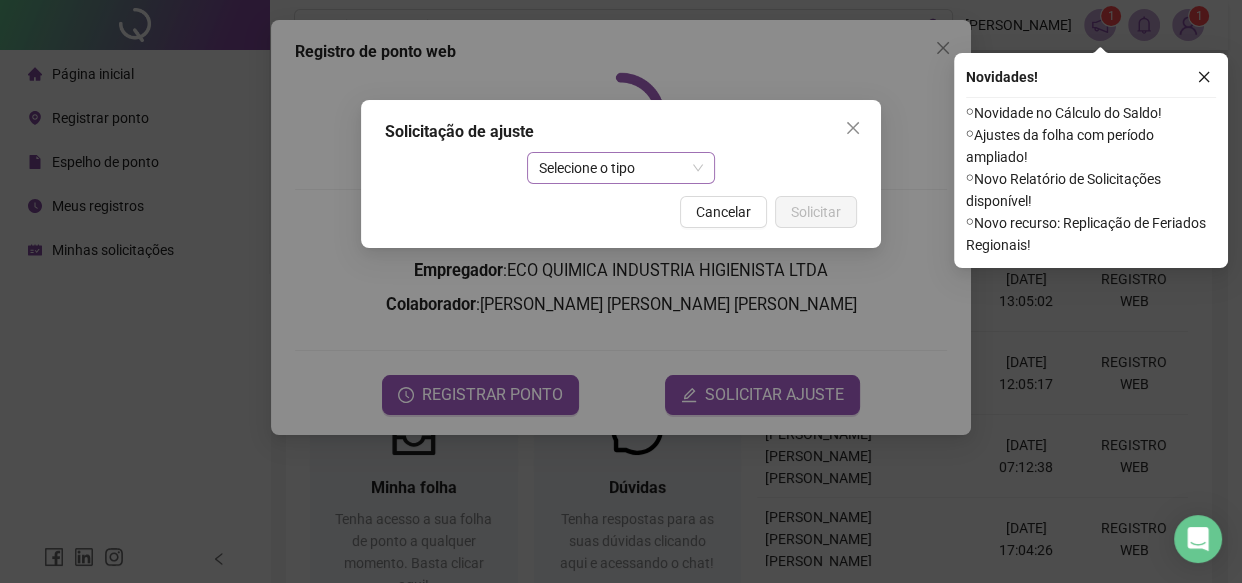 click on "Selecione o tipo" at bounding box center (621, 168) 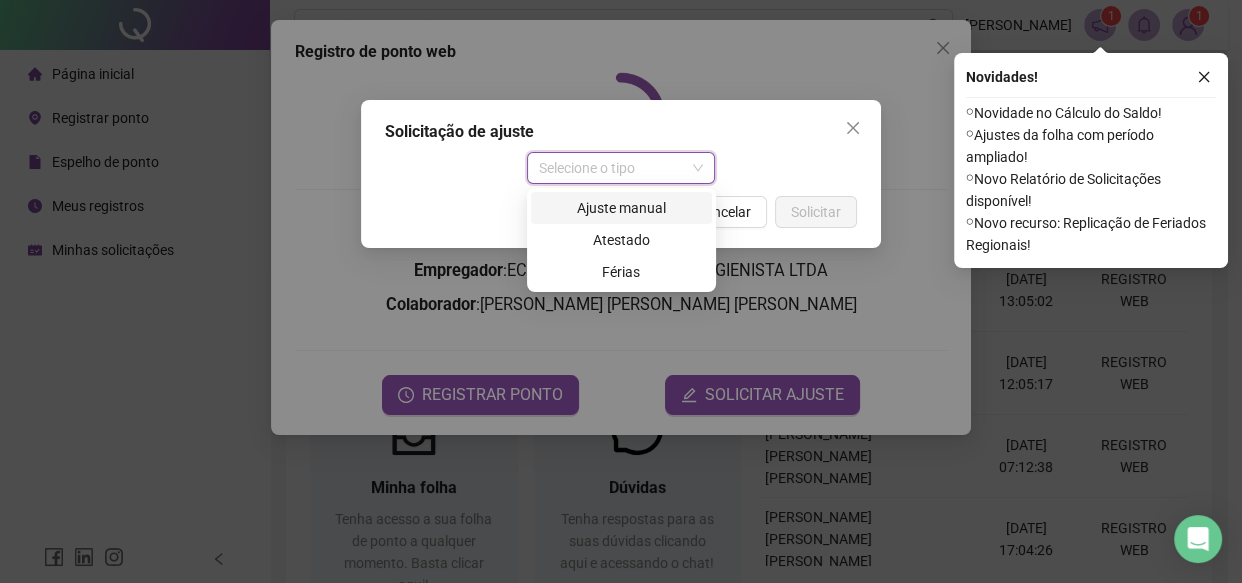 click on "Ajuste manual" at bounding box center [621, 208] 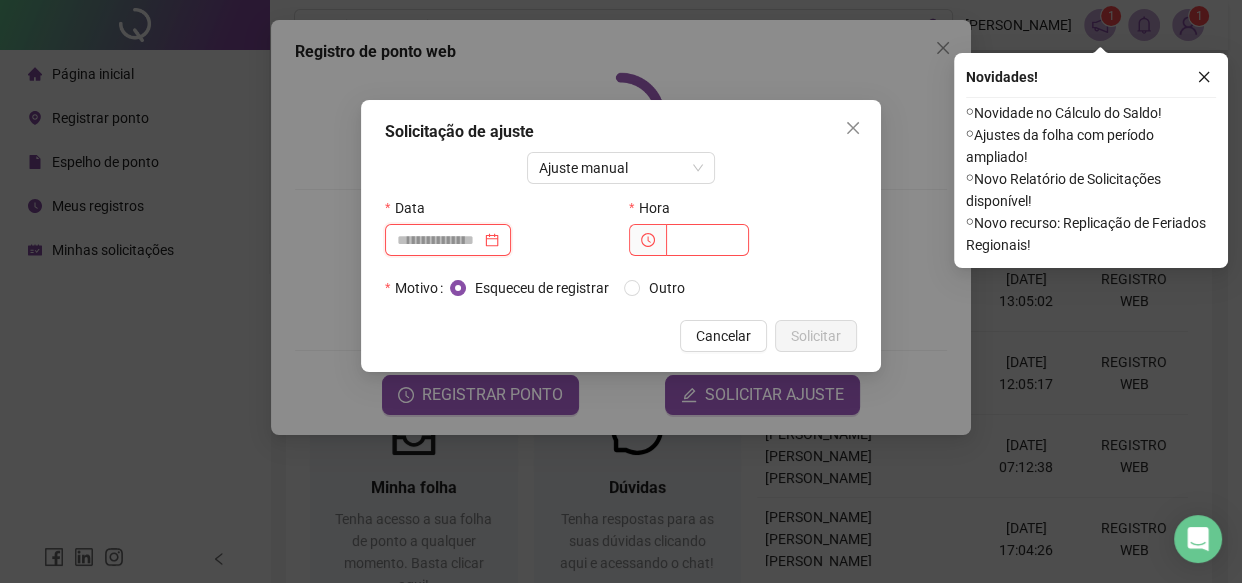 click at bounding box center [439, 240] 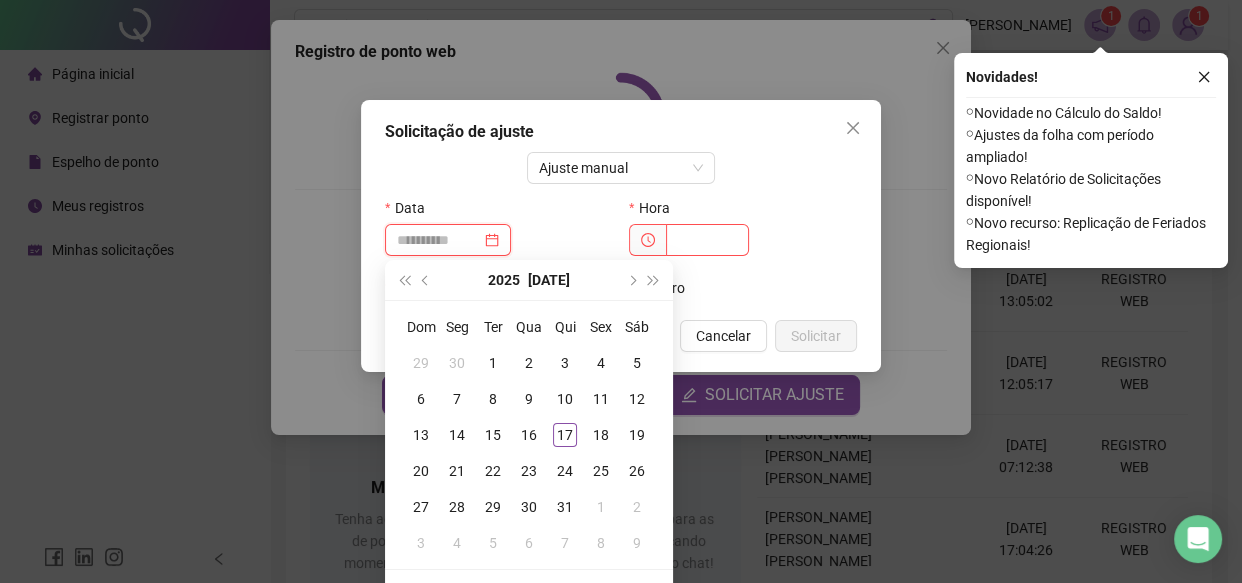 type on "**********" 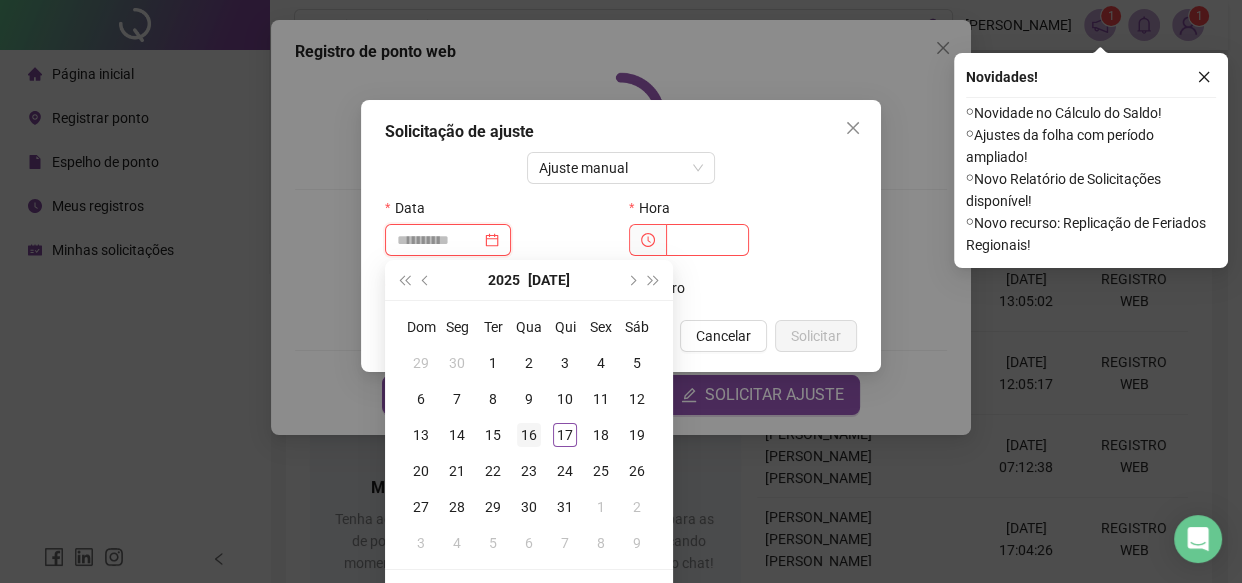 type on "**********" 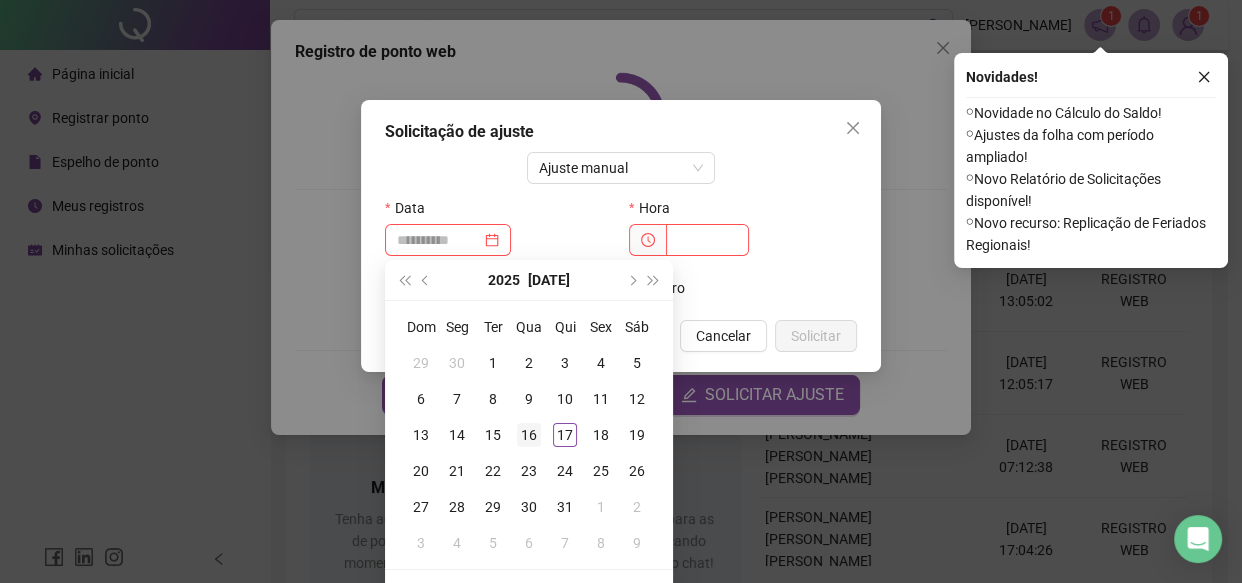 click on "16" at bounding box center (529, 435) 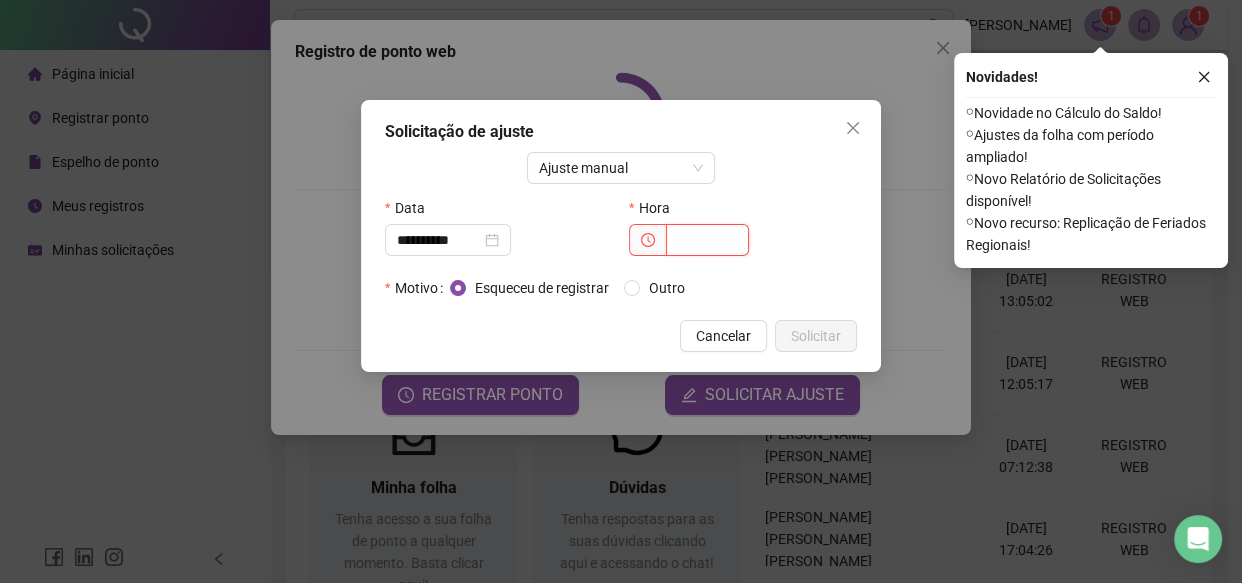 click at bounding box center (707, 240) 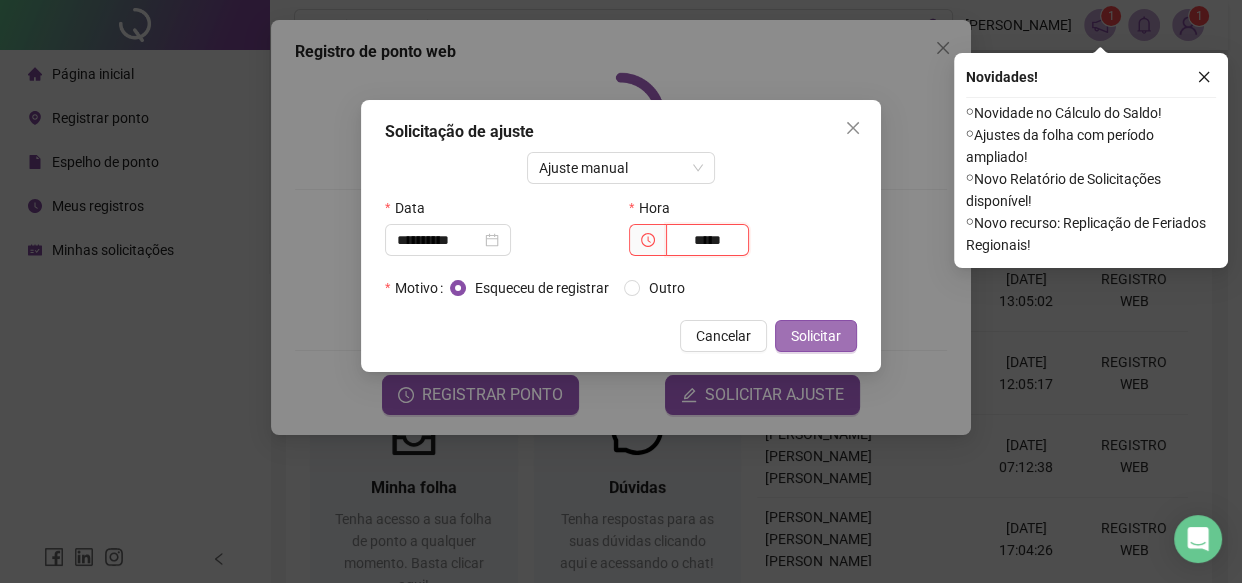 type on "*****" 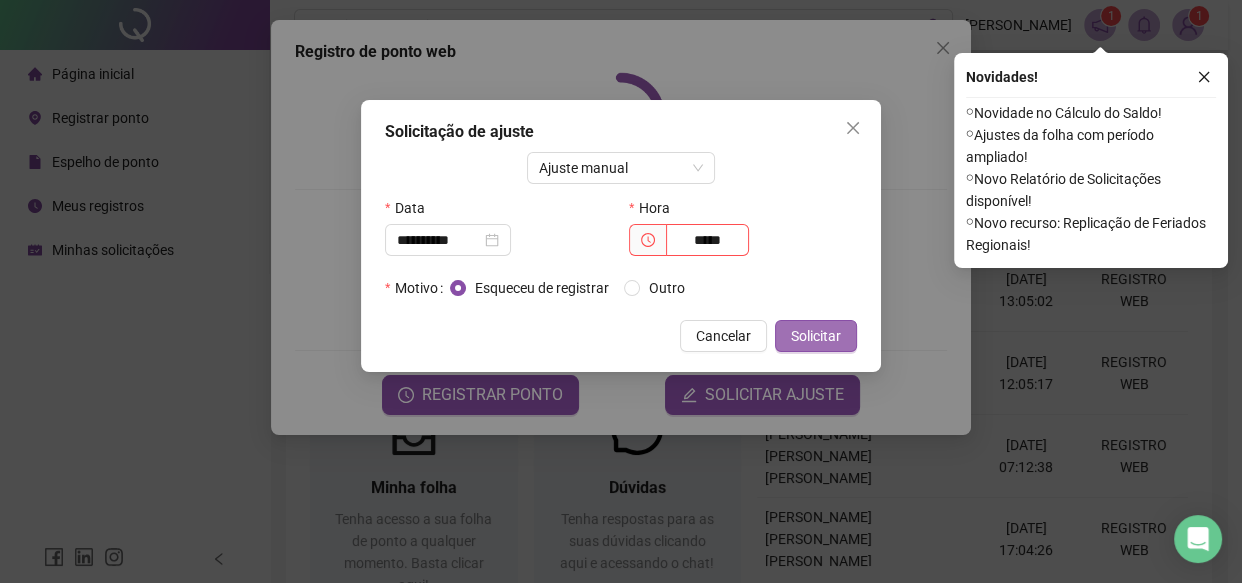 click on "Solicitar" at bounding box center (816, 336) 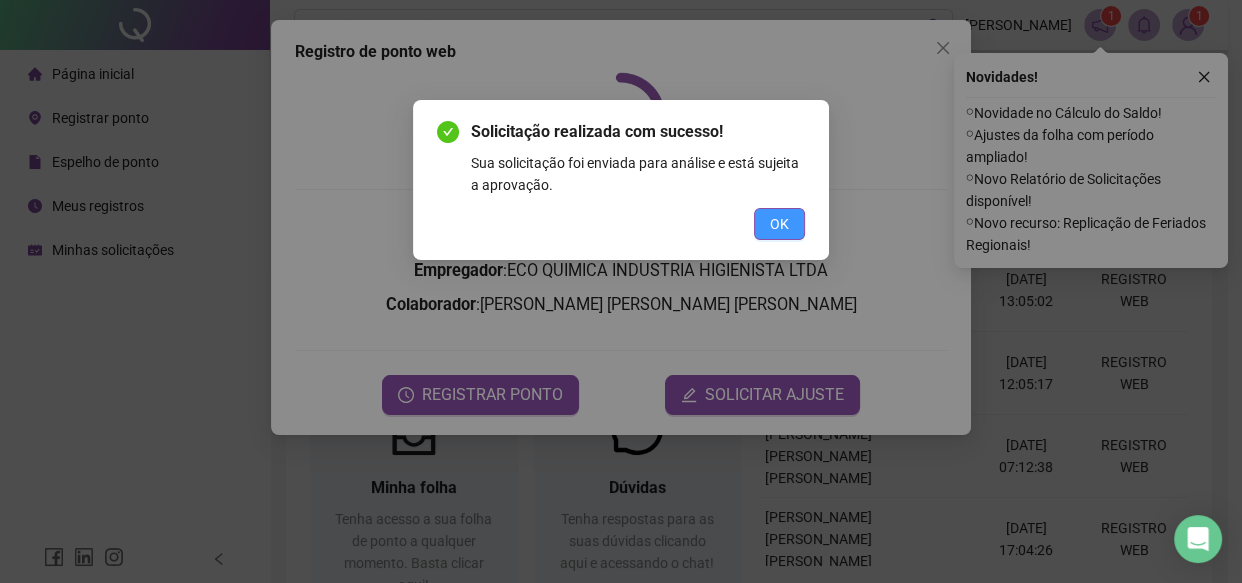 click on "OK" at bounding box center (779, 224) 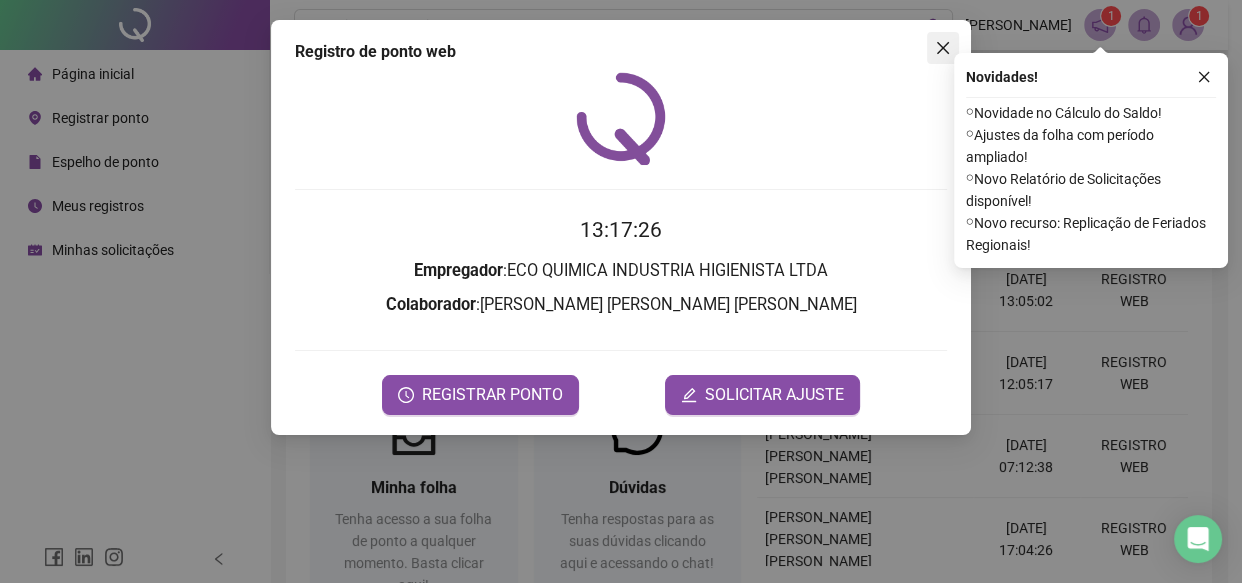 click 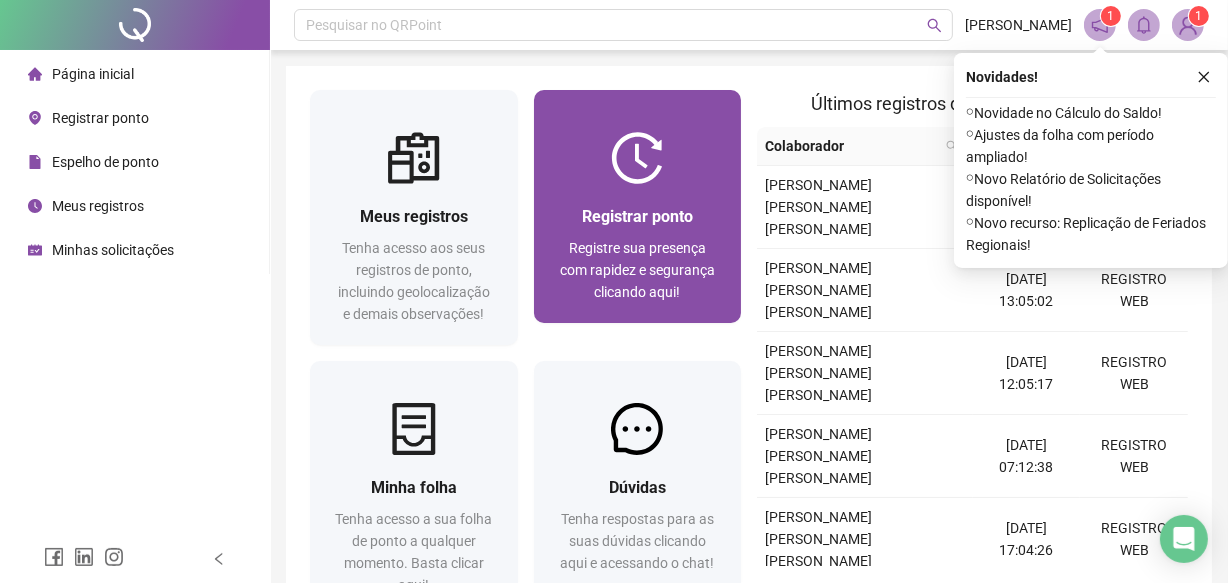click on "Registrar ponto" at bounding box center (637, 216) 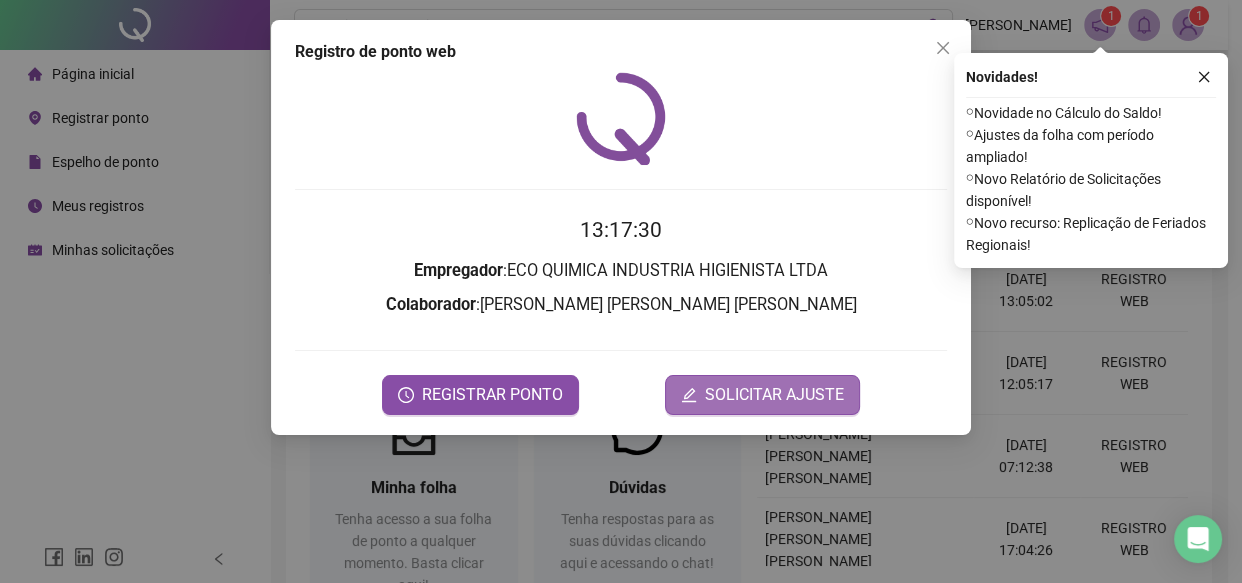 click on "SOLICITAR AJUSTE" at bounding box center [762, 395] 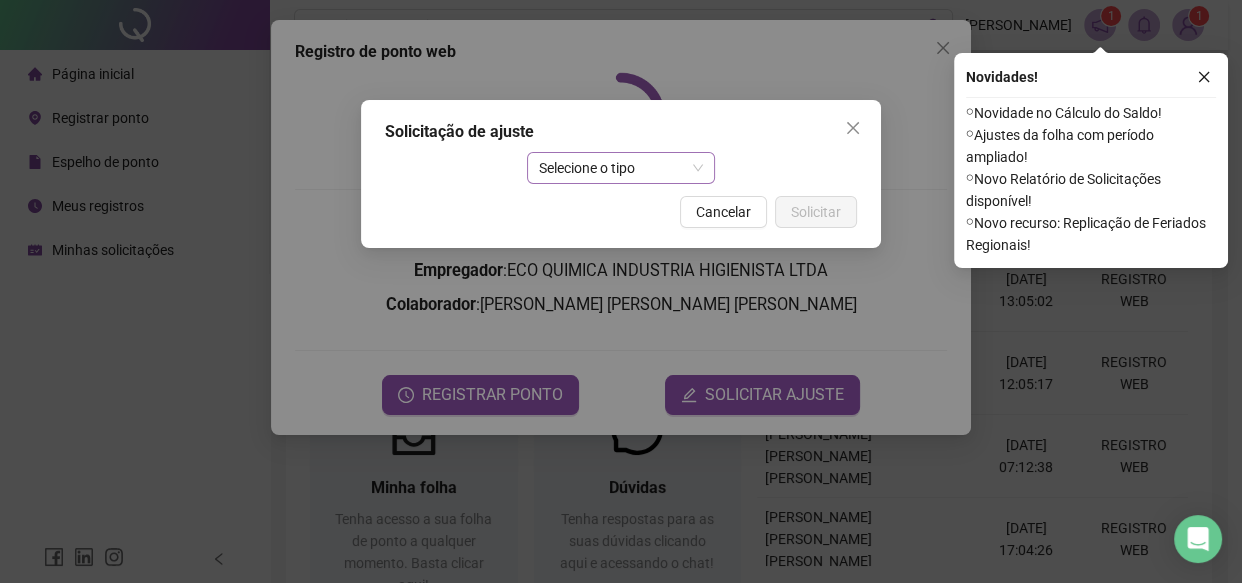 click on "Selecione o tipo" at bounding box center [621, 168] 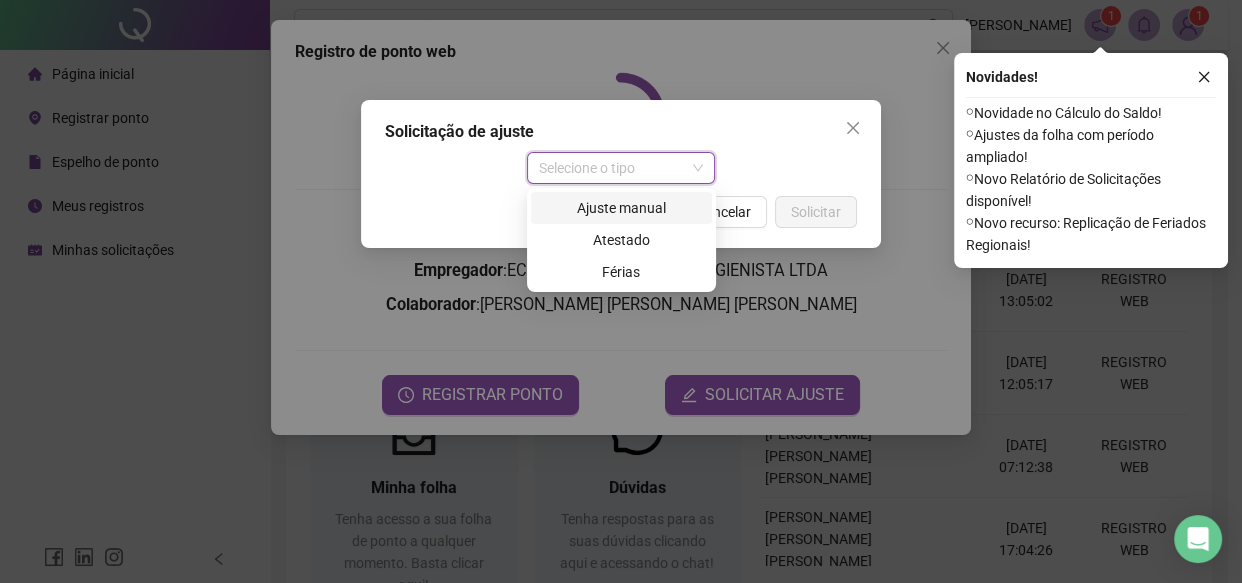 click on "Ajuste manual" at bounding box center (621, 208) 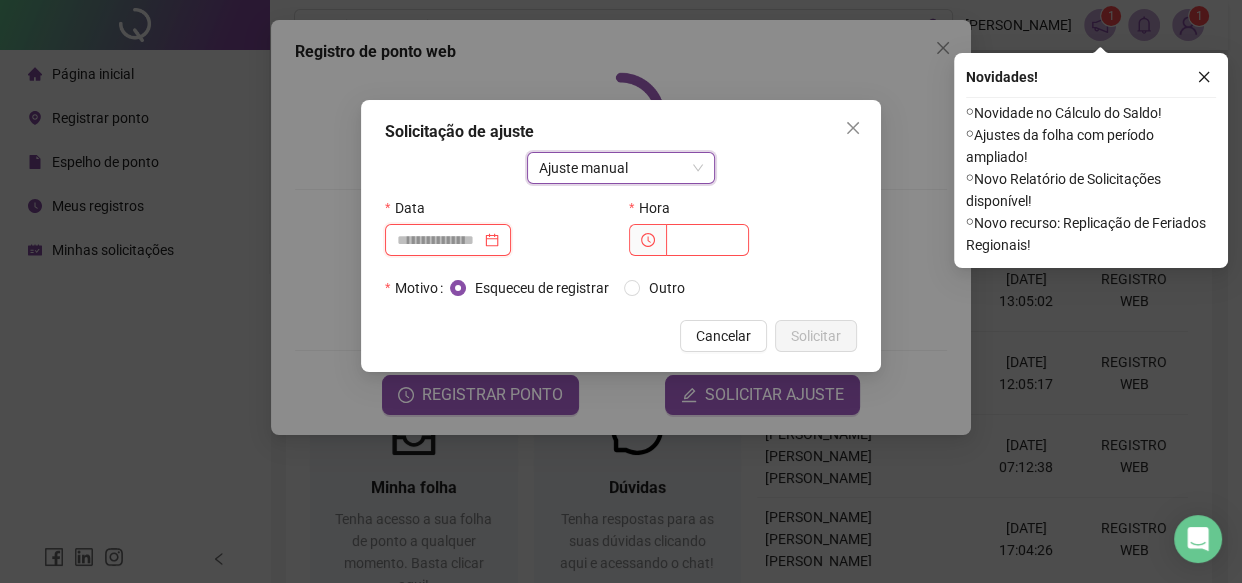 click at bounding box center (439, 240) 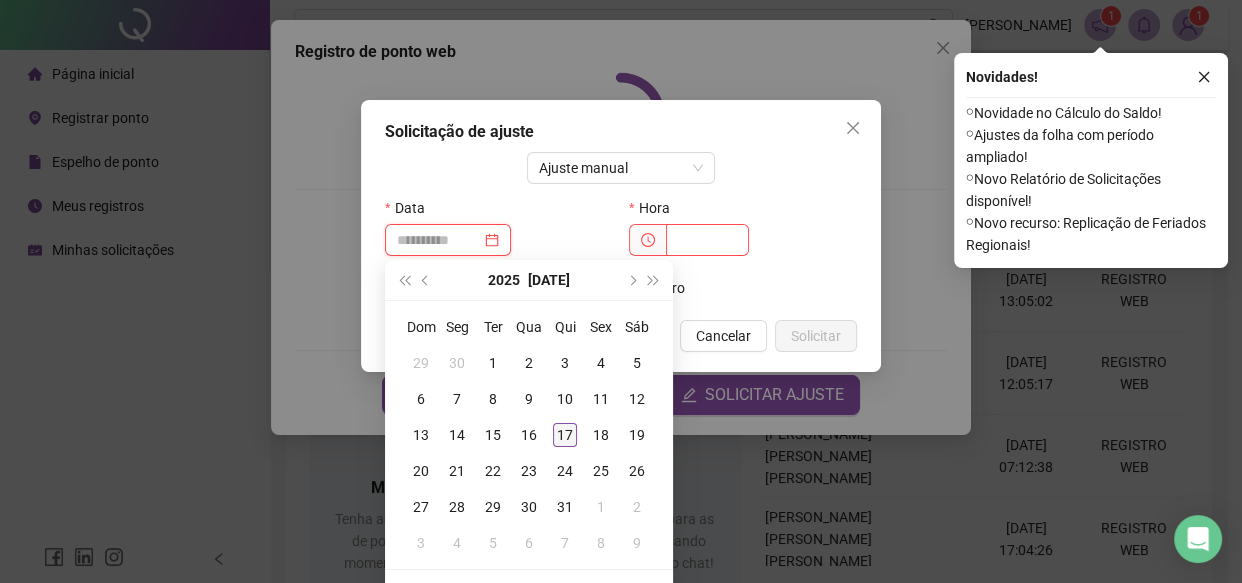 type on "**********" 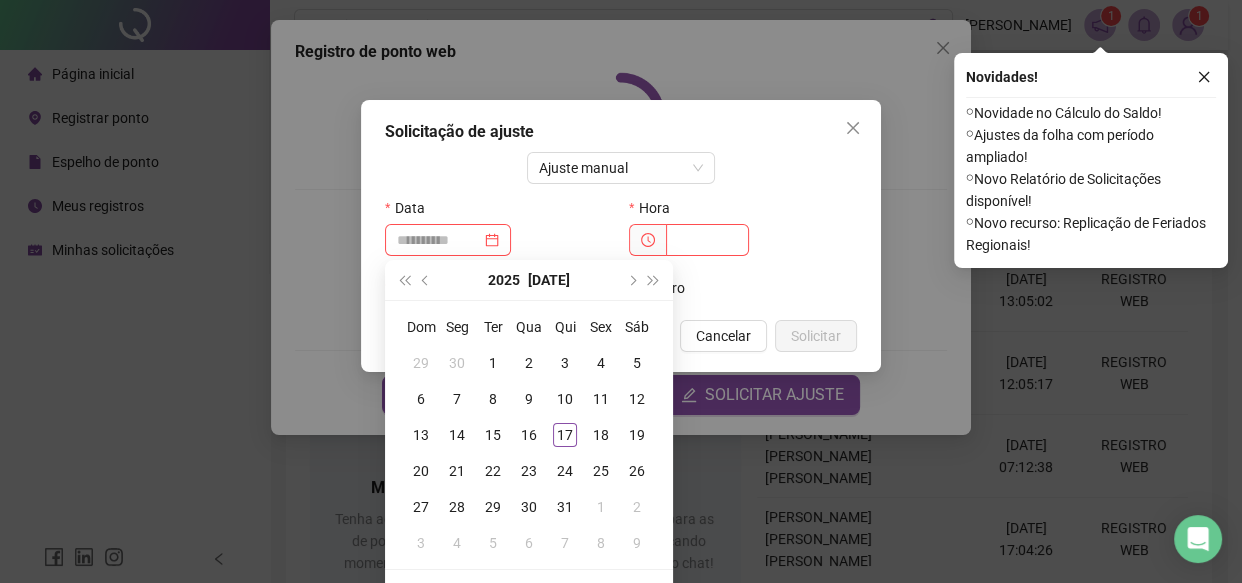 drag, startPoint x: 570, startPoint y: 434, endPoint x: 570, endPoint y: 423, distance: 11 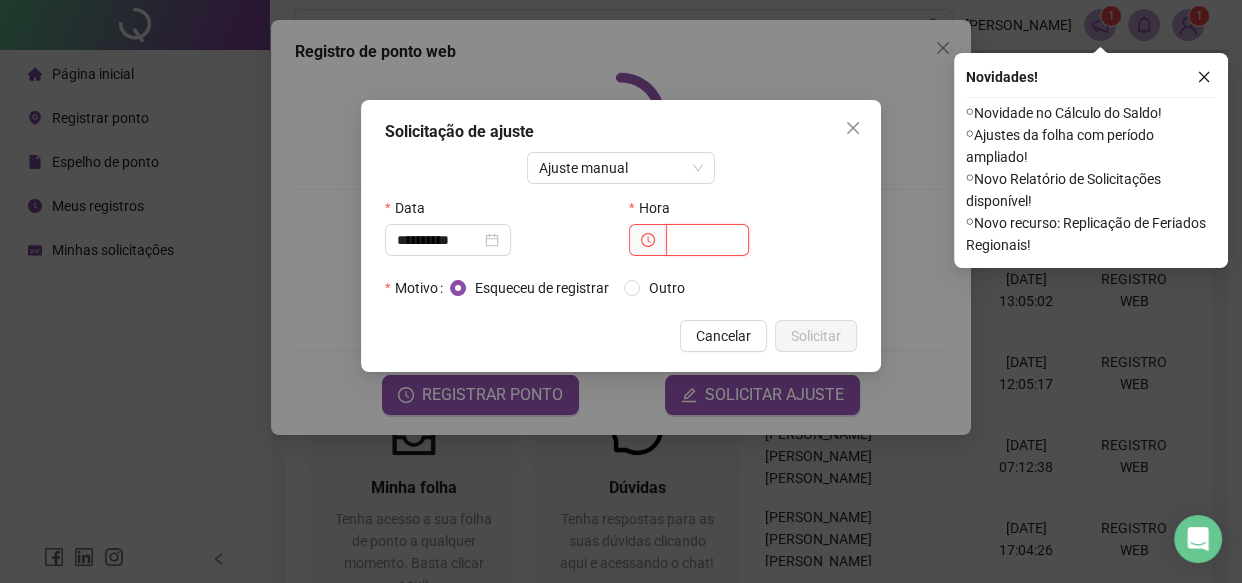 click at bounding box center (707, 240) 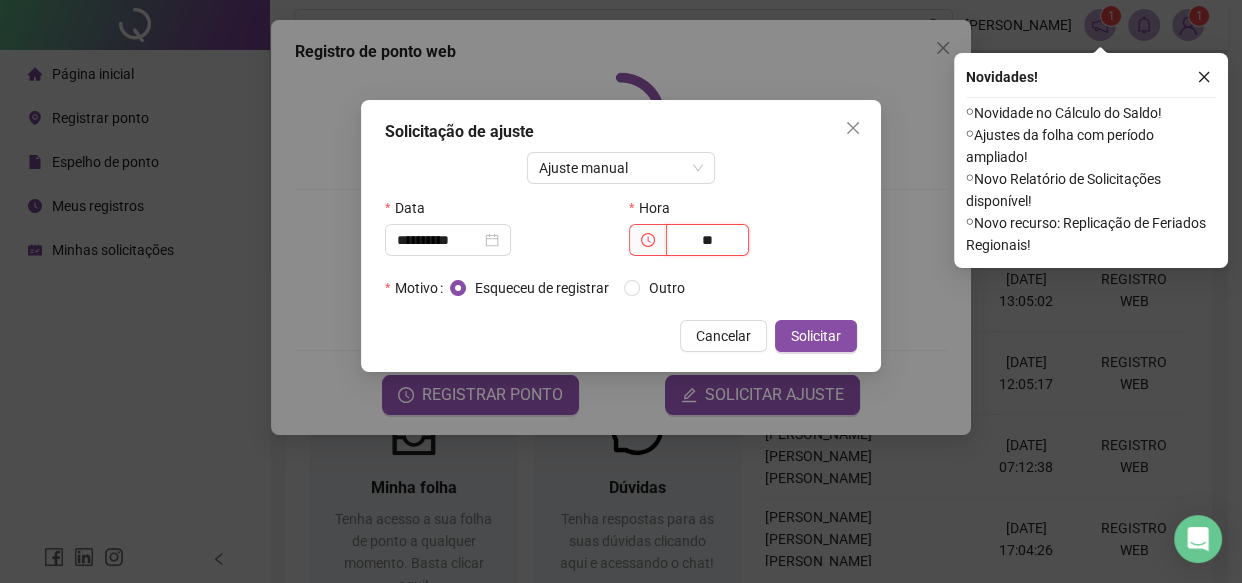 type on "*" 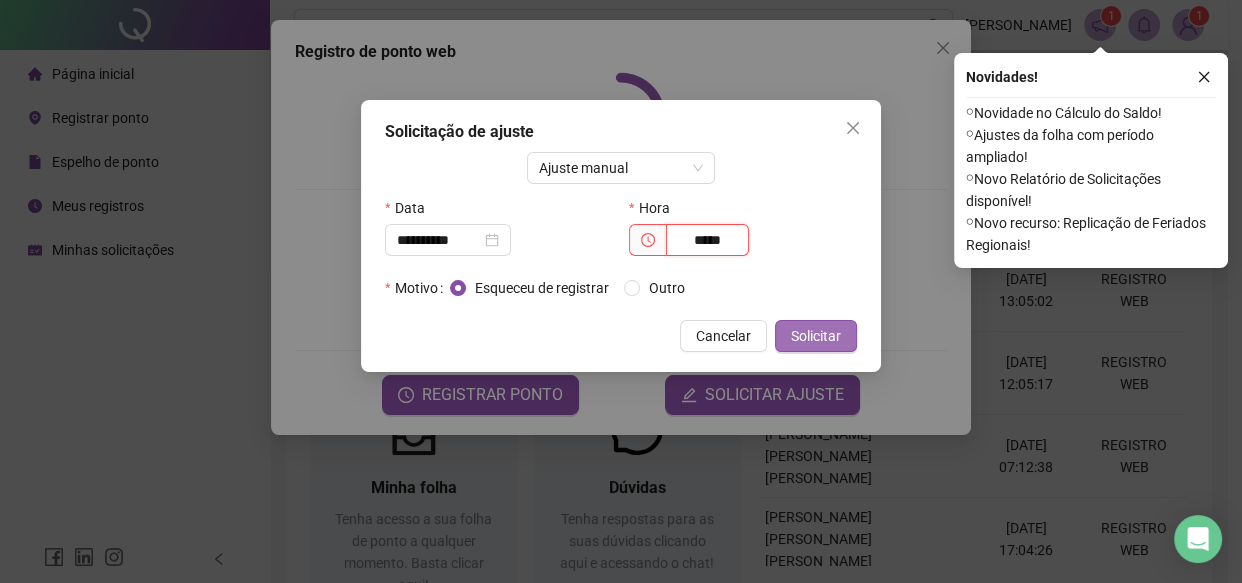 type on "*****" 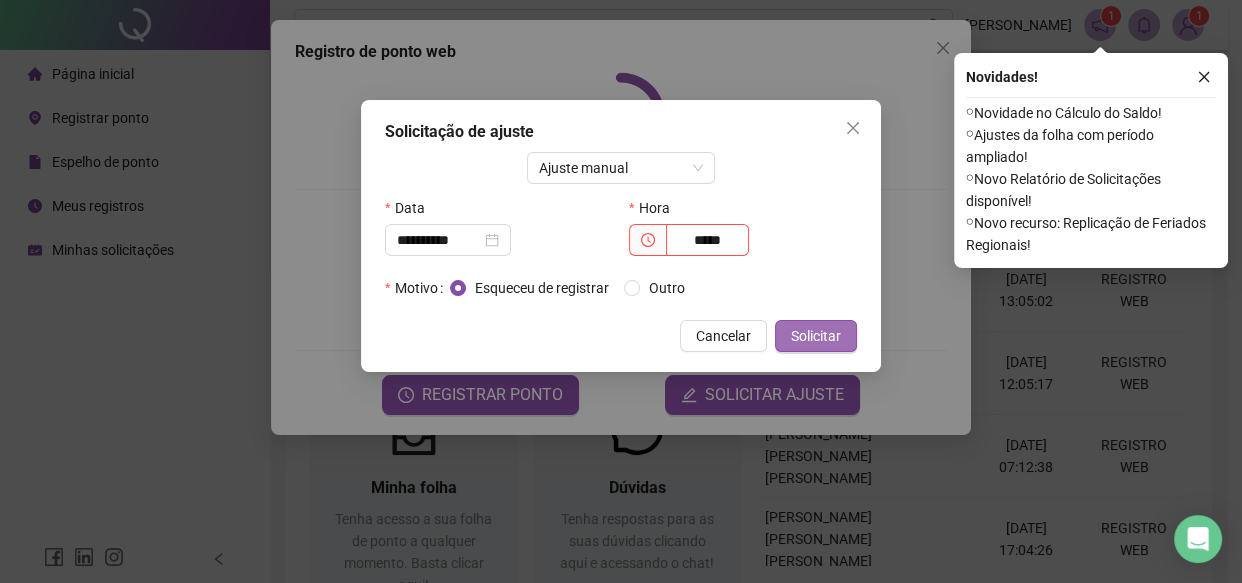 click on "Solicitar" at bounding box center (816, 336) 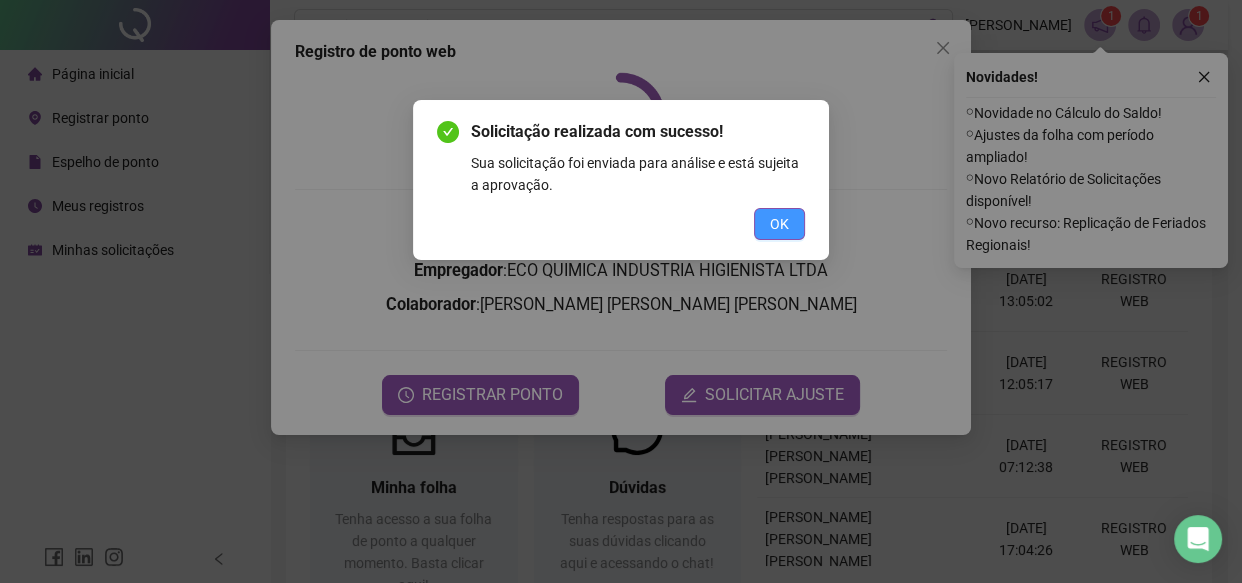 click on "OK" at bounding box center [779, 224] 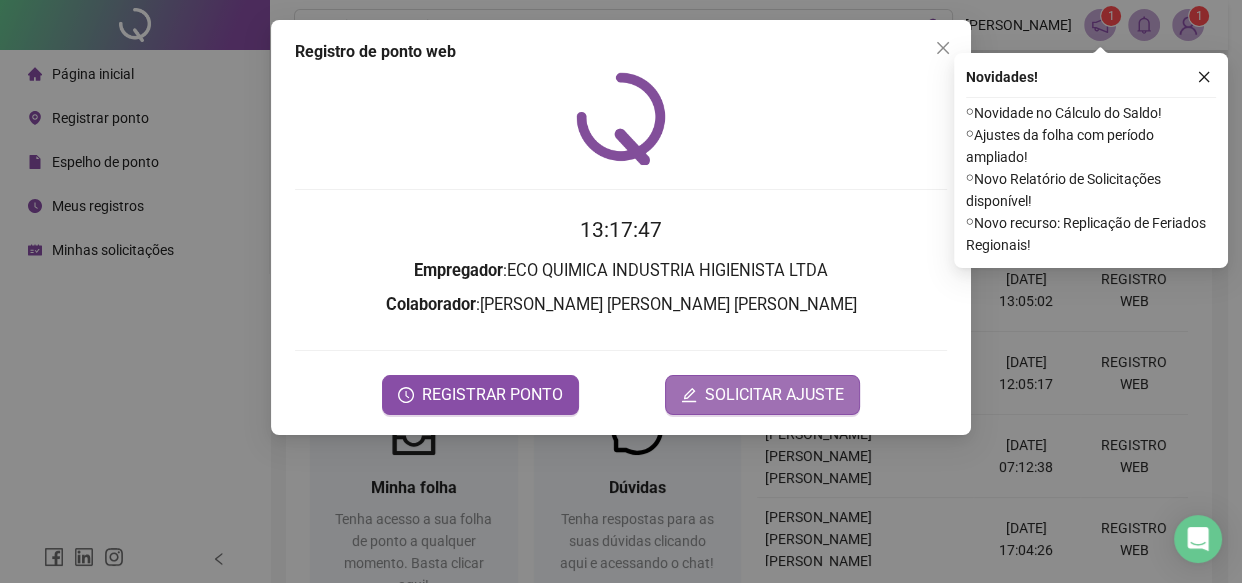 click on "SOLICITAR AJUSTE" at bounding box center [774, 395] 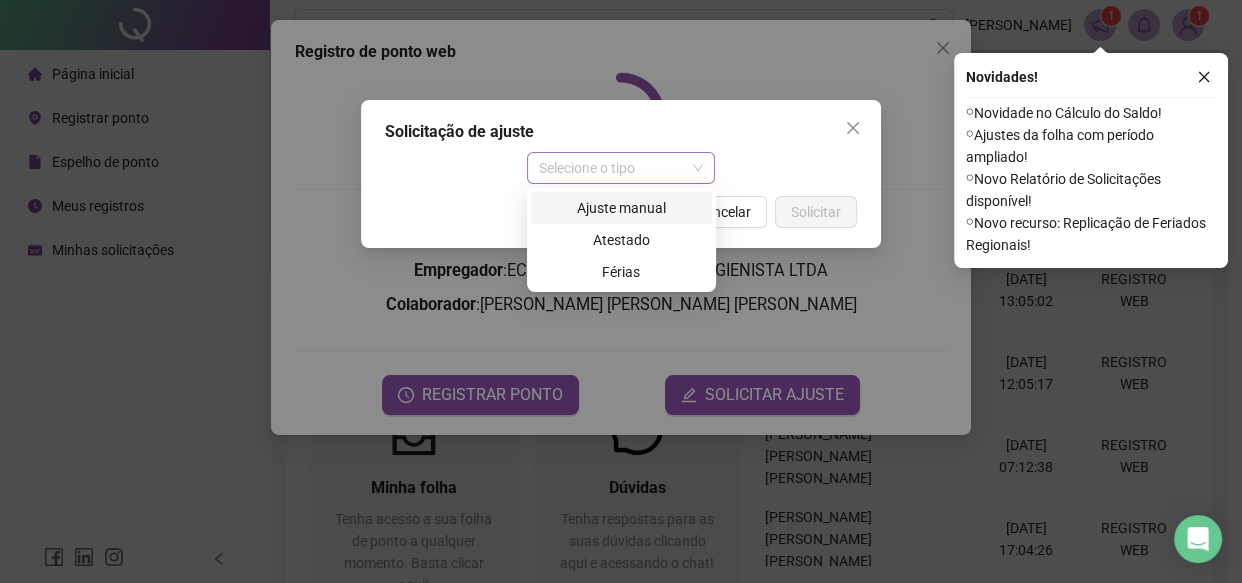 click on "Selecione o tipo" at bounding box center [621, 168] 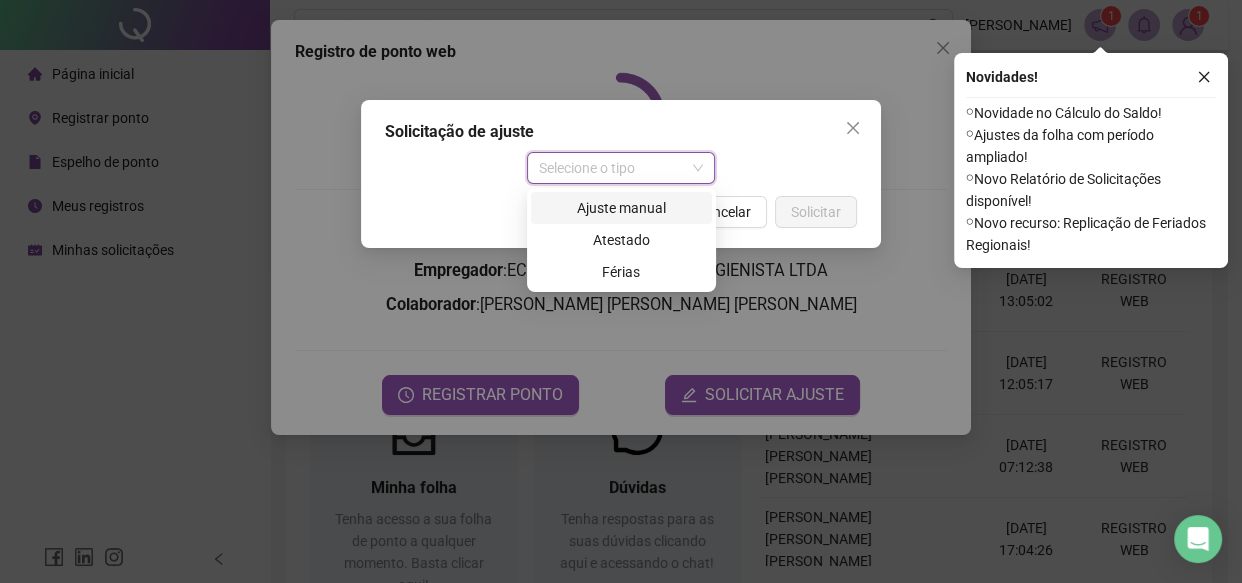 click on "Ajuste manual" at bounding box center [621, 208] 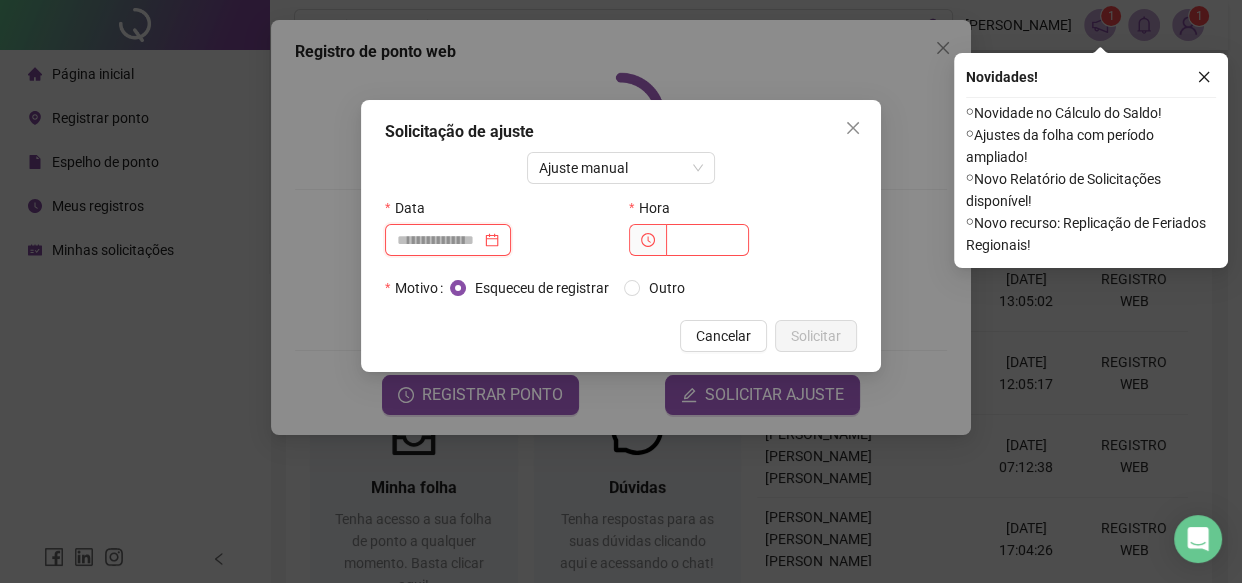 click at bounding box center (439, 240) 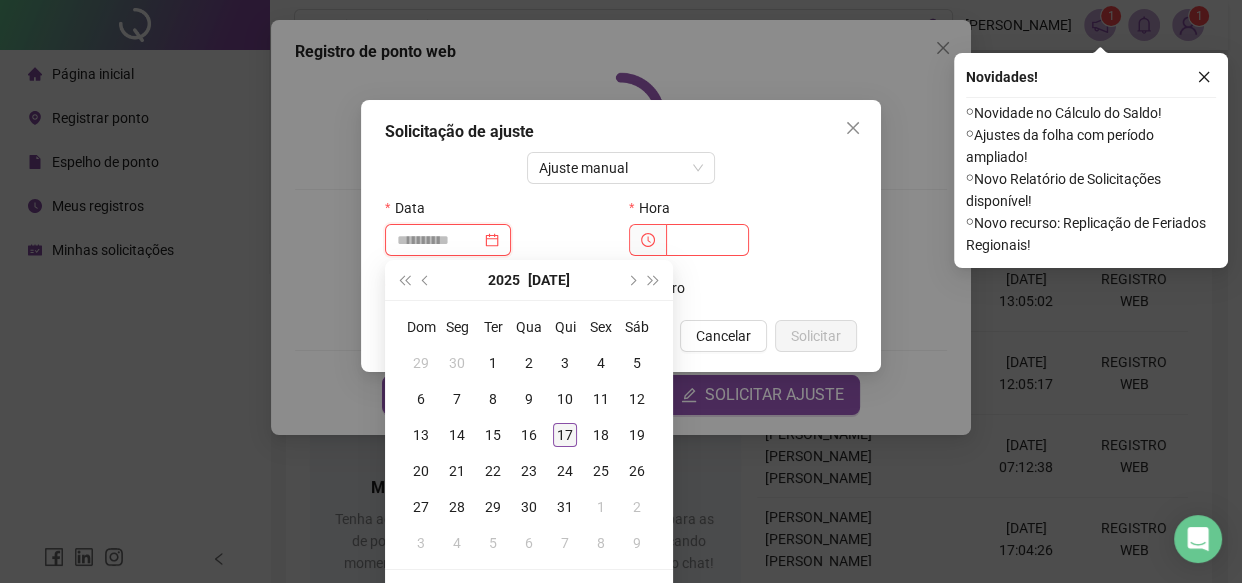 type on "**********" 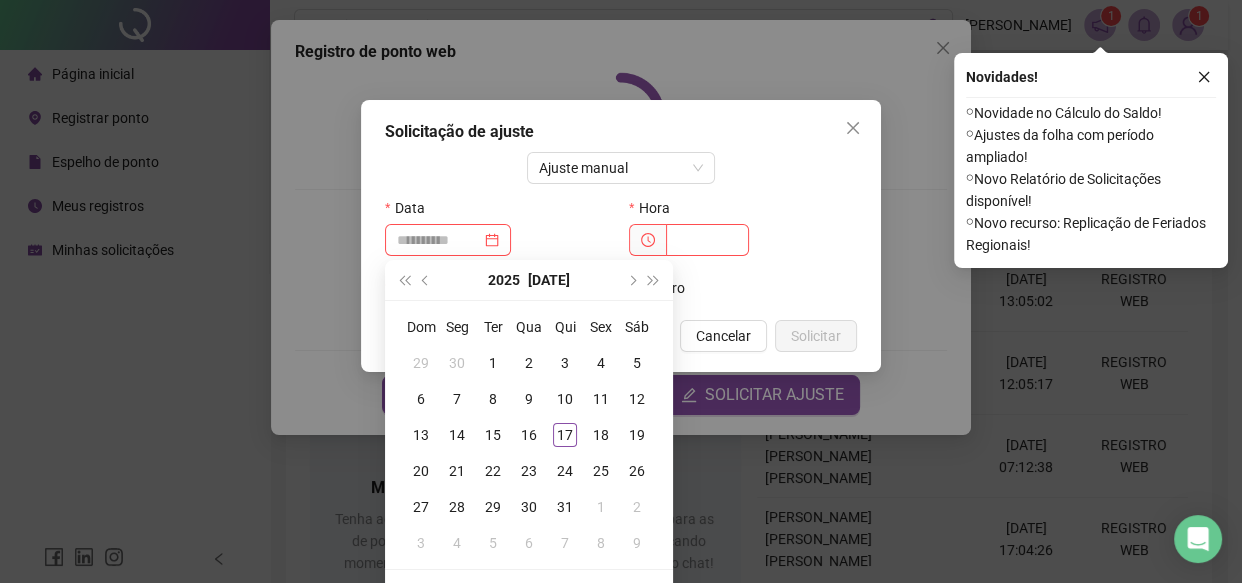 click on "17" at bounding box center [565, 435] 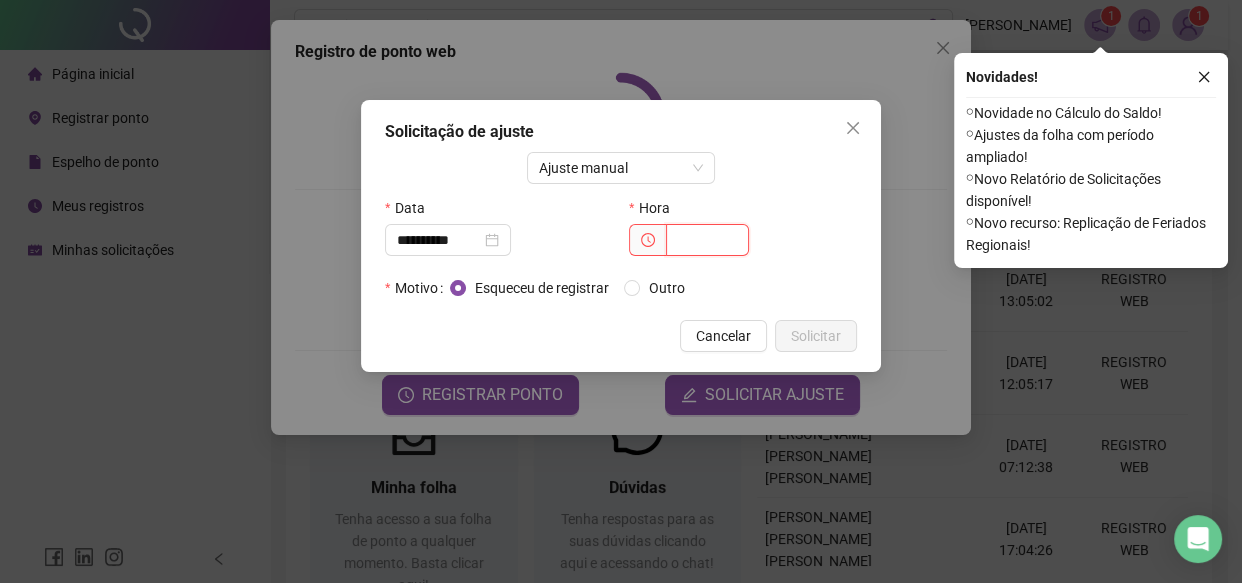 click at bounding box center [707, 240] 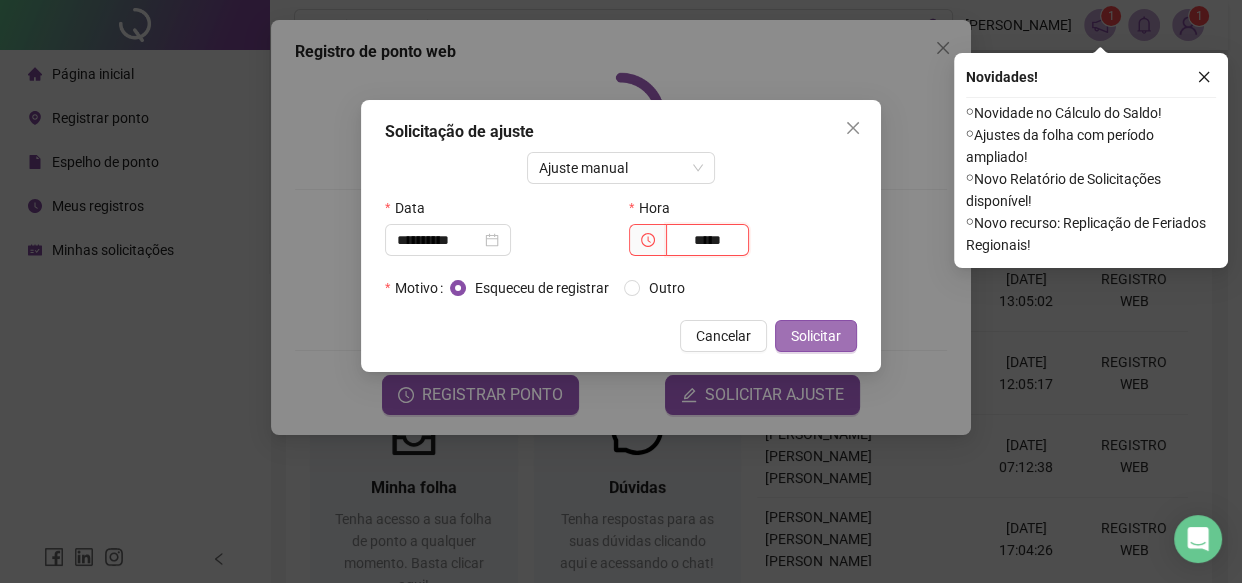 type on "*****" 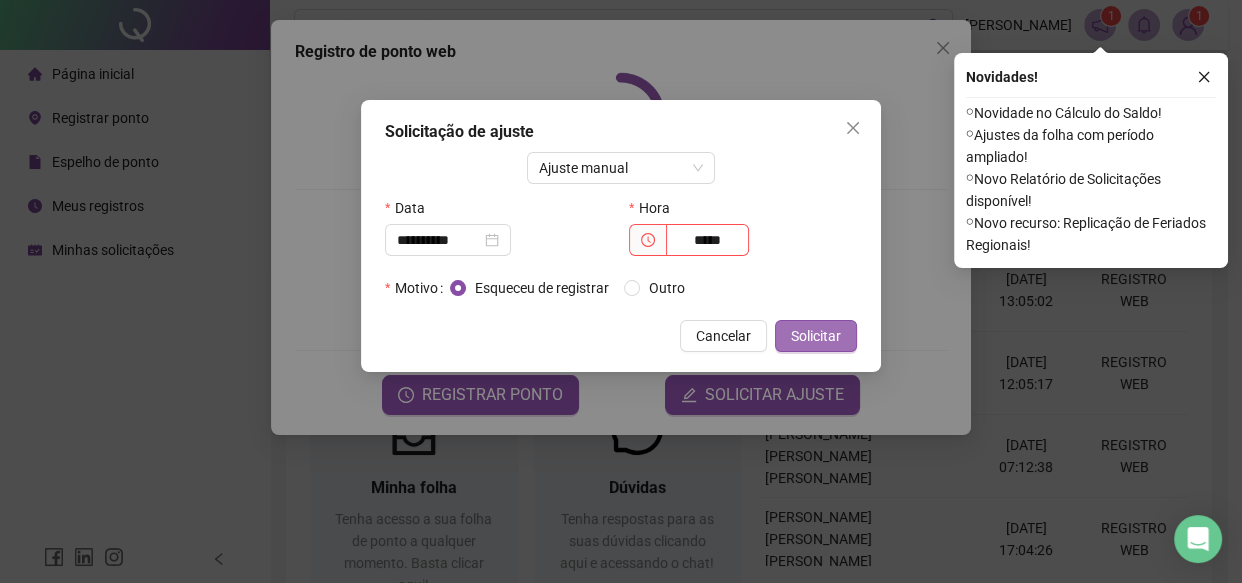 click on "Solicitar" at bounding box center (816, 336) 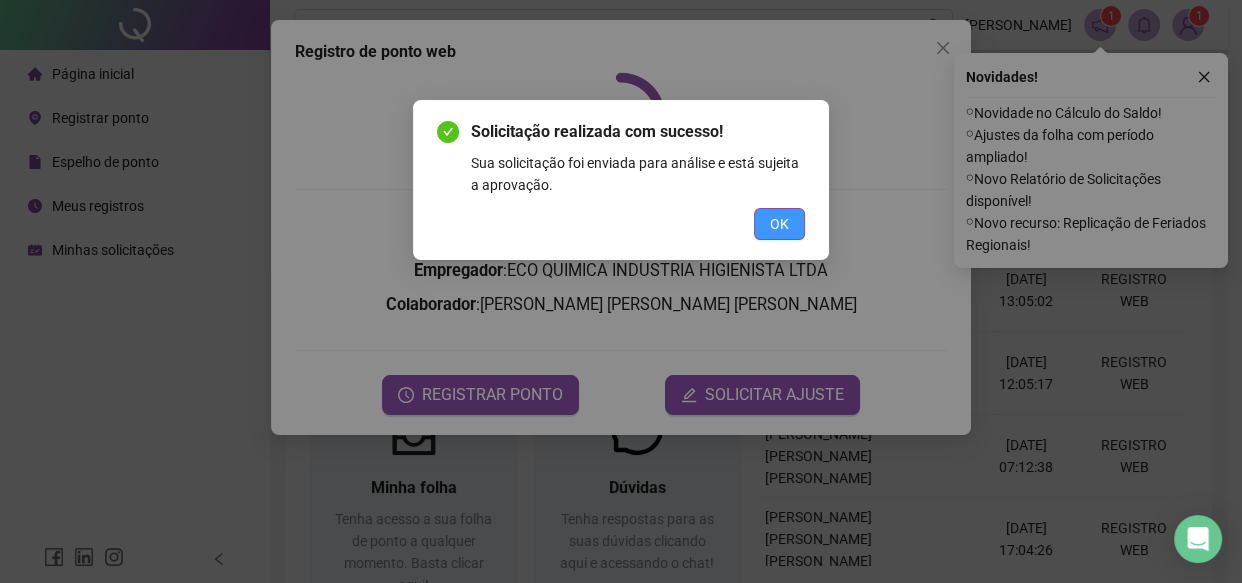 click on "OK" at bounding box center [779, 224] 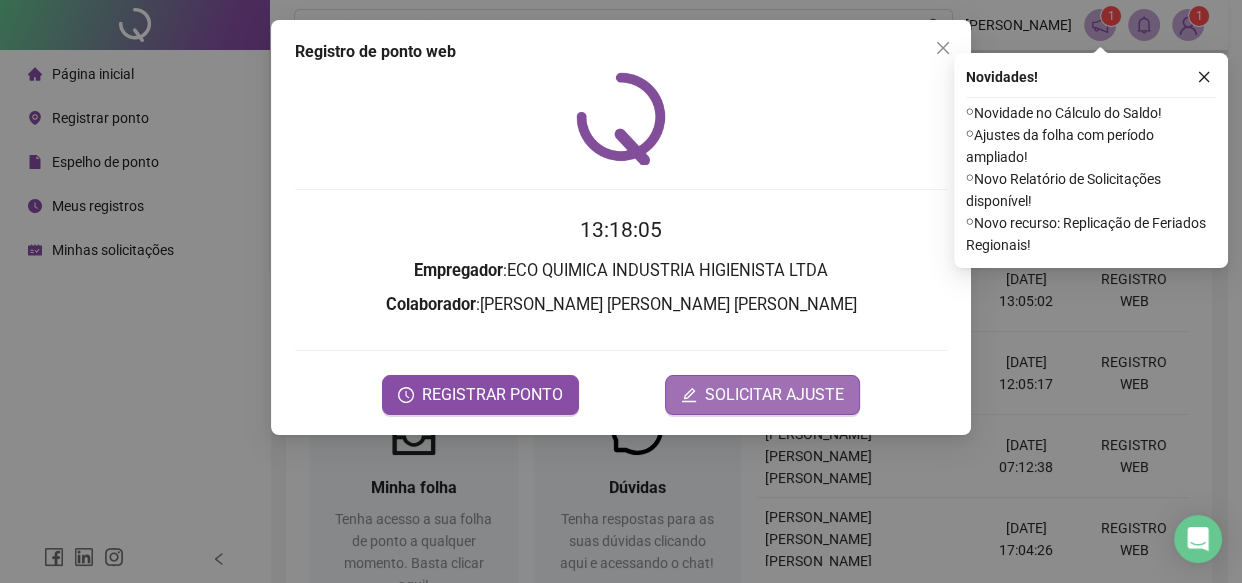 click on "SOLICITAR AJUSTE" at bounding box center [774, 395] 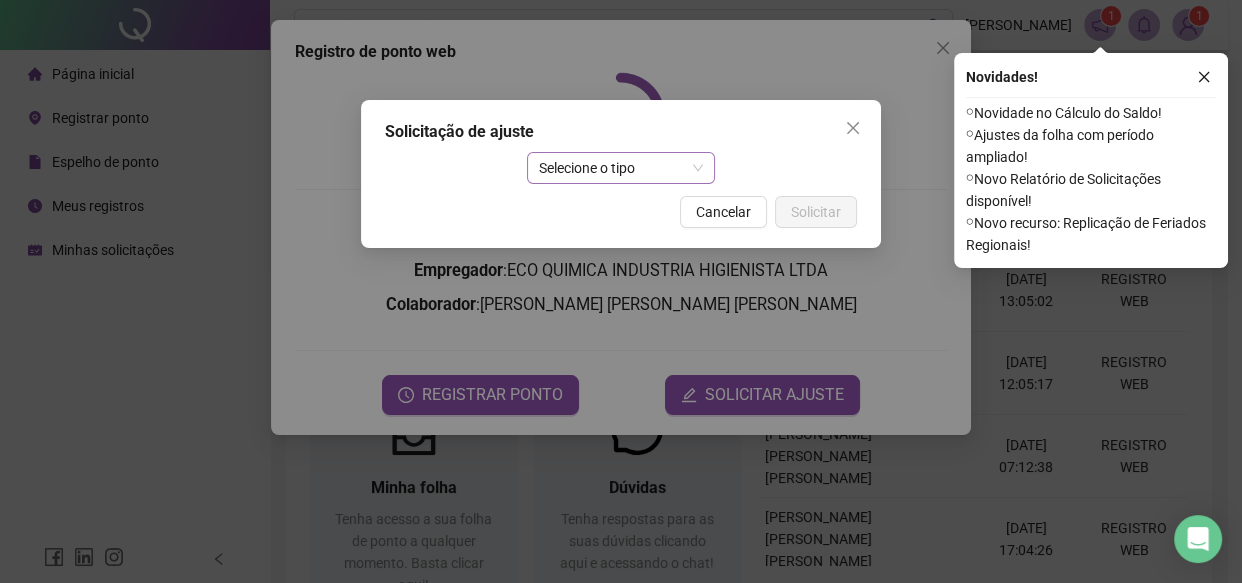 click on "Selecione o tipo" at bounding box center [621, 168] 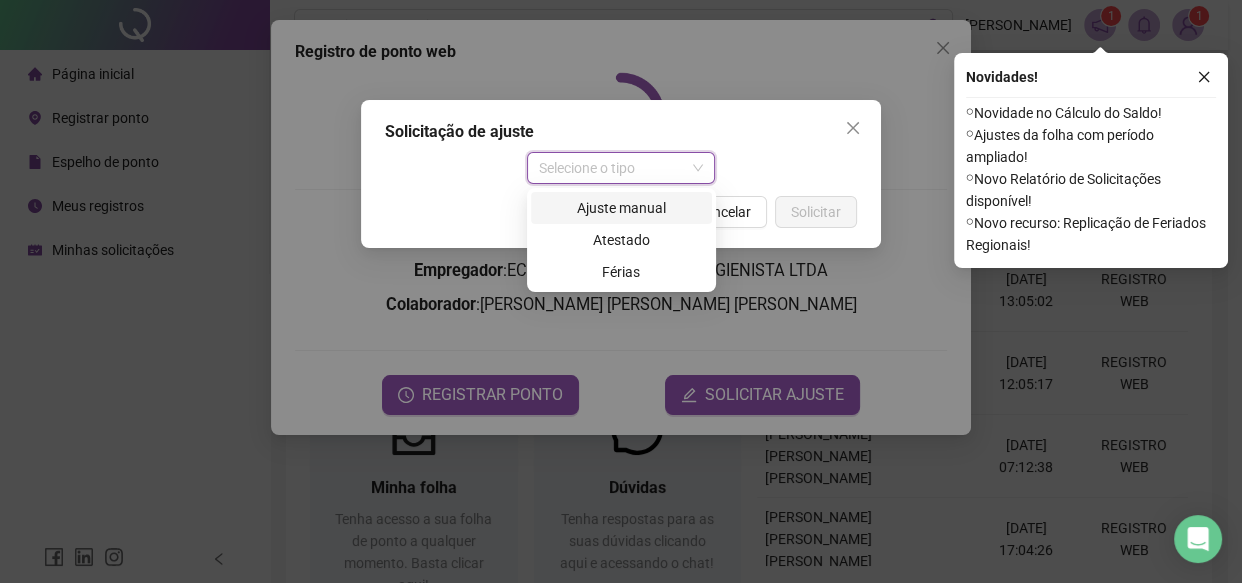 click on "Ajuste manual" at bounding box center (621, 208) 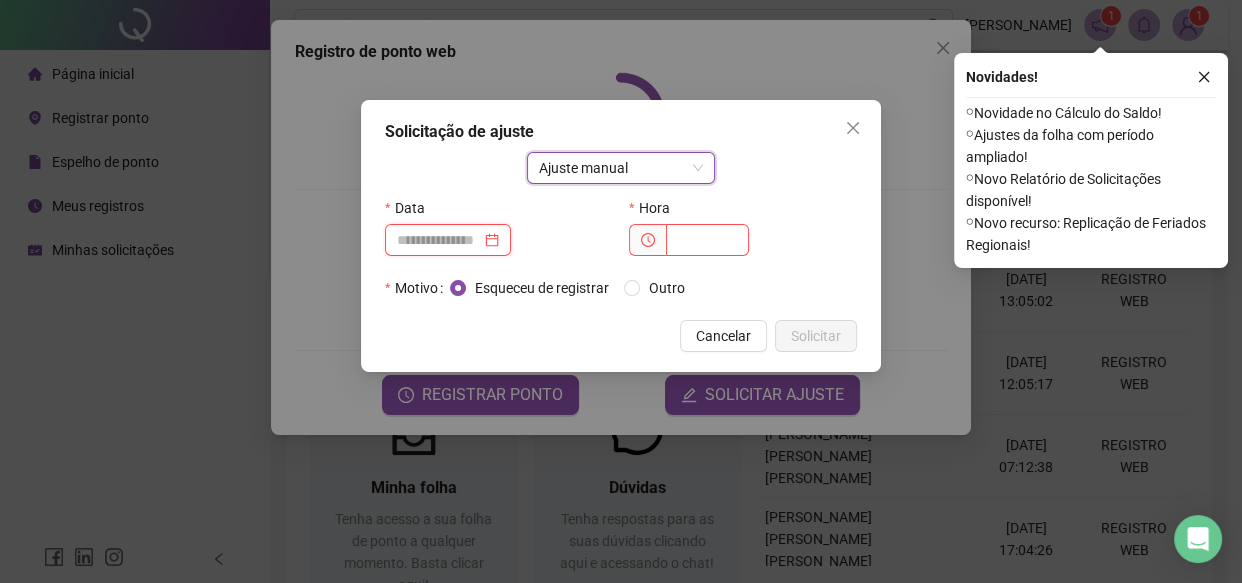 click at bounding box center (439, 240) 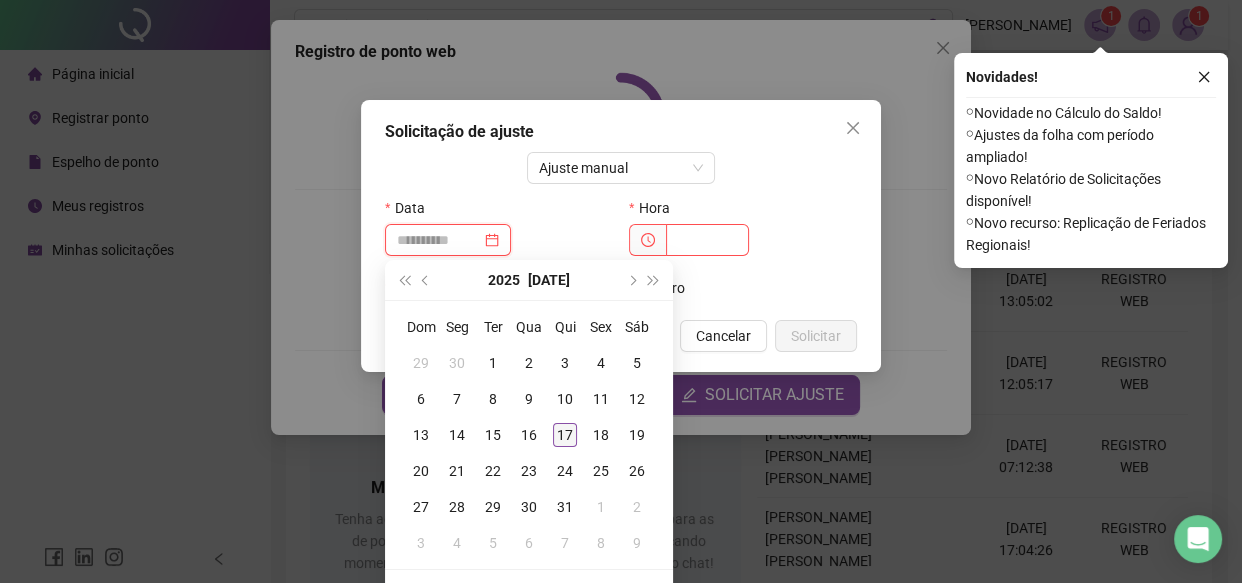 type on "**********" 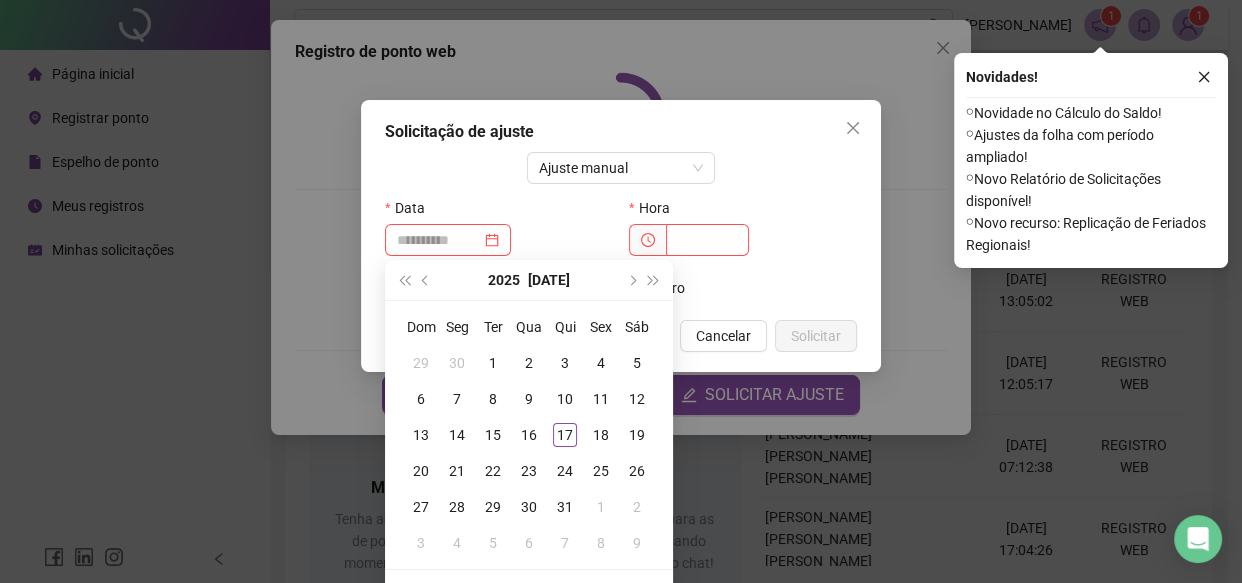 drag, startPoint x: 563, startPoint y: 437, endPoint x: 613, endPoint y: 316, distance: 130.92365 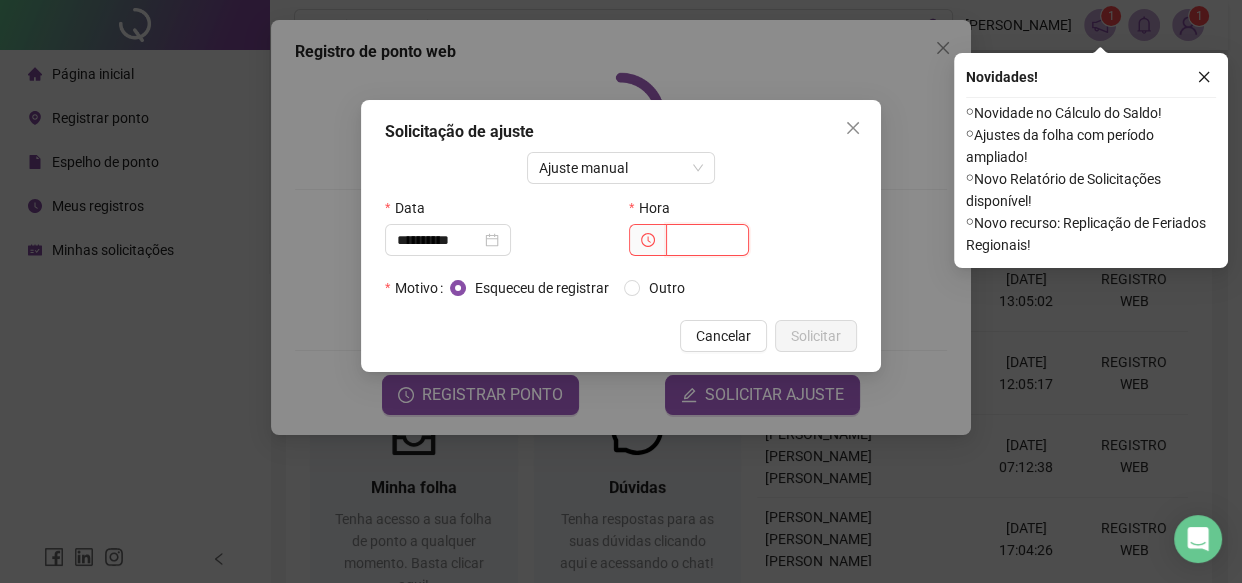 click at bounding box center [707, 240] 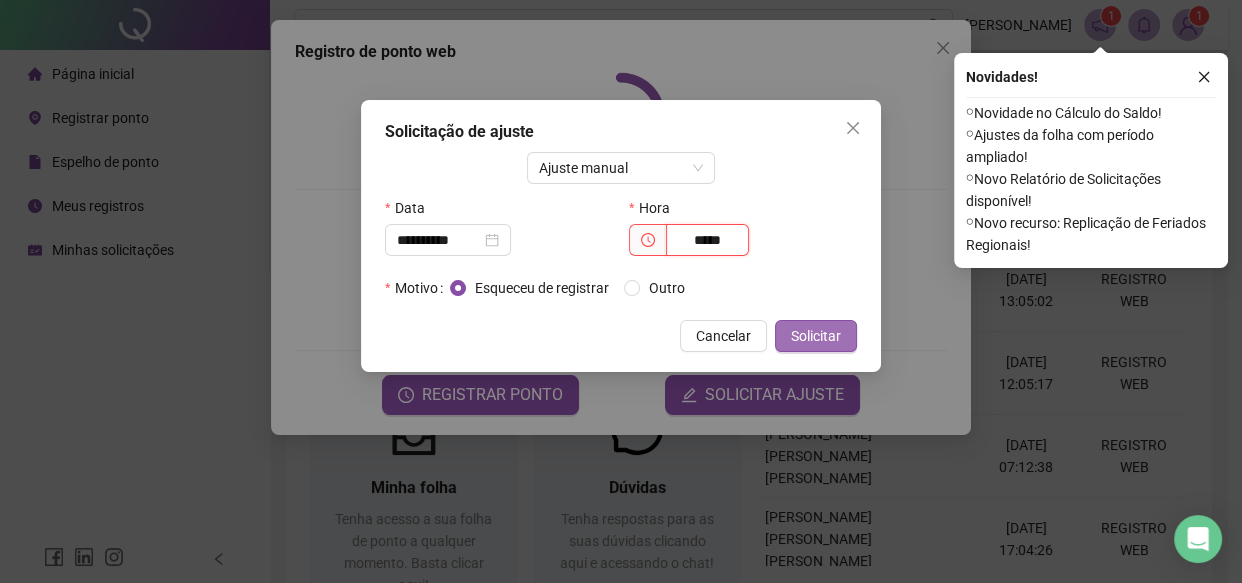 type on "*****" 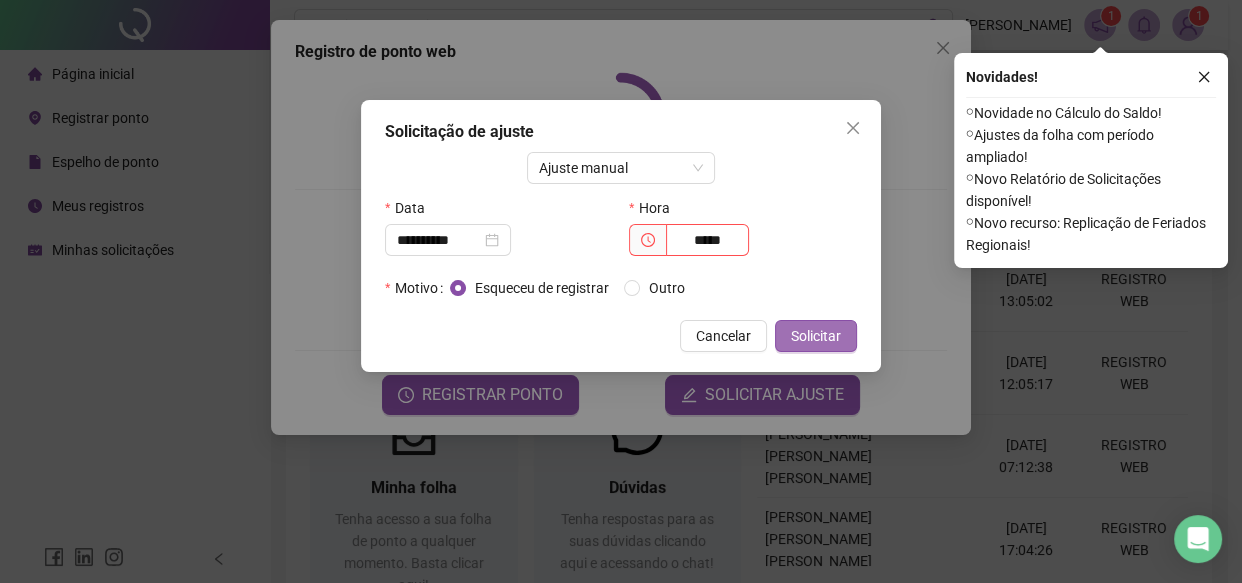 click on "Solicitar" at bounding box center [816, 336] 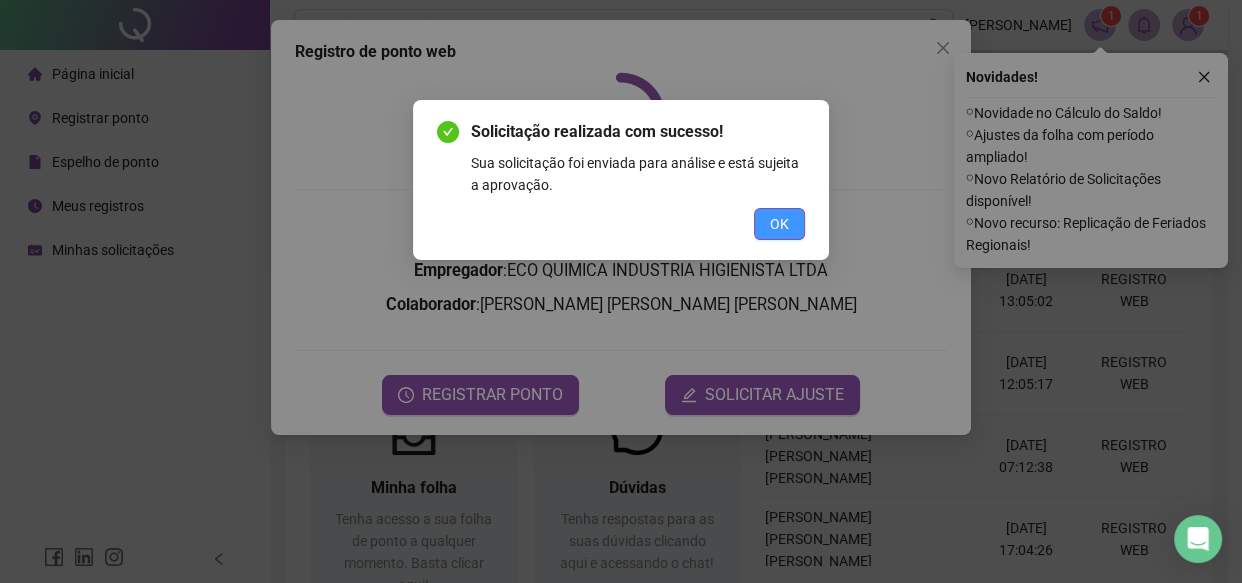 click on "OK" at bounding box center (779, 224) 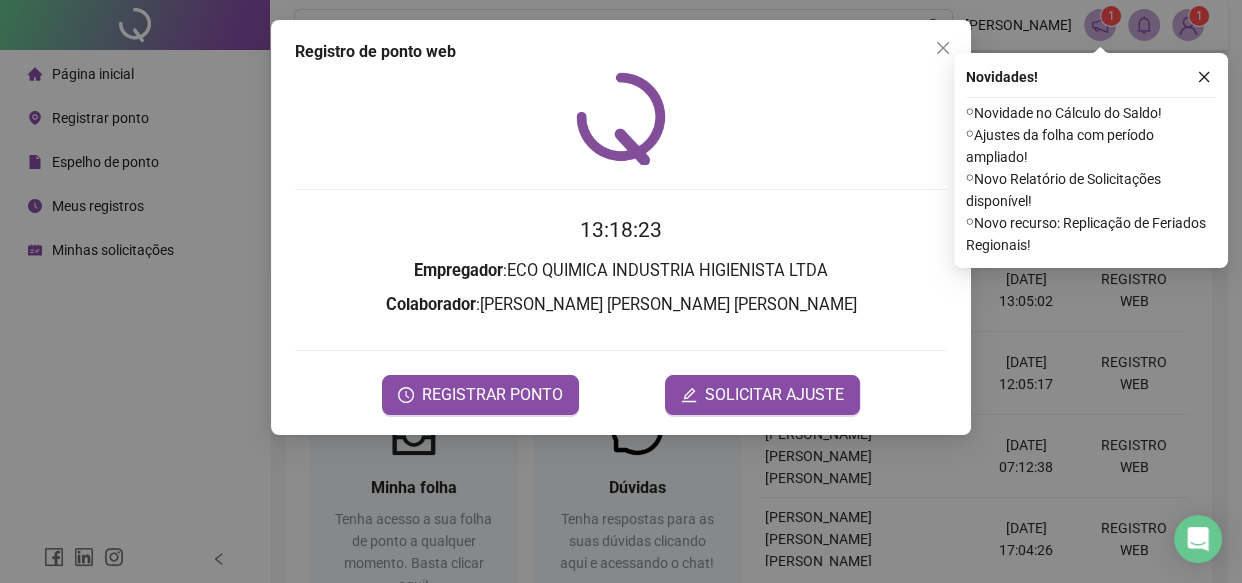 drag, startPoint x: 723, startPoint y: 467, endPoint x: 1035, endPoint y: 101, distance: 480.93658 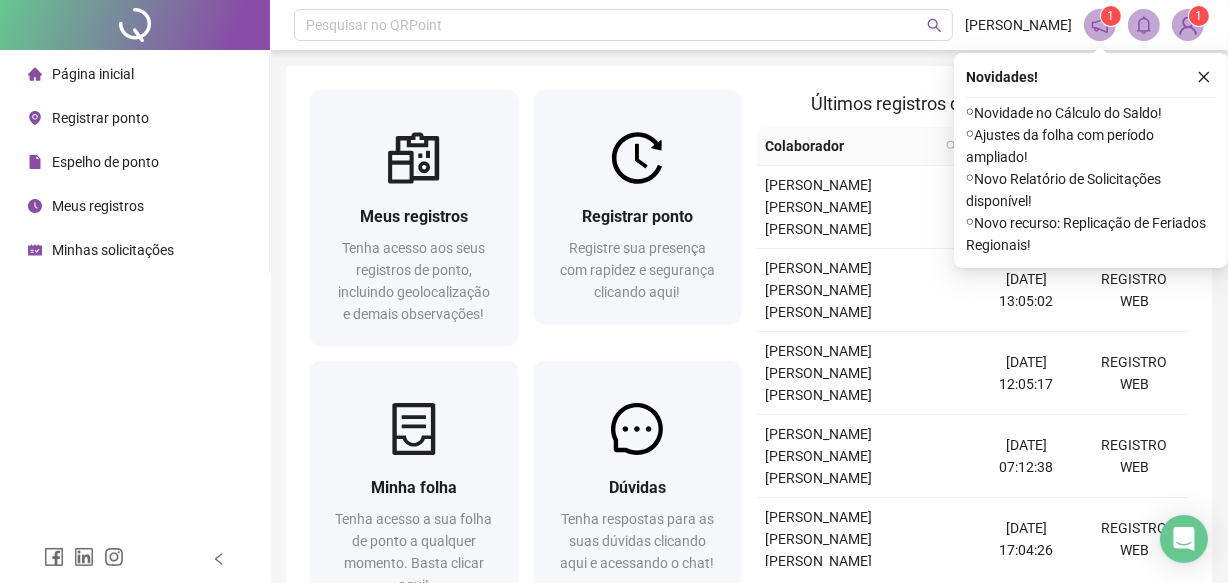 click at bounding box center (1188, 25) 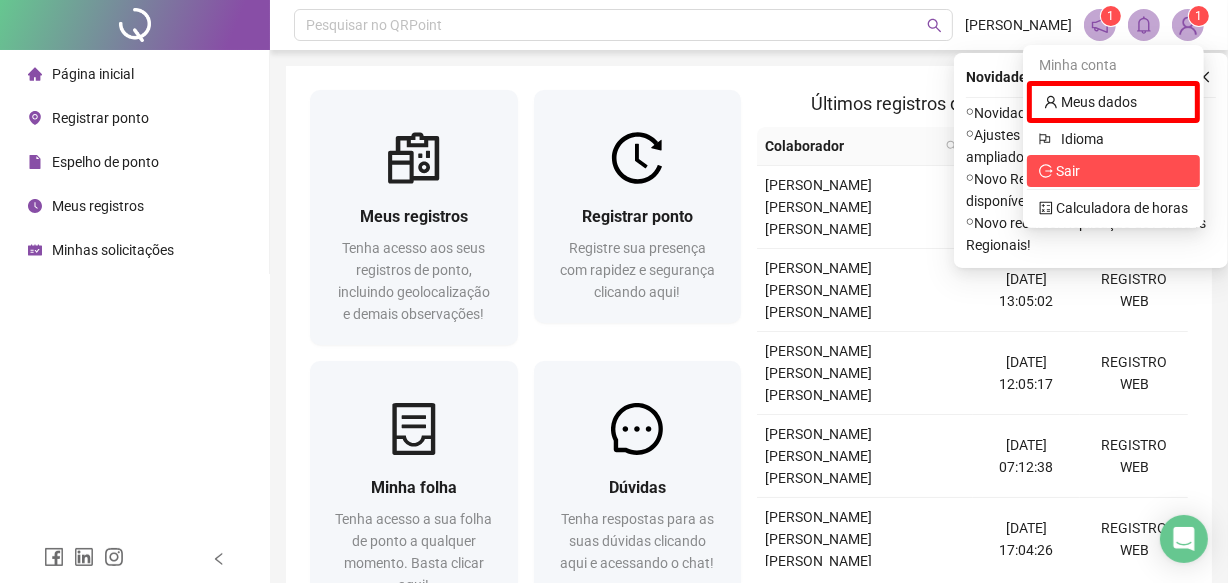 click on "Sair" at bounding box center [1113, 171] 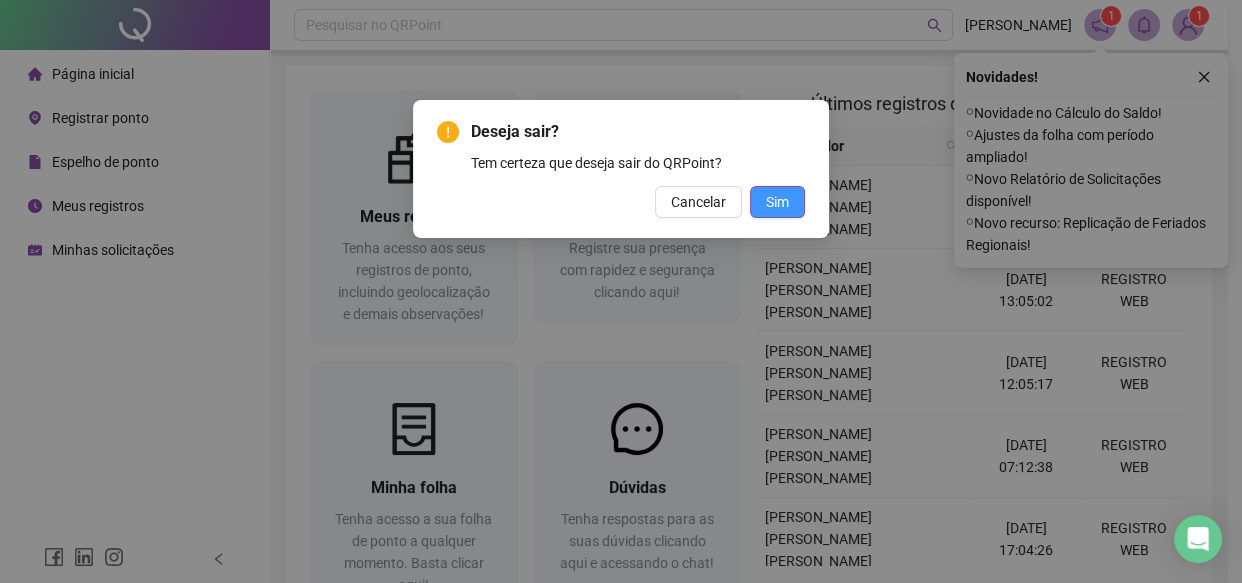 drag, startPoint x: 776, startPoint y: 199, endPoint x: 777, endPoint y: 189, distance: 10.049875 